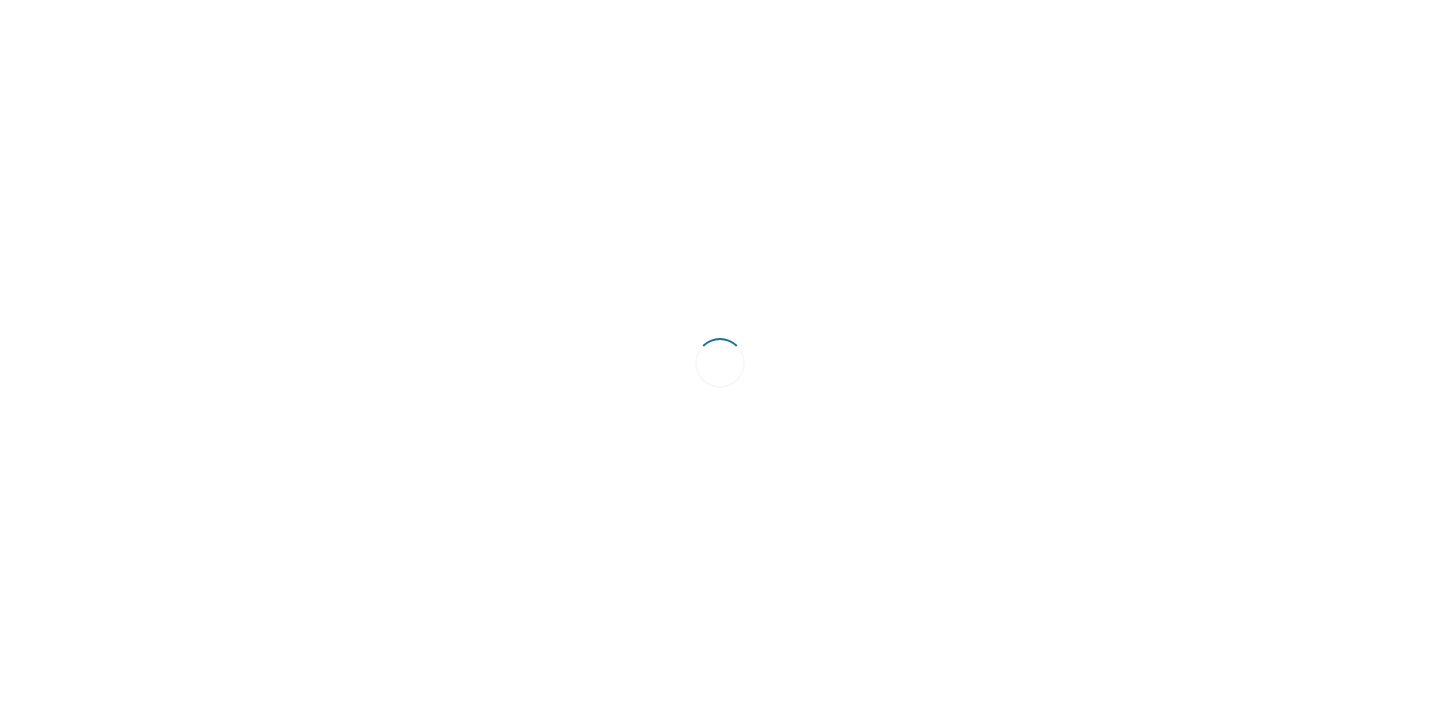scroll, scrollTop: 0, scrollLeft: 0, axis: both 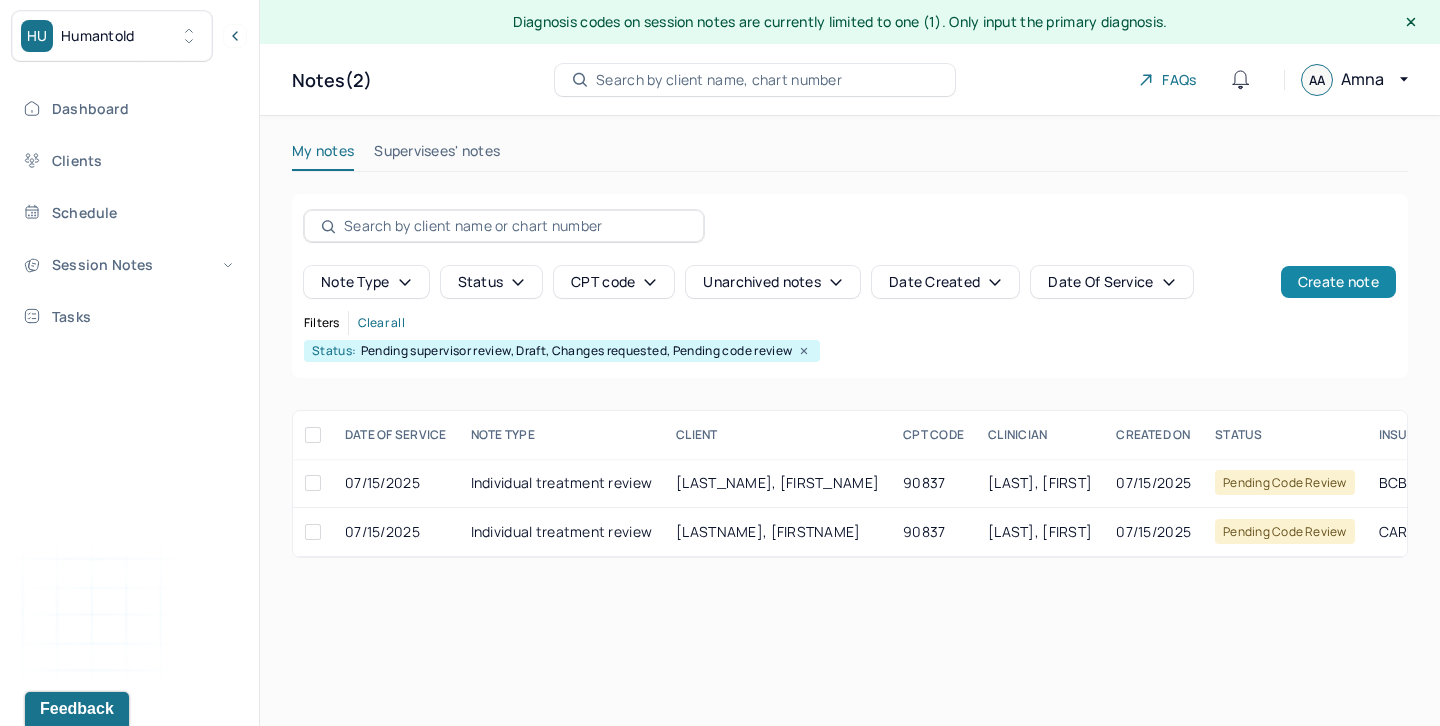 click on "Create note" at bounding box center [1338, 282] 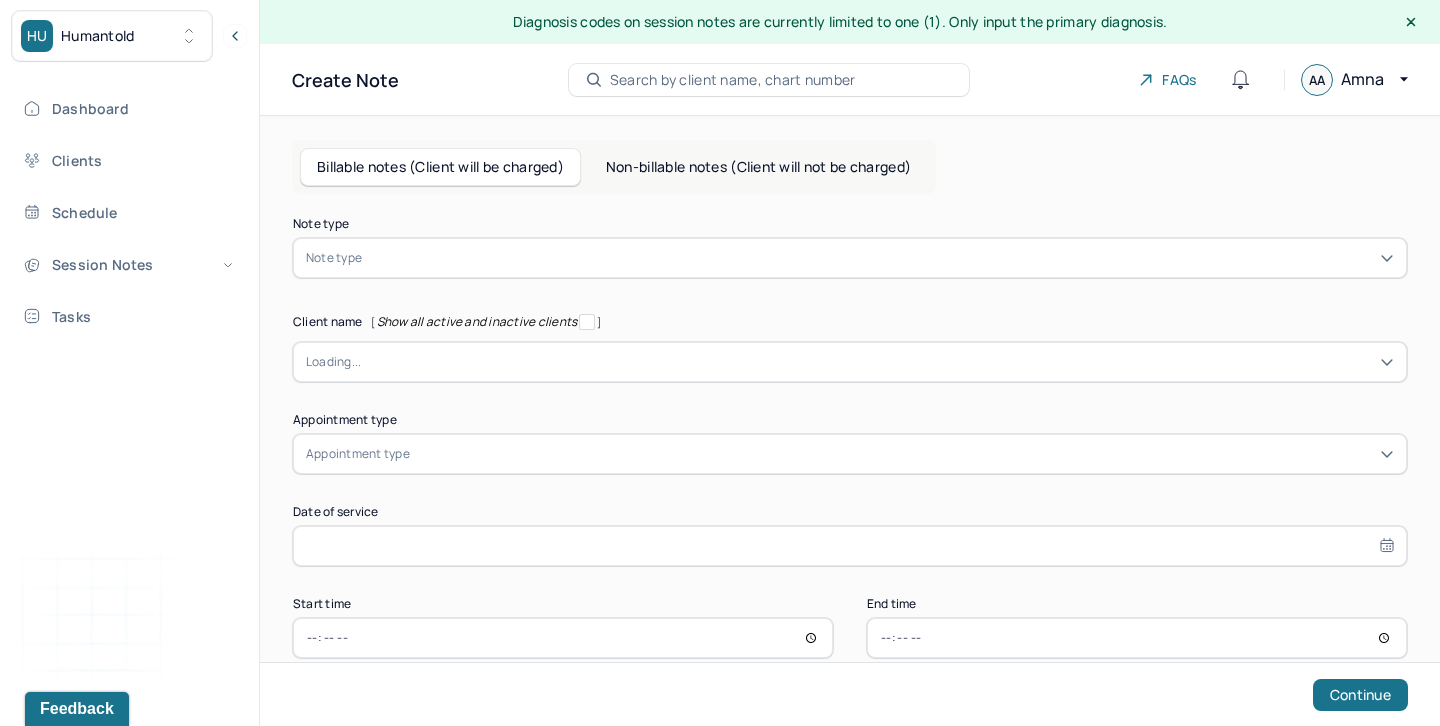 click at bounding box center [880, 258] 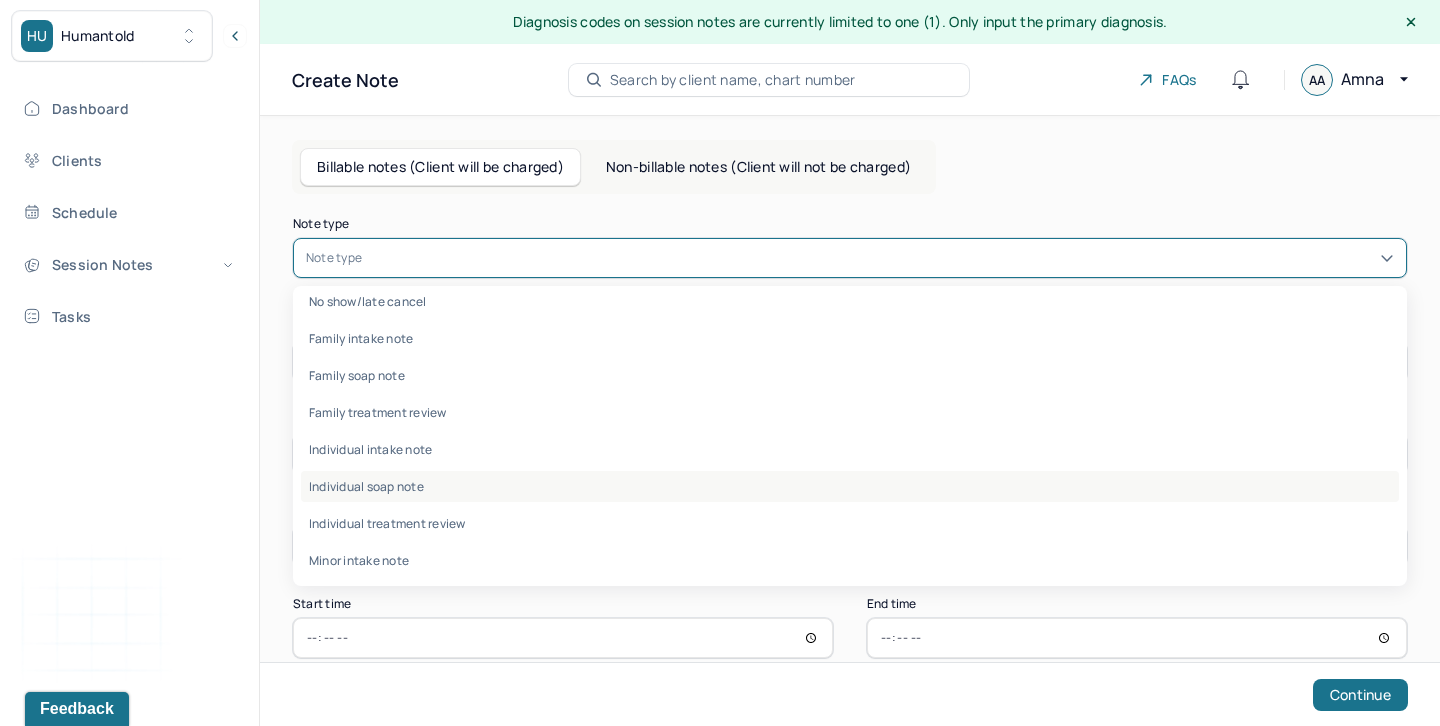 scroll, scrollTop: 0, scrollLeft: 0, axis: both 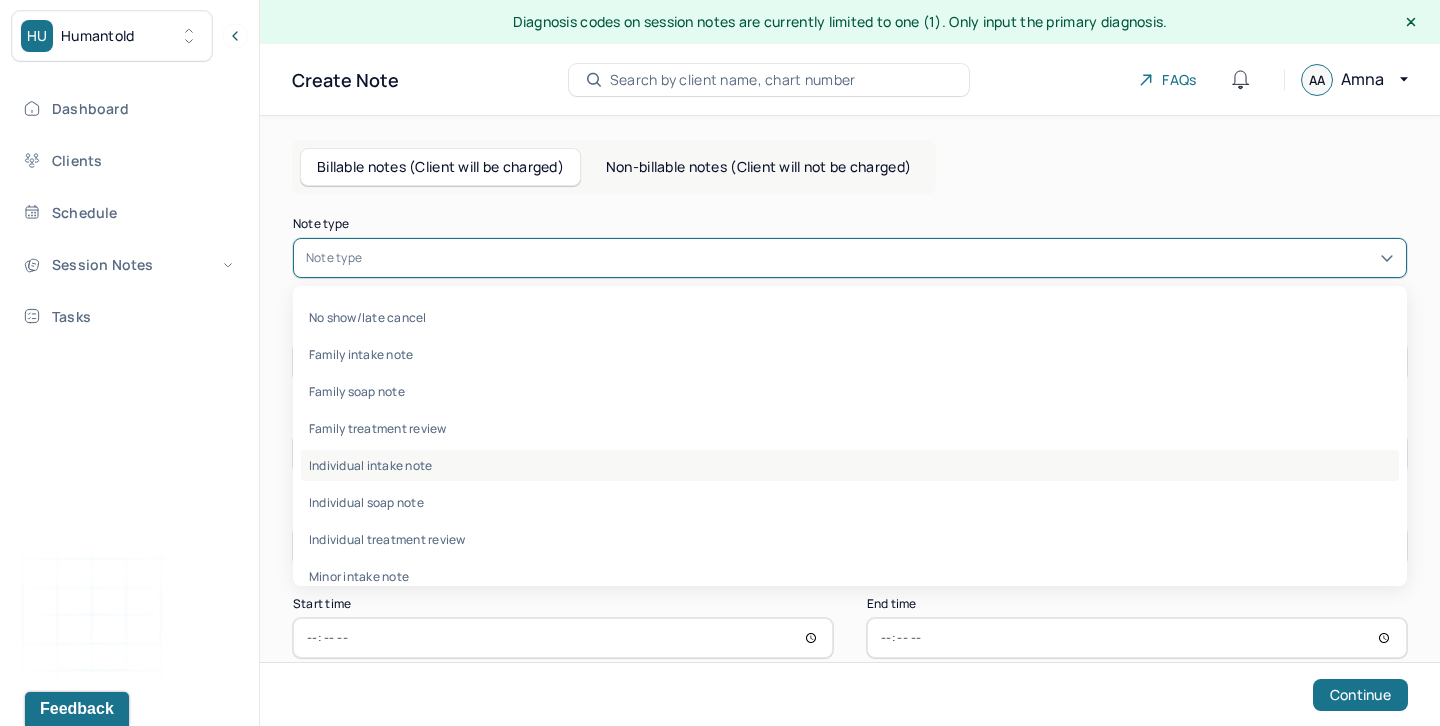 click on "Individual intake note" at bounding box center [850, 465] 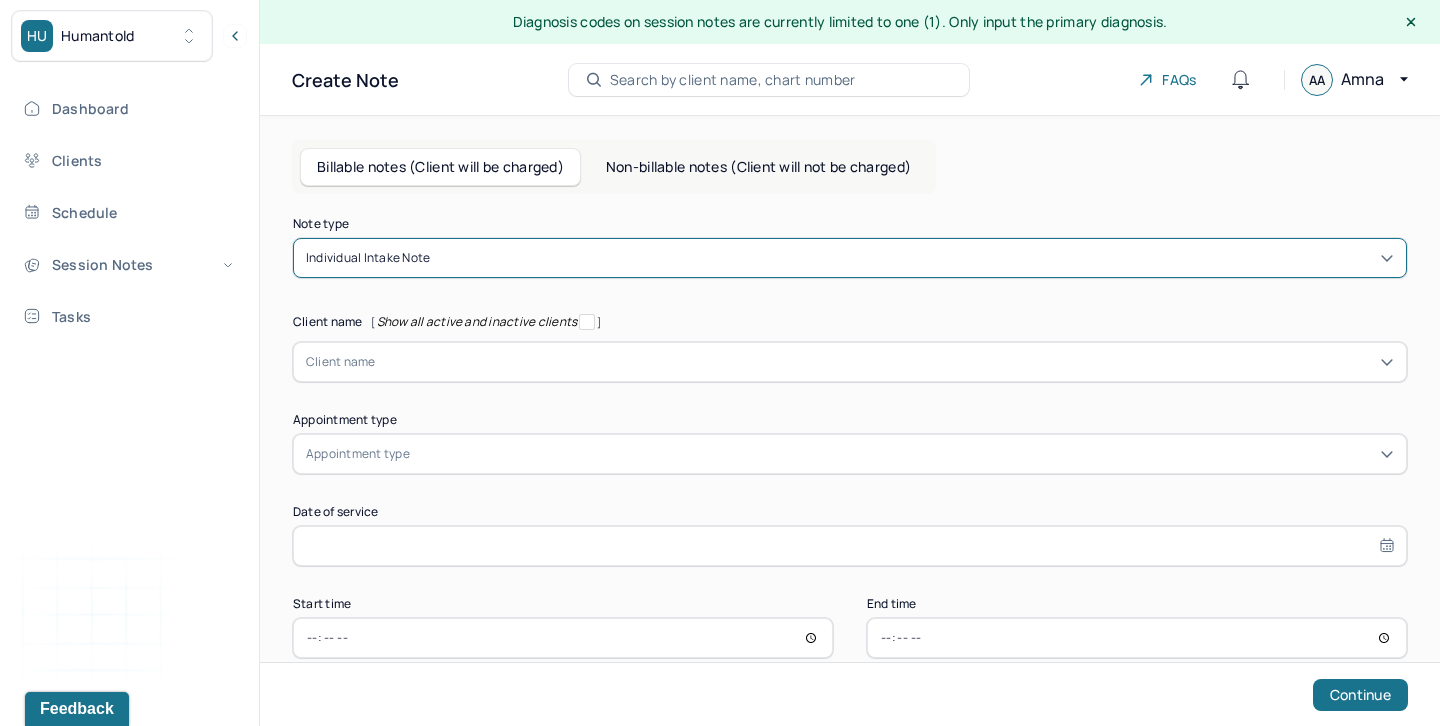 click at bounding box center (885, 362) 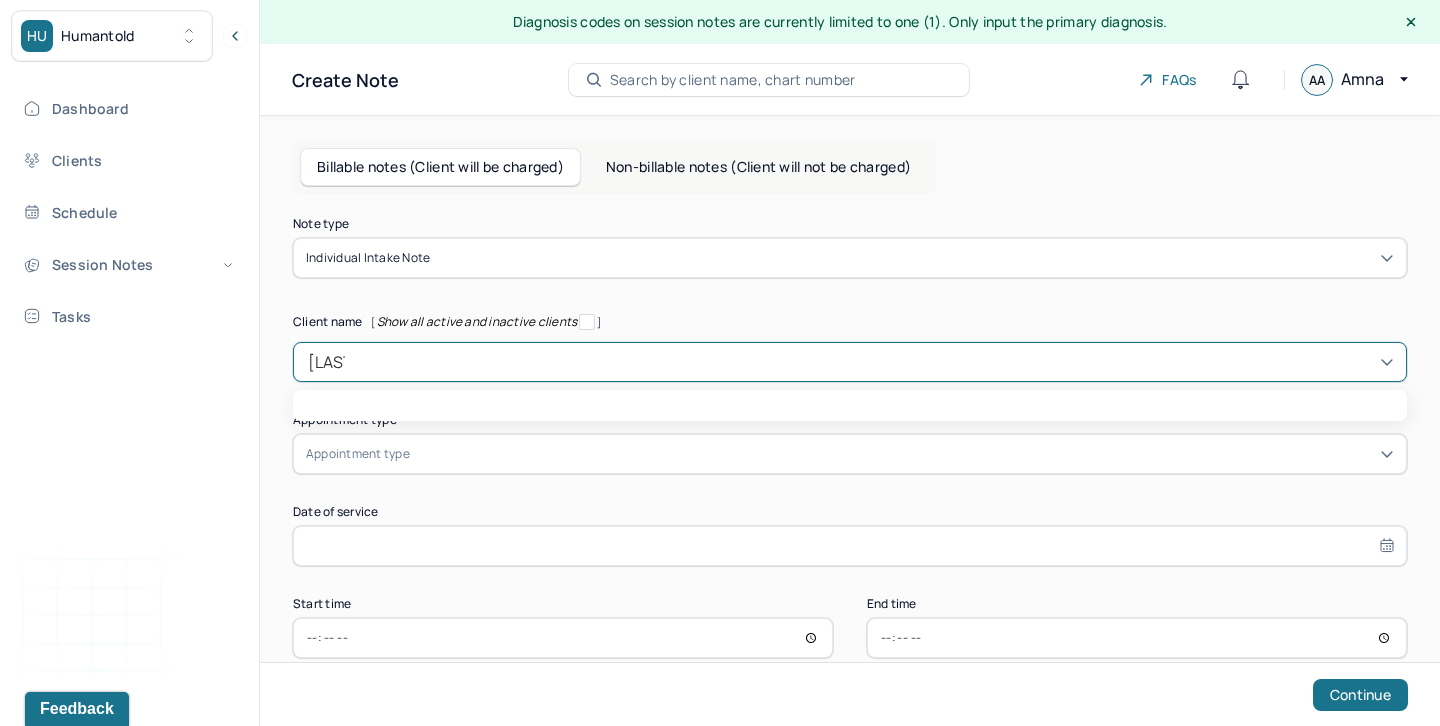 type on "[LASTNAME]" 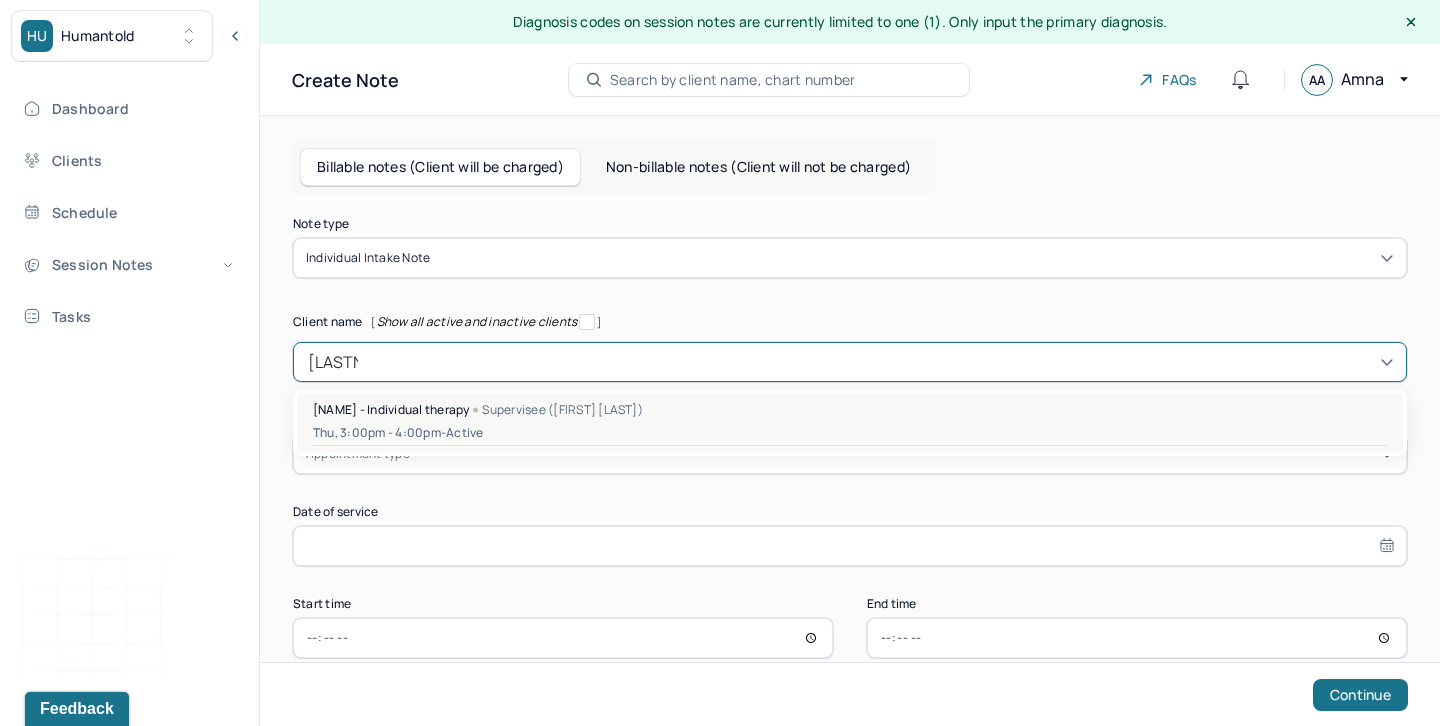 click on "[NAME] - Individual therapy" at bounding box center [391, 409] 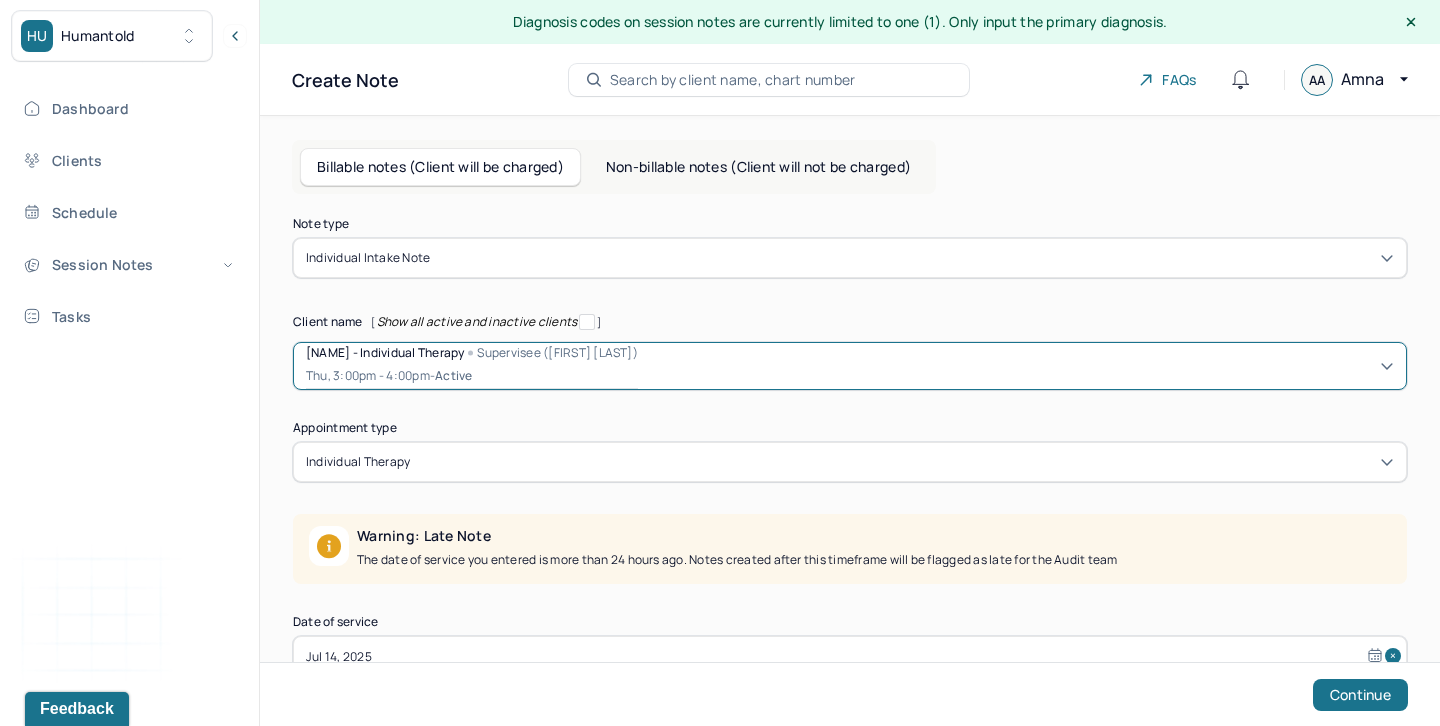 scroll, scrollTop: 147, scrollLeft: 0, axis: vertical 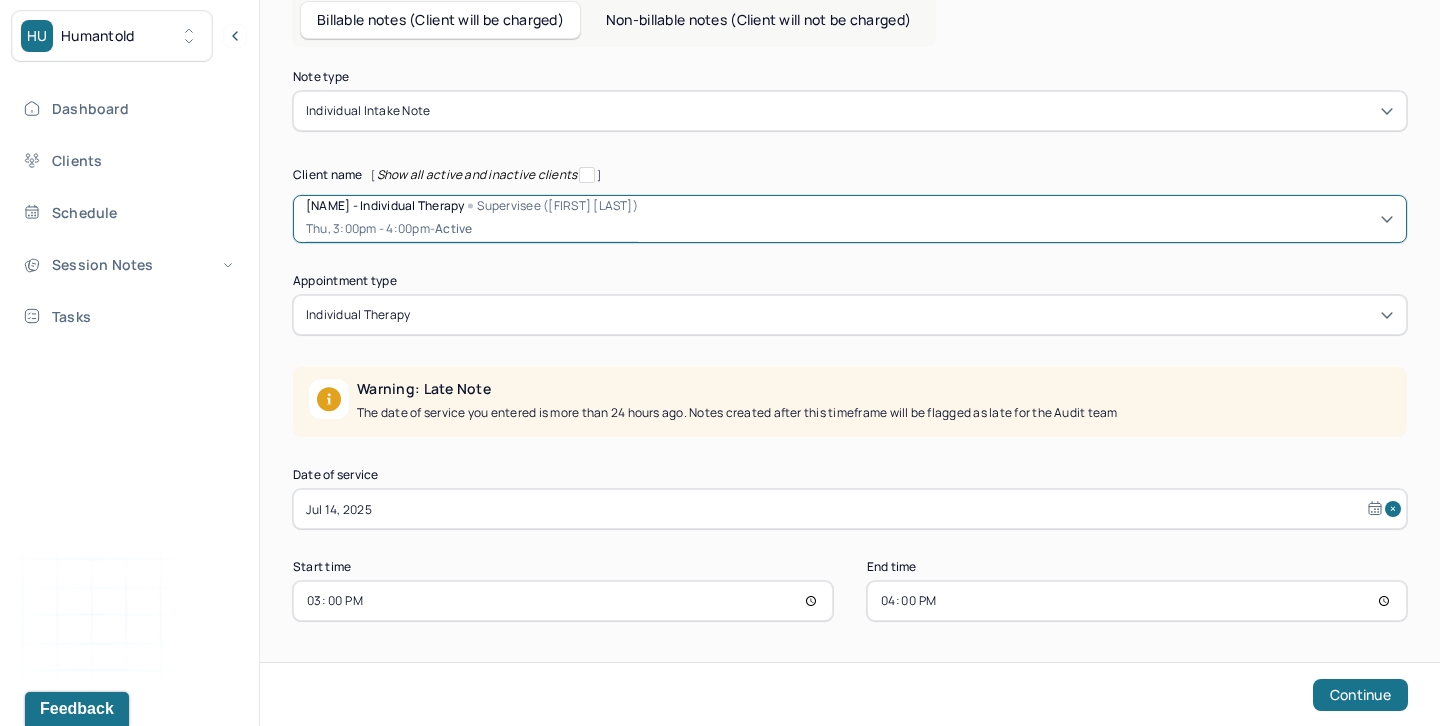 click on "Jul 14, 2025" at bounding box center [850, 509] 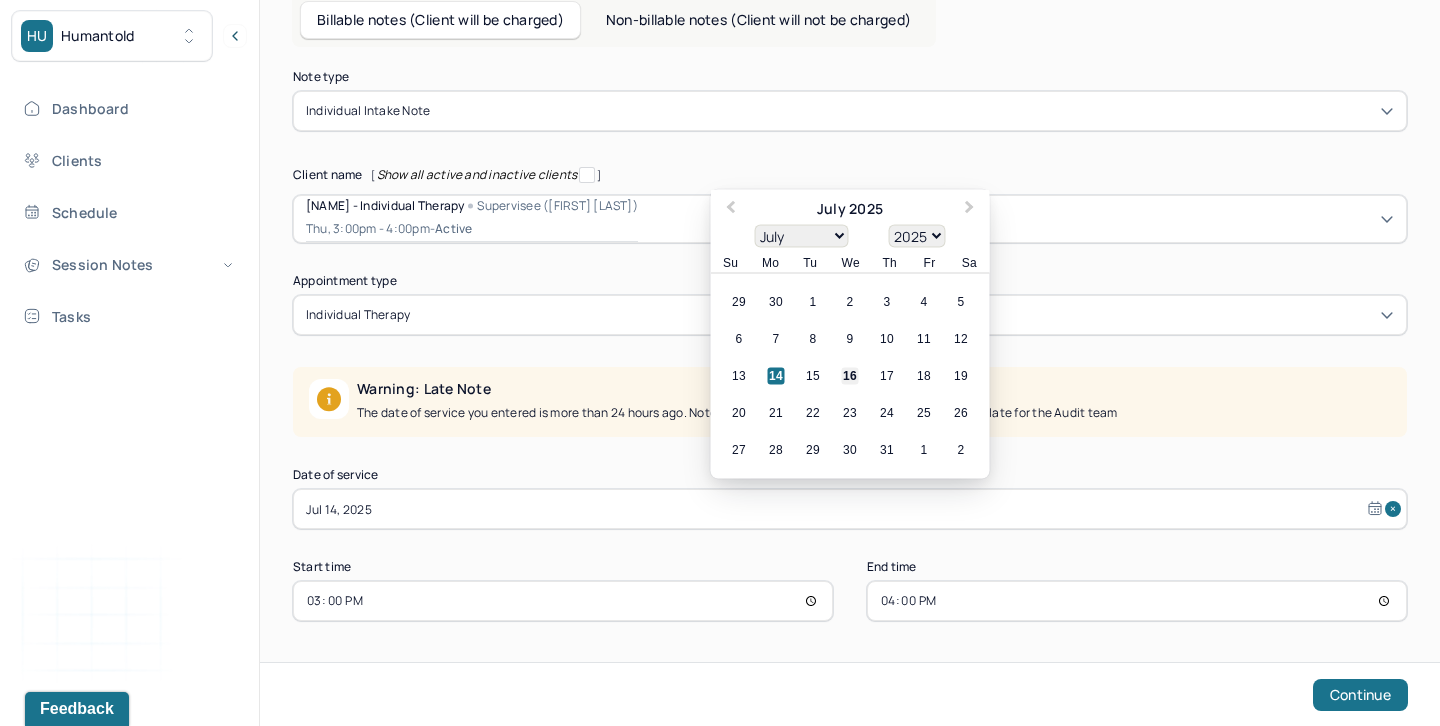 click on "16" at bounding box center (850, 376) 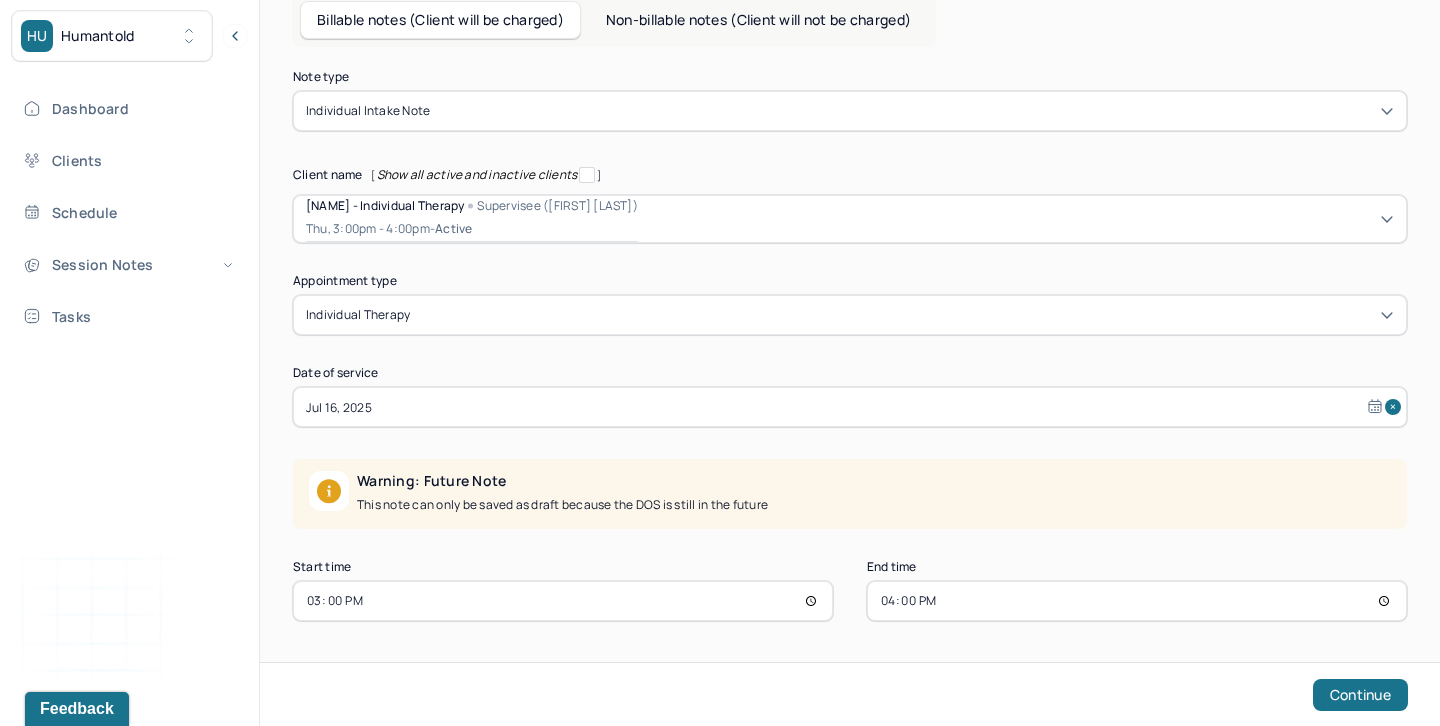 click on "15:00" at bounding box center (563, 601) 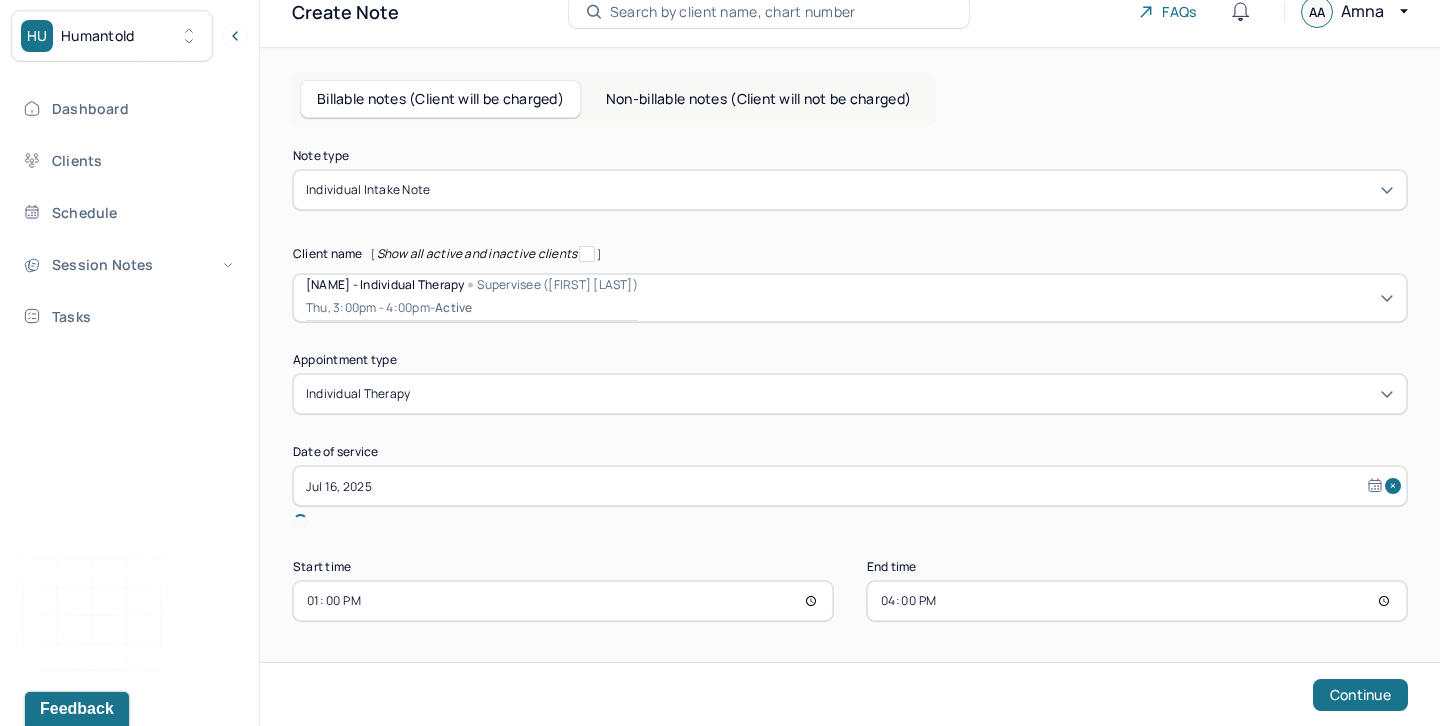 scroll, scrollTop: 45, scrollLeft: 0, axis: vertical 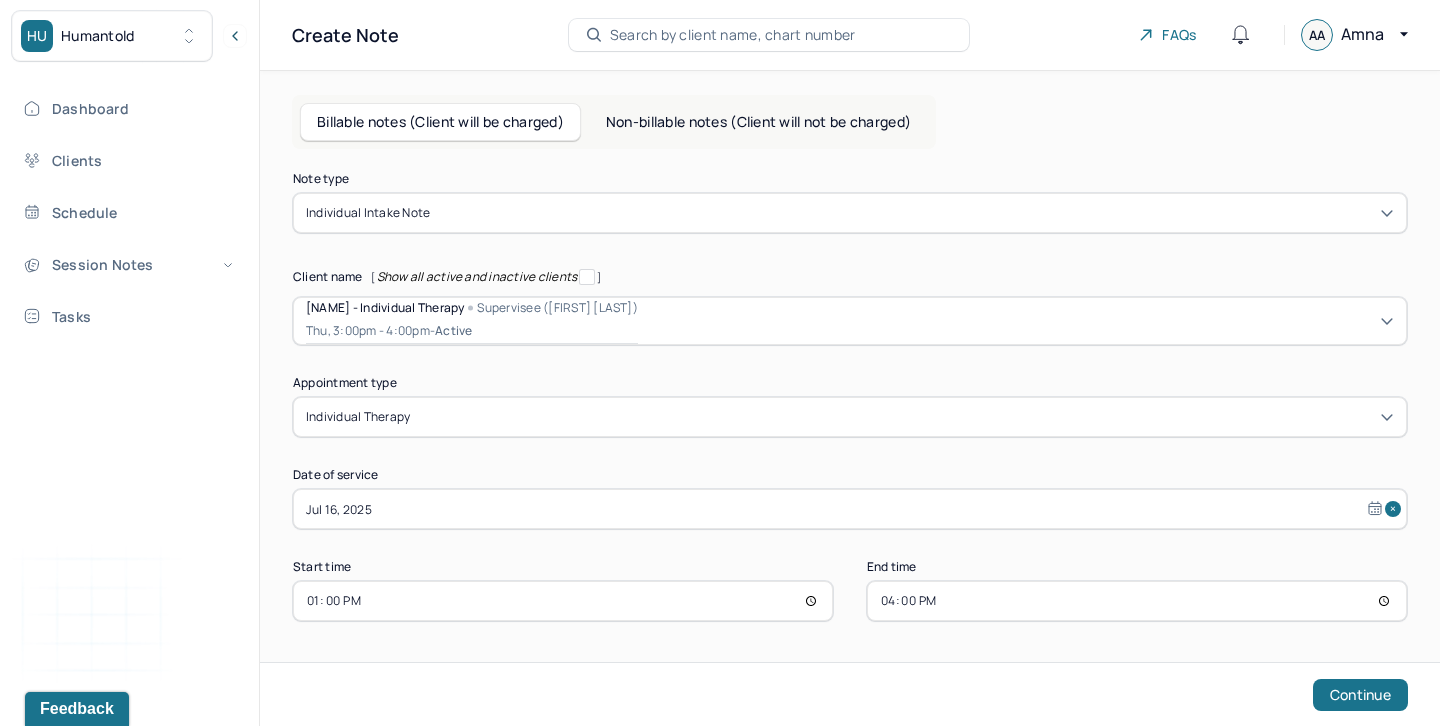 type on "13:00" 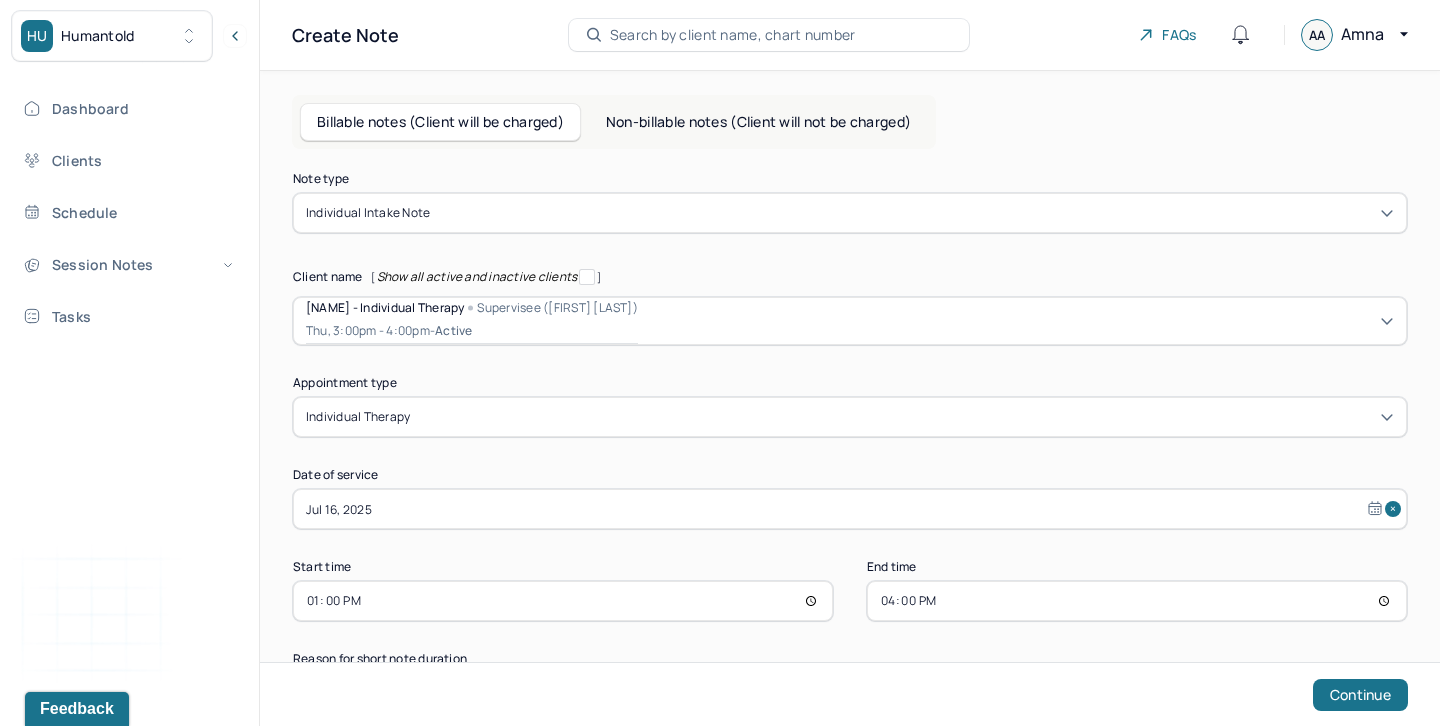 type on "[TIME]" 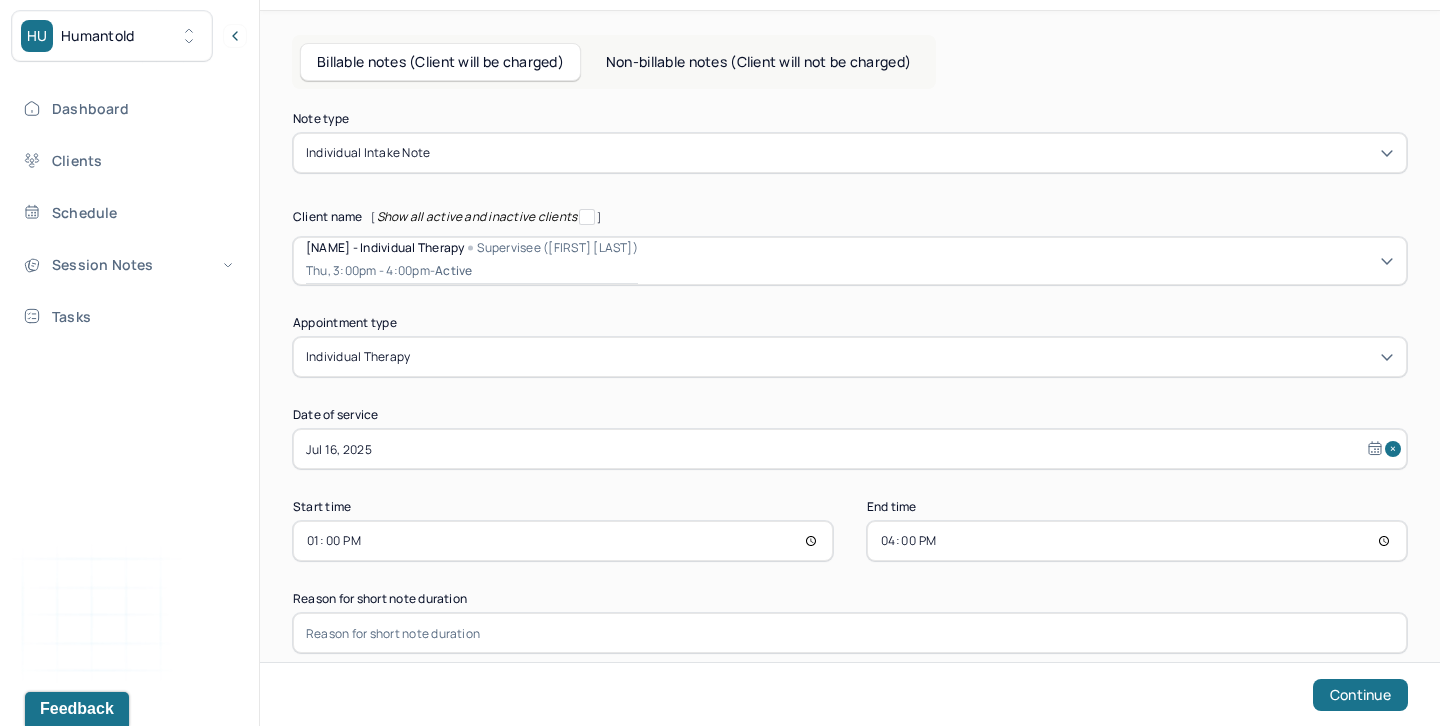 click at bounding box center (850, 633) 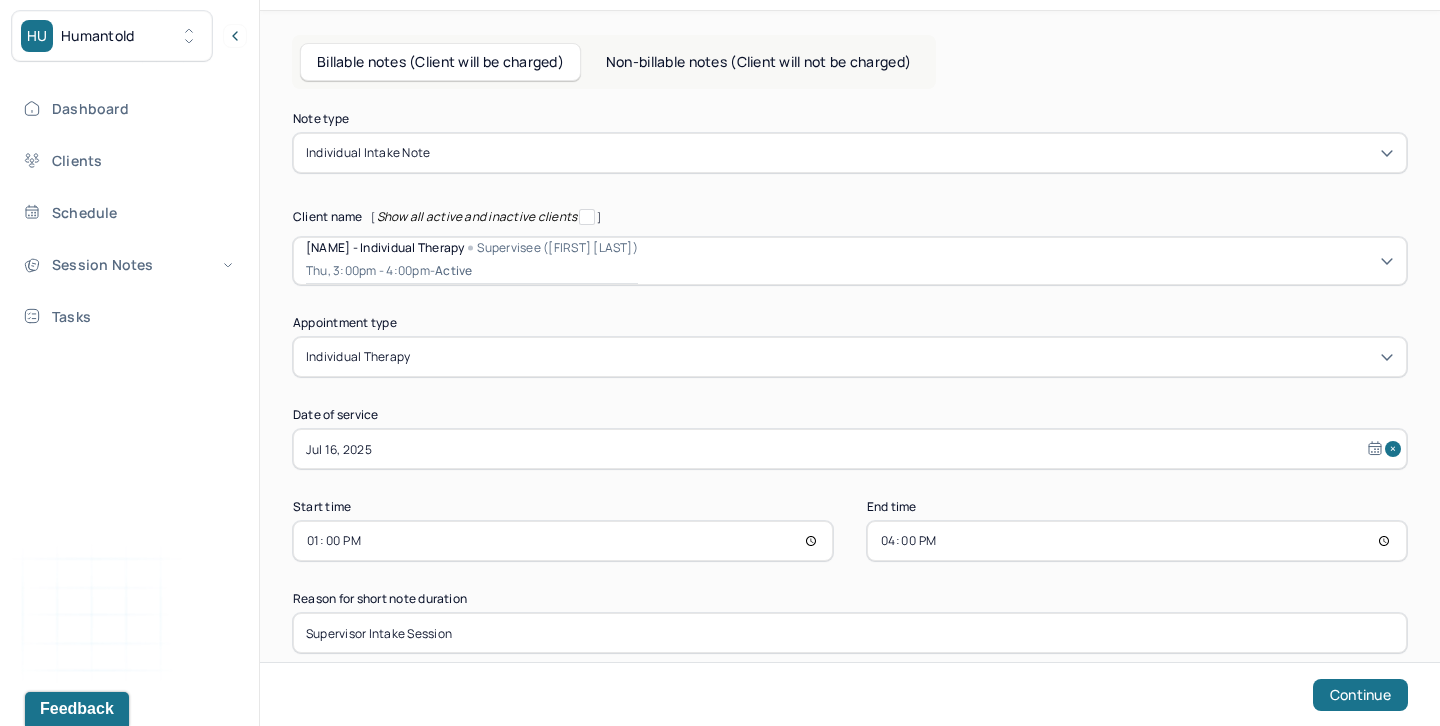 scroll, scrollTop: 0, scrollLeft: 0, axis: both 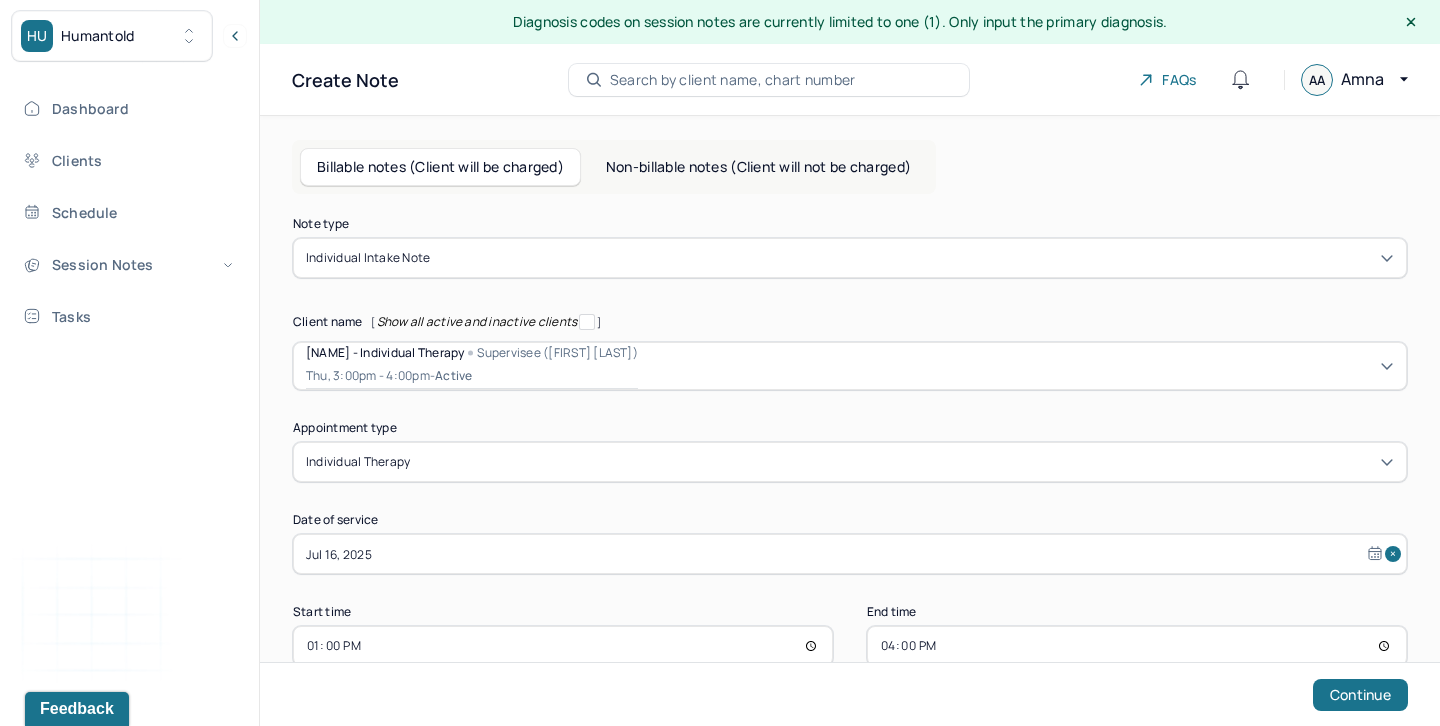 click on "Billable notes (Client will be charged)" at bounding box center (440, 167) 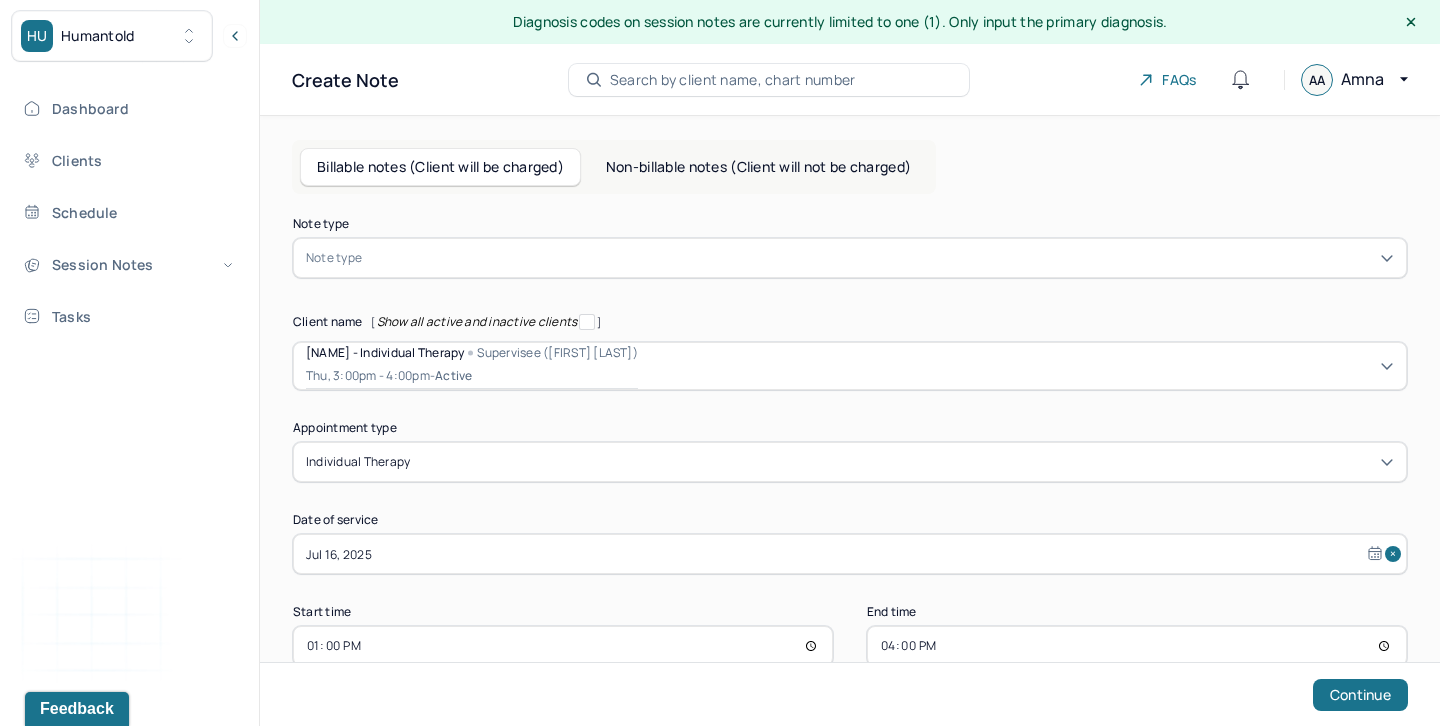 click at bounding box center [880, 258] 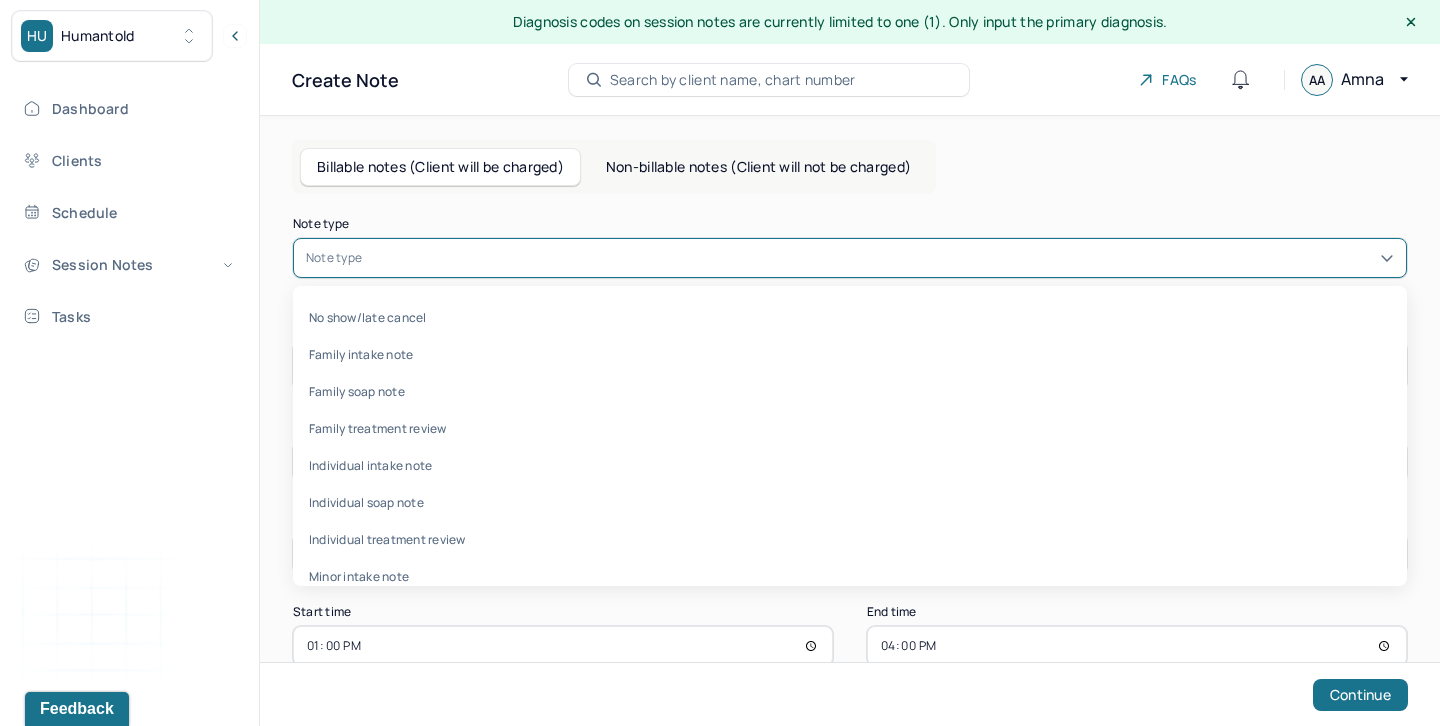 click on "Individual intake note" at bounding box center (850, 465) 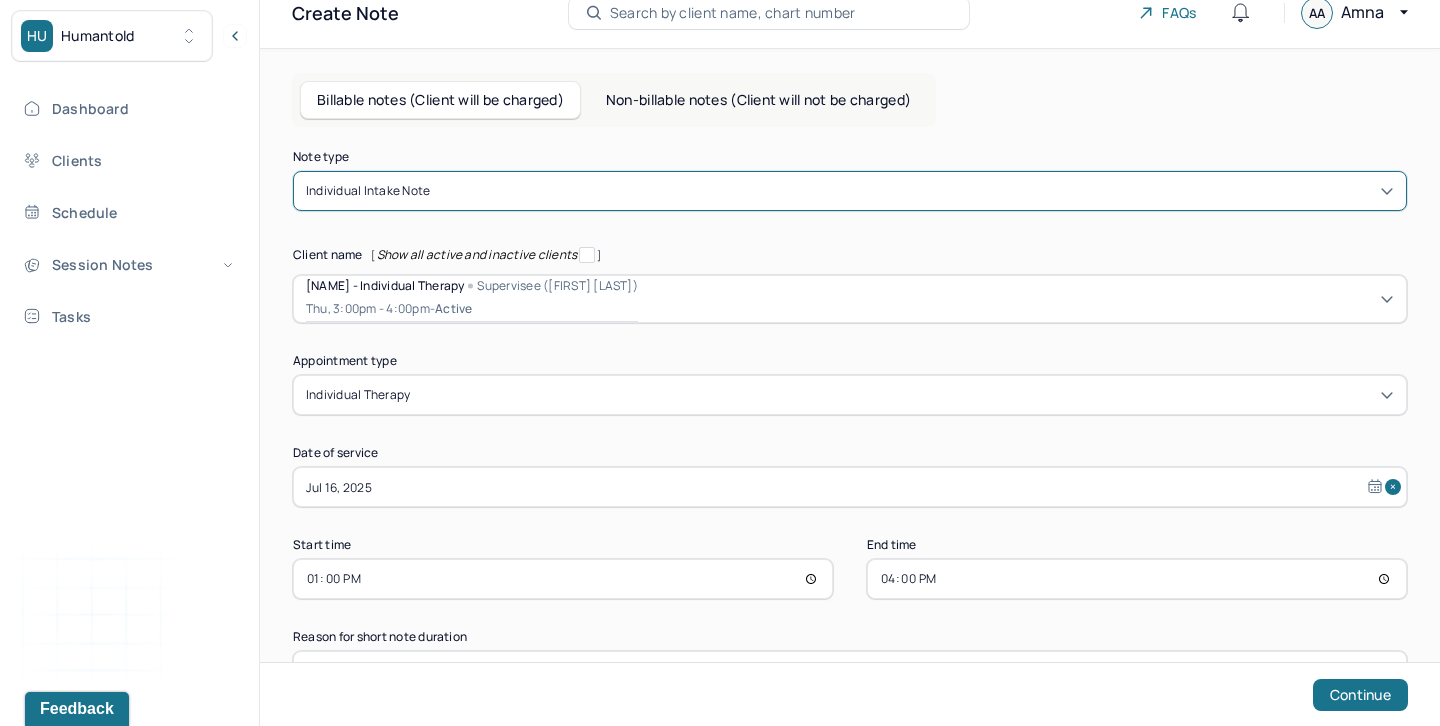 scroll, scrollTop: 105, scrollLeft: 0, axis: vertical 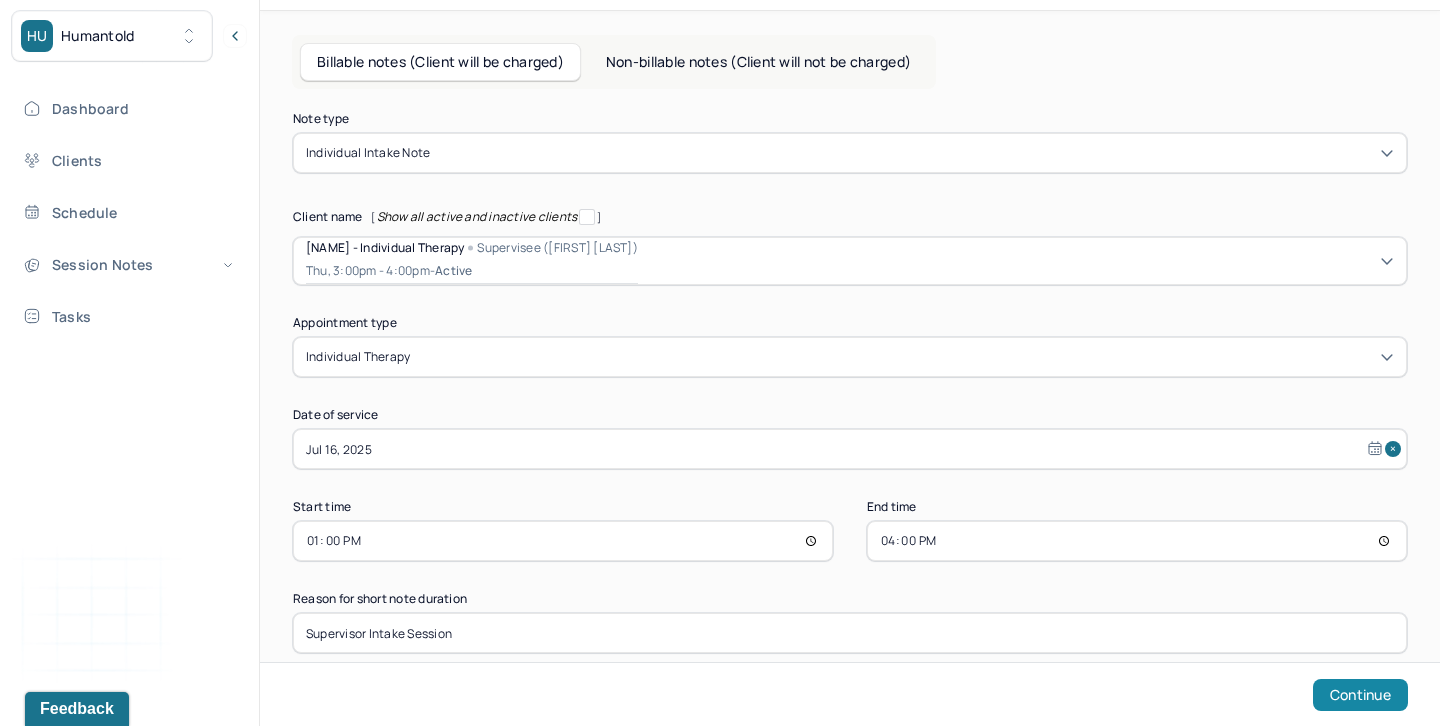 click on "Continue" at bounding box center (1360, 695) 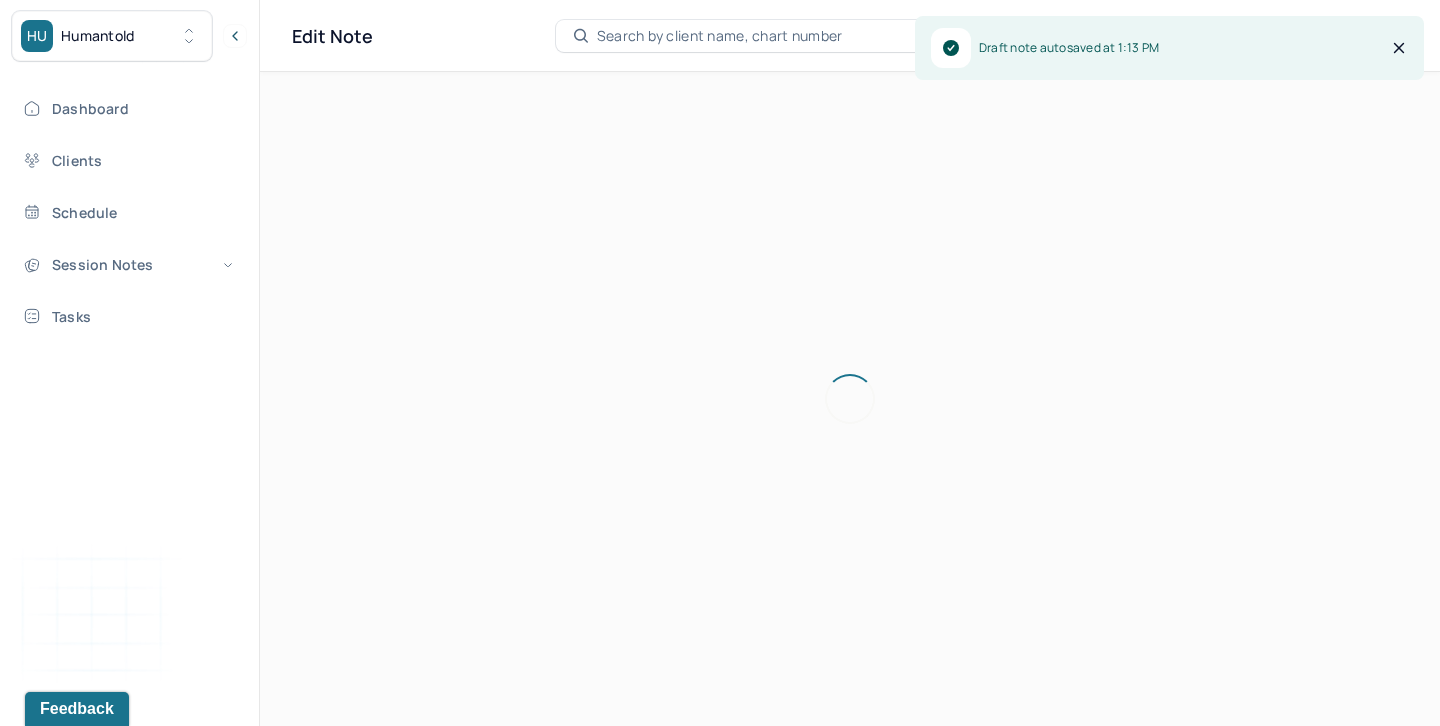 scroll, scrollTop: 36, scrollLeft: 0, axis: vertical 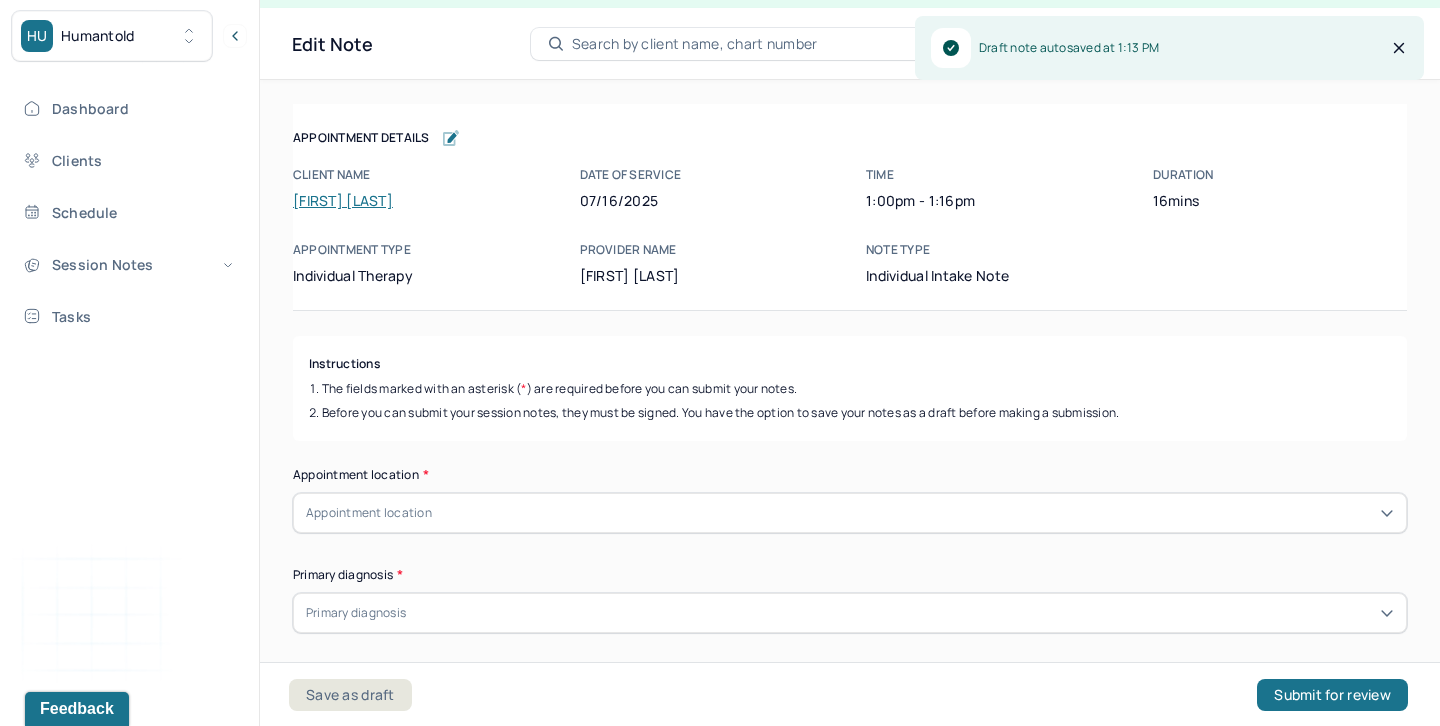click on "Appointment location" at bounding box center (850, 513) 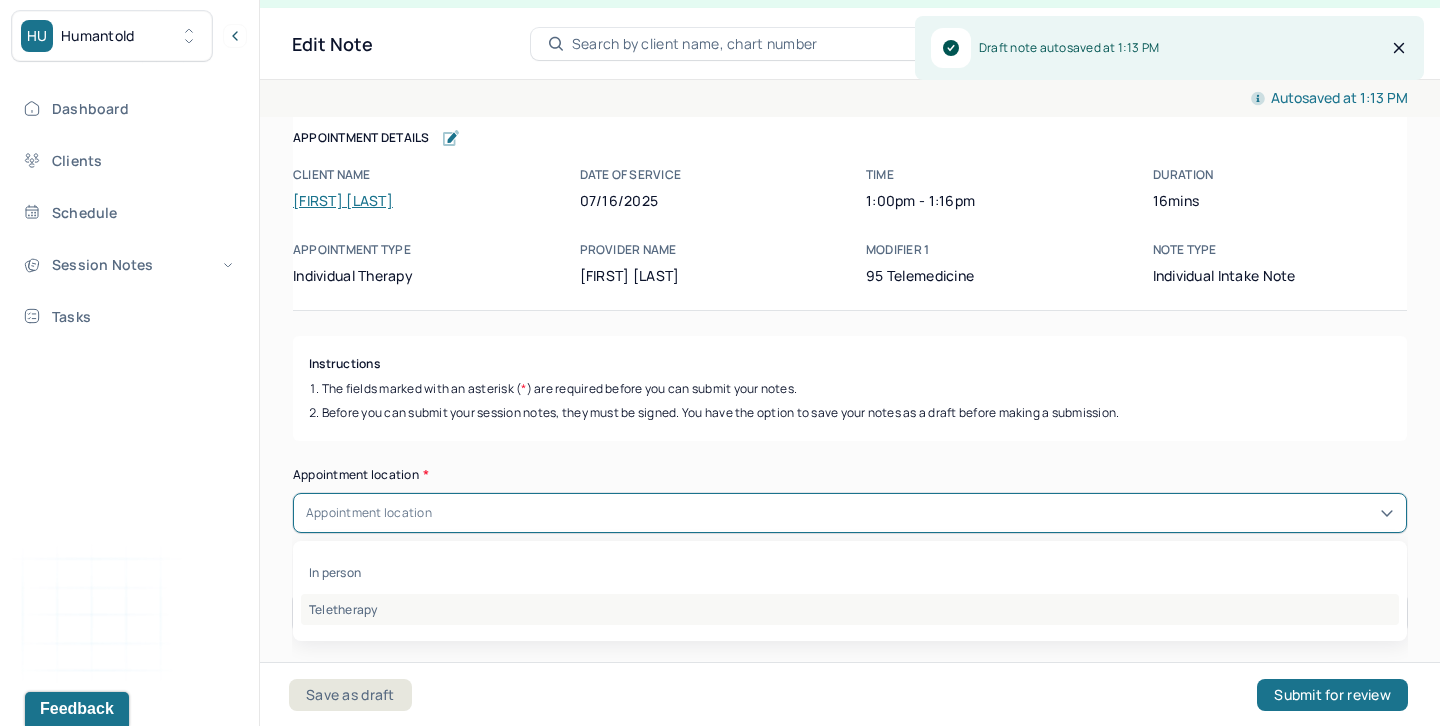 click on "Teletherapy" at bounding box center (850, 609) 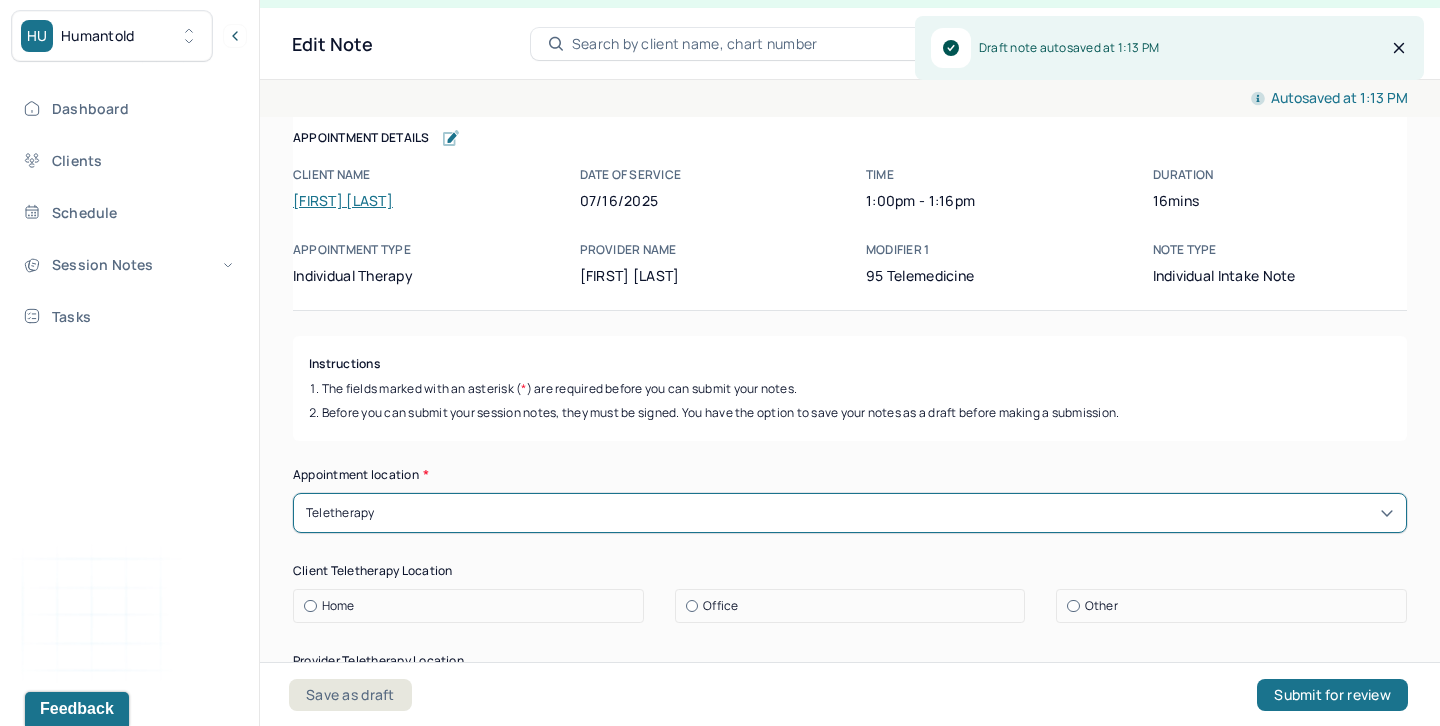 click on "Home" at bounding box center [473, 606] 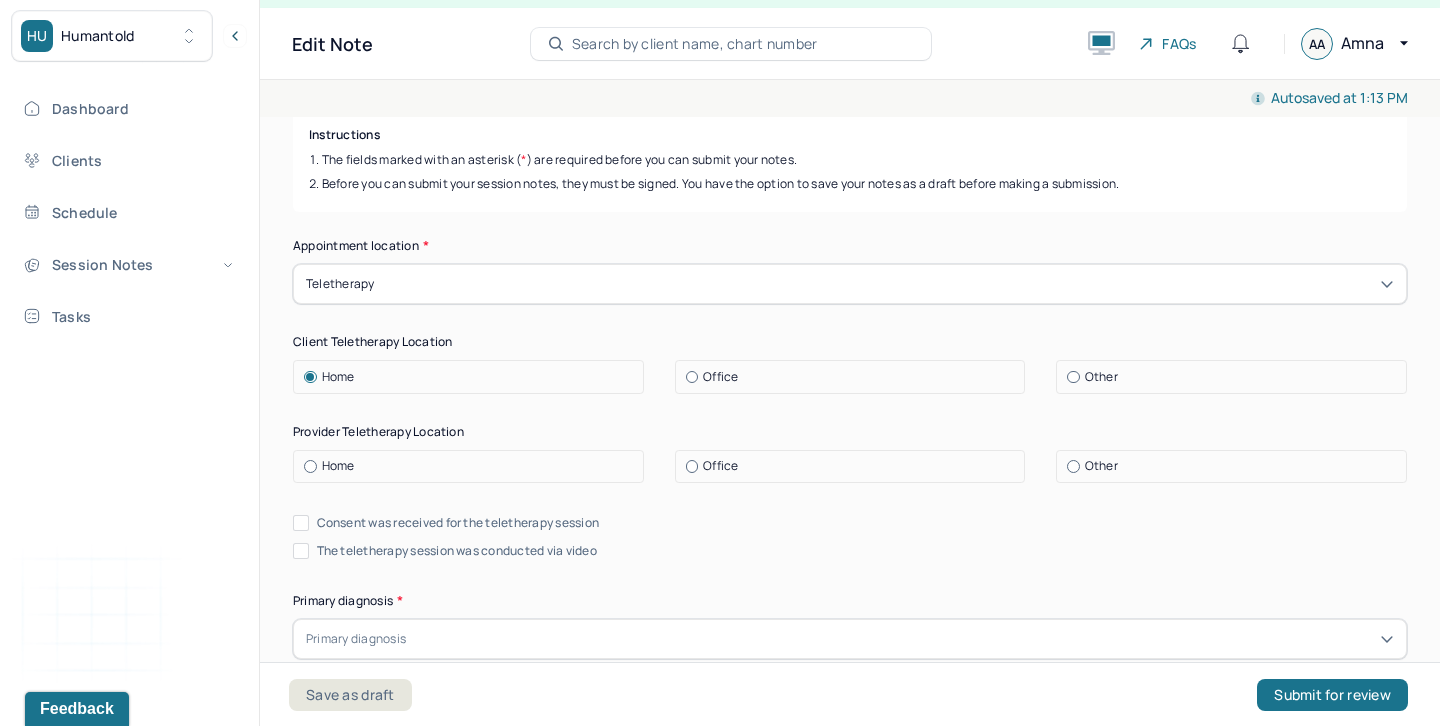 scroll, scrollTop: 301, scrollLeft: 0, axis: vertical 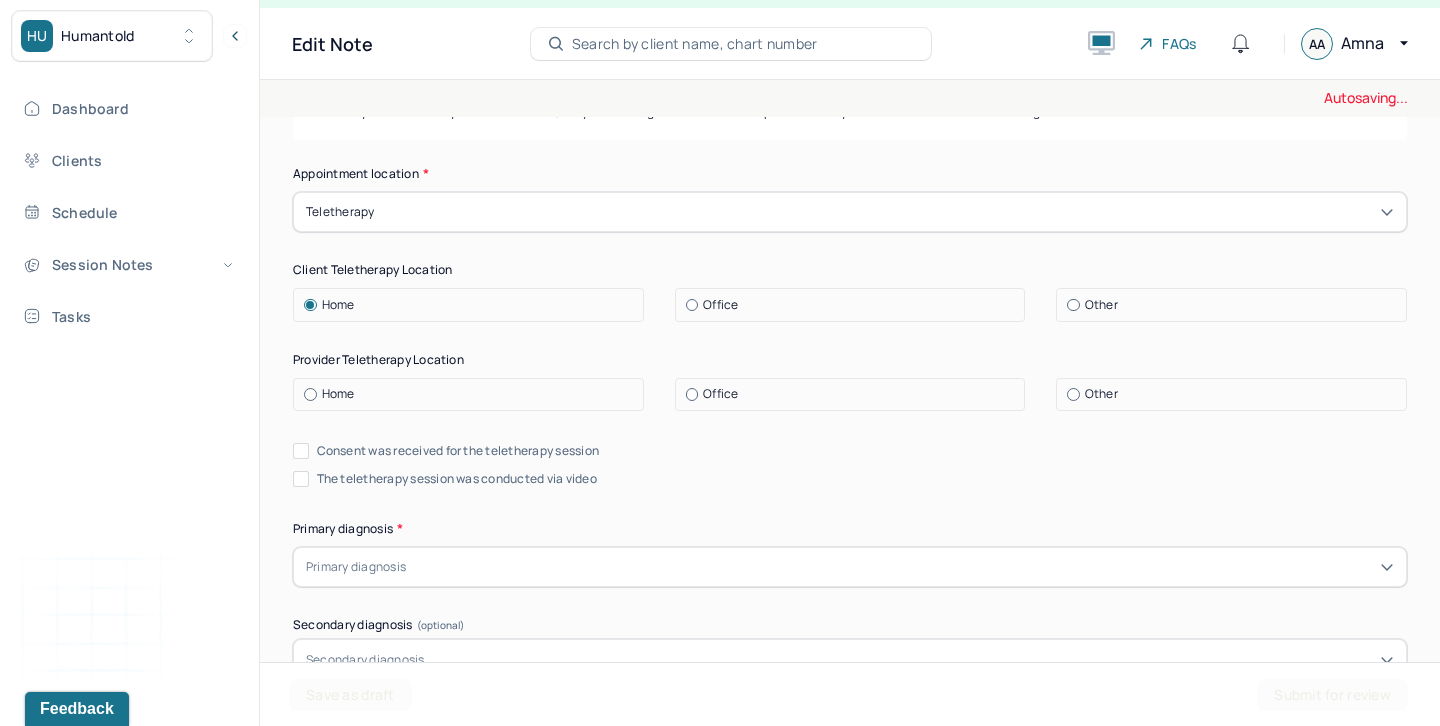 click on "Office" at bounding box center (720, 394) 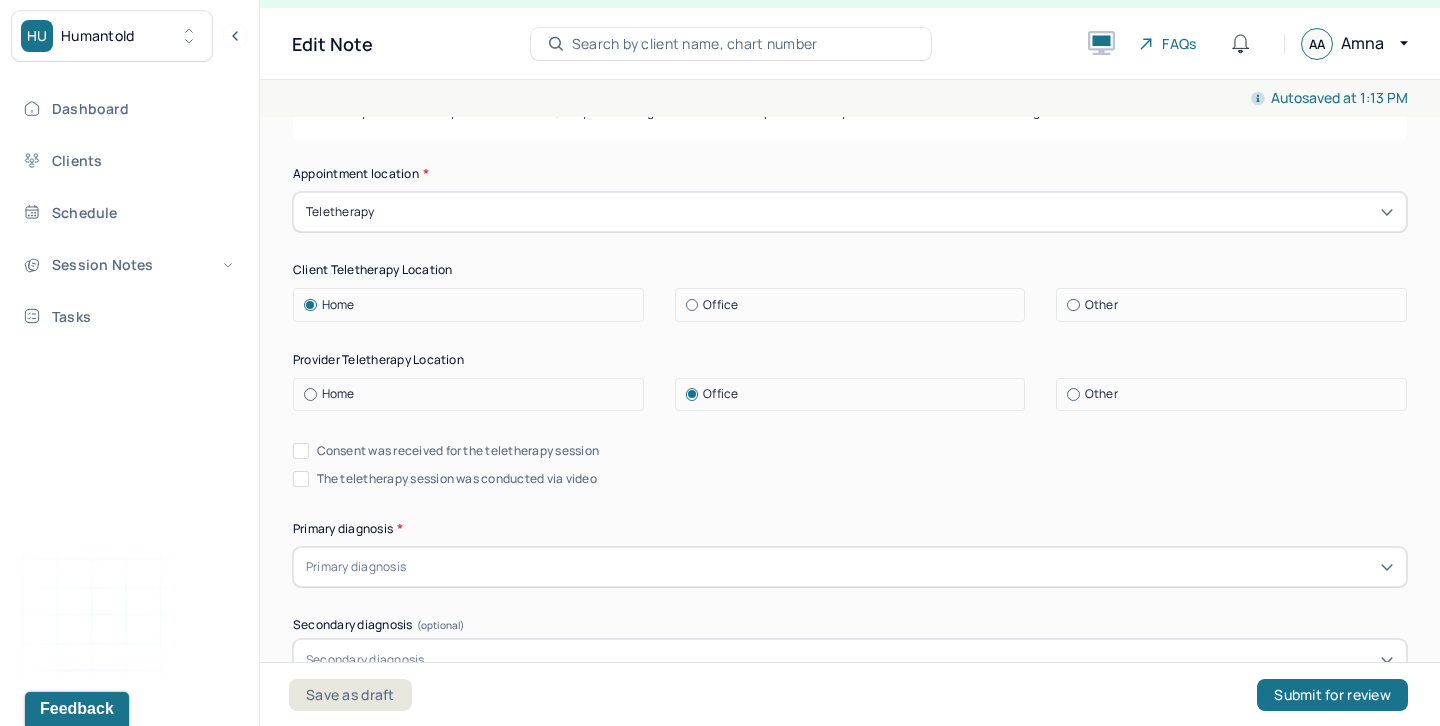 click on "Consent was received for the teletherapy session" at bounding box center (458, 451) 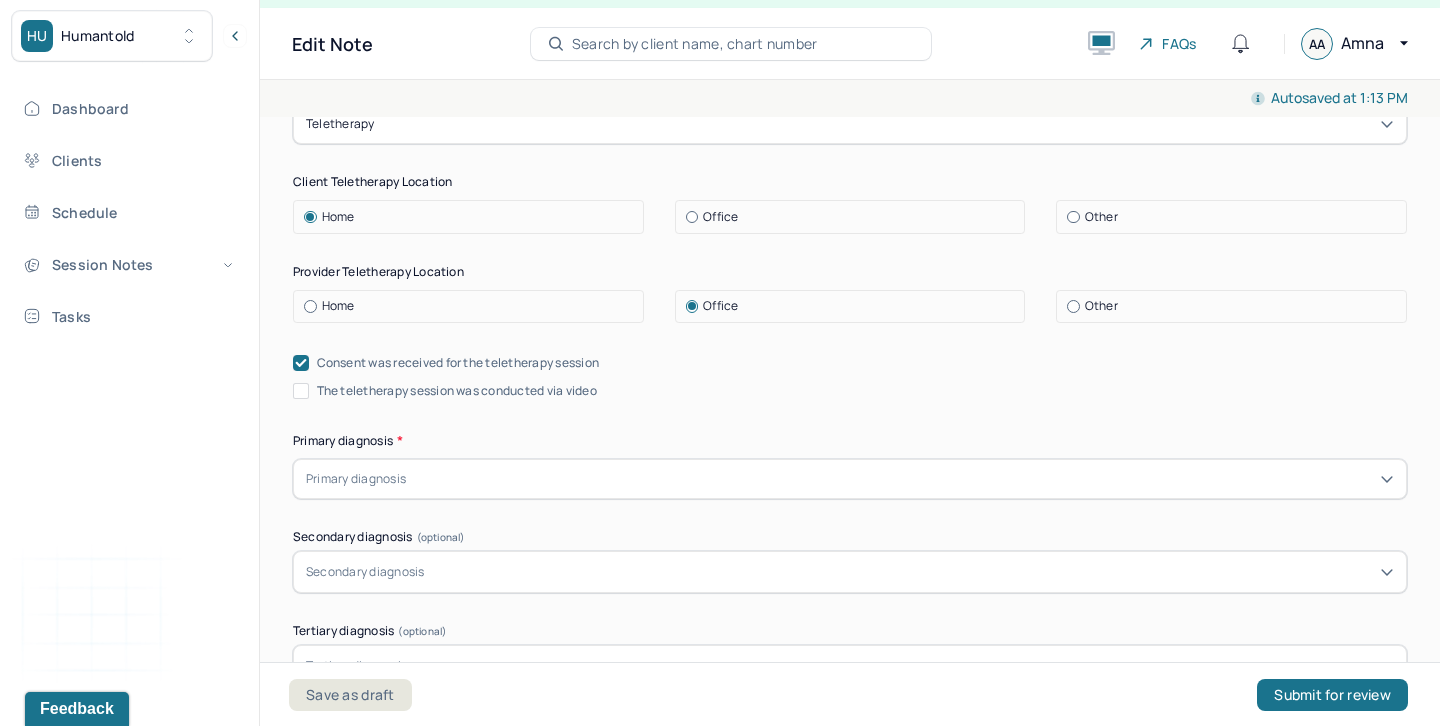 scroll, scrollTop: 445, scrollLeft: 0, axis: vertical 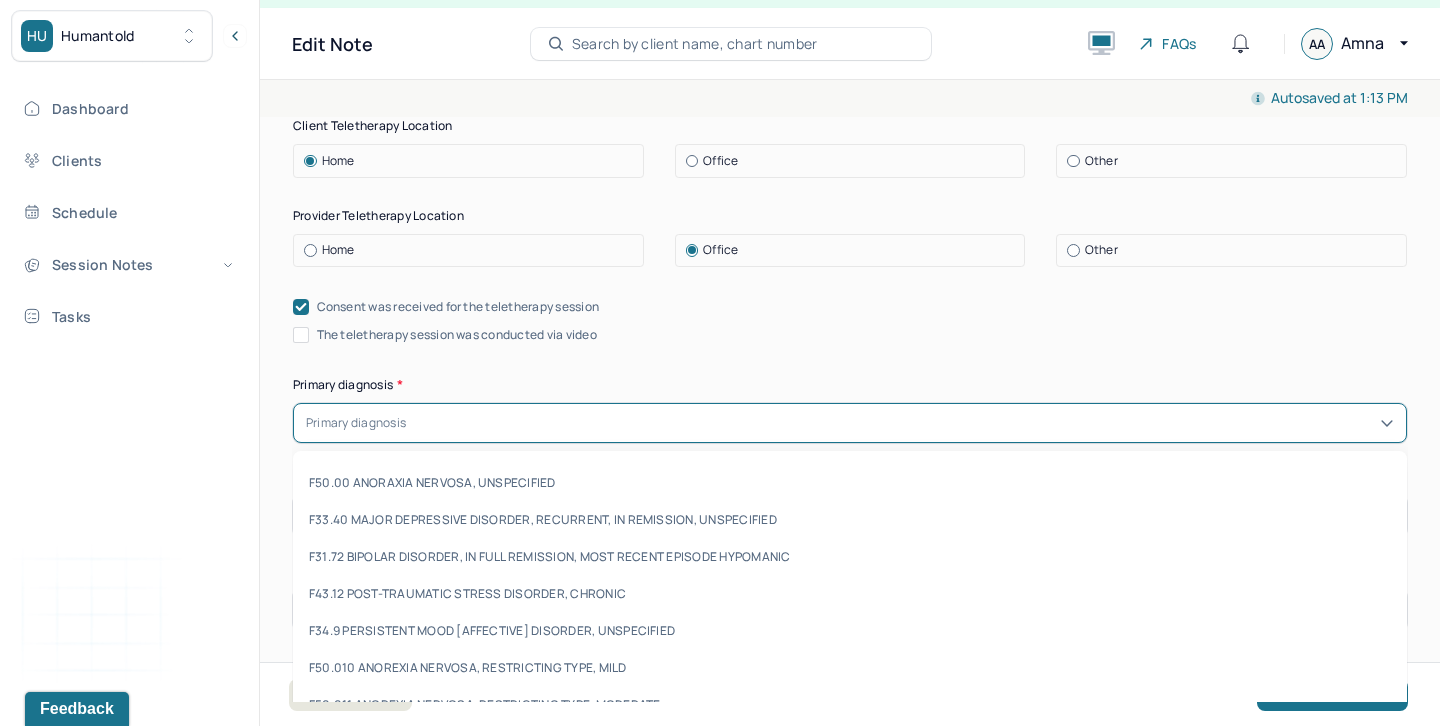 click at bounding box center (902, 423) 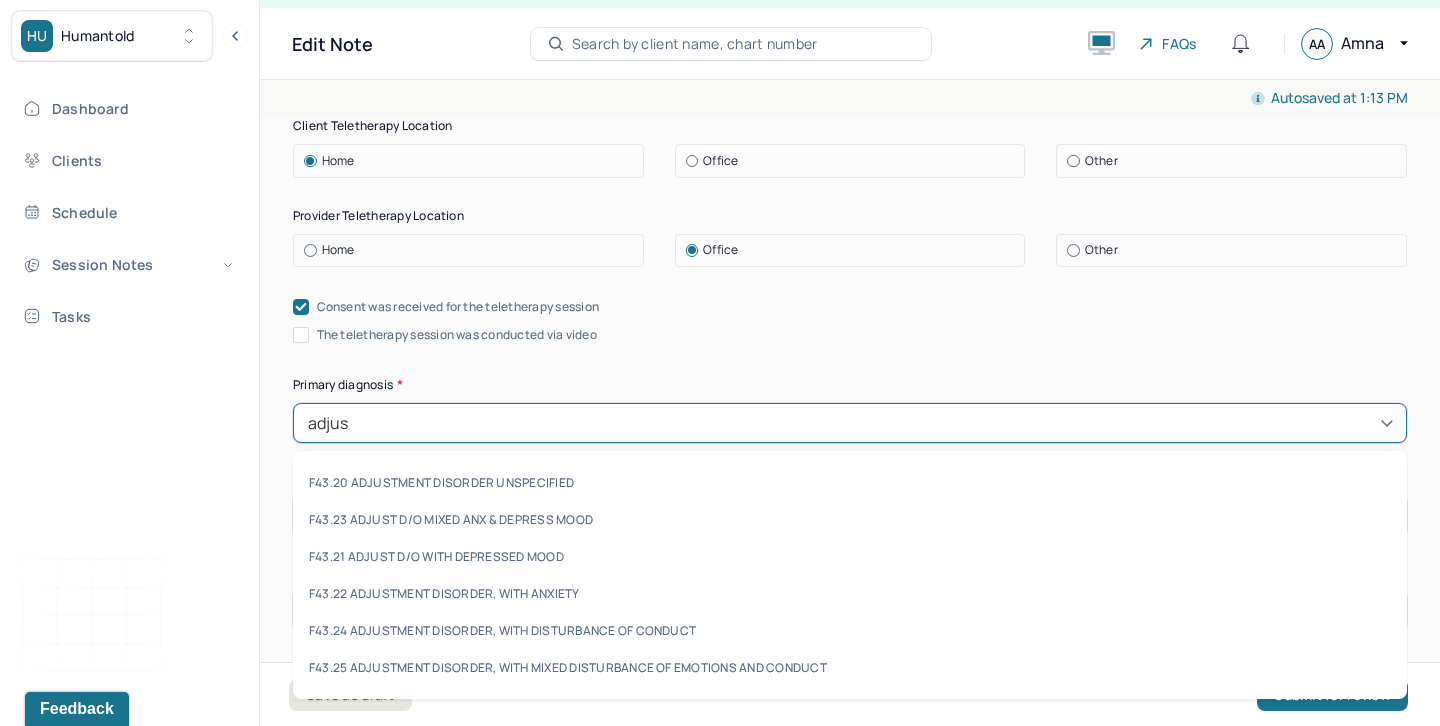 type on "adjust" 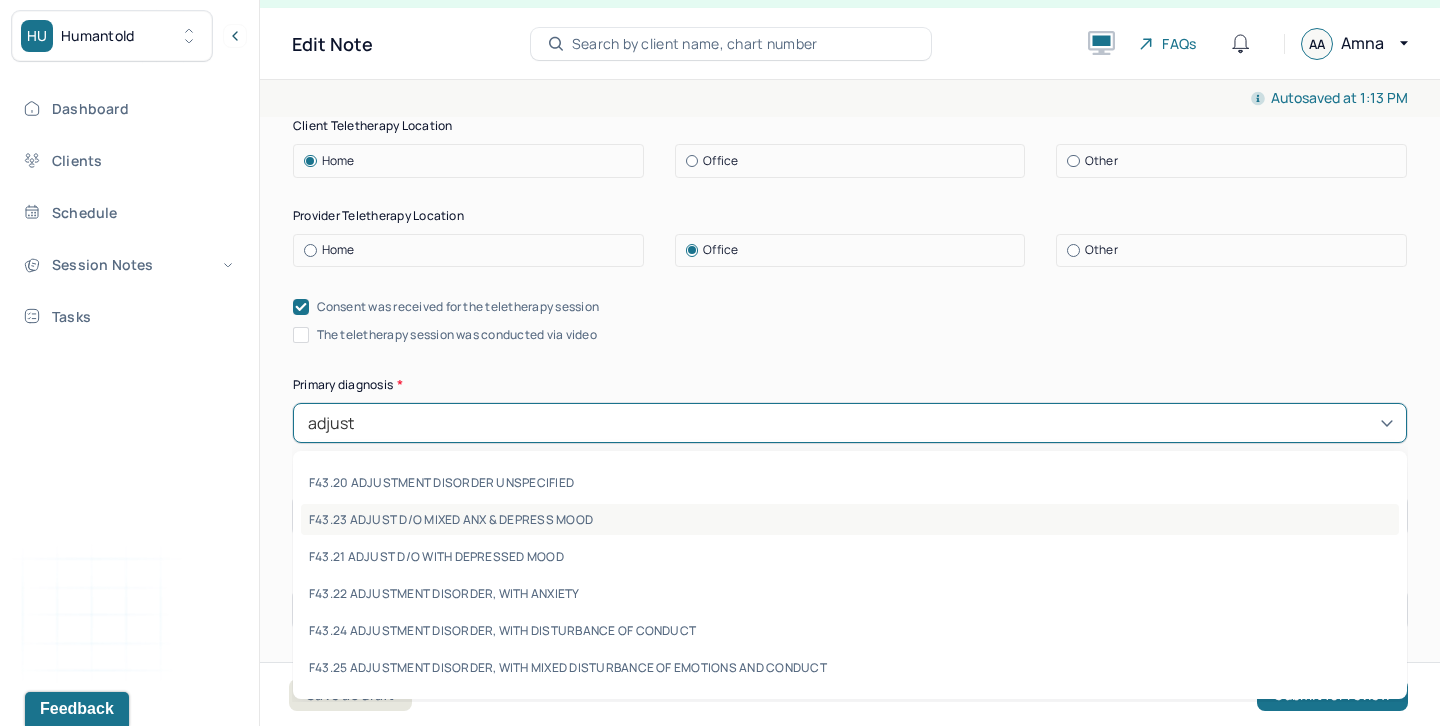 click on "F43.23 ADJUST D/O MIXED ANX & DEPRESS MOOD" at bounding box center [850, 519] 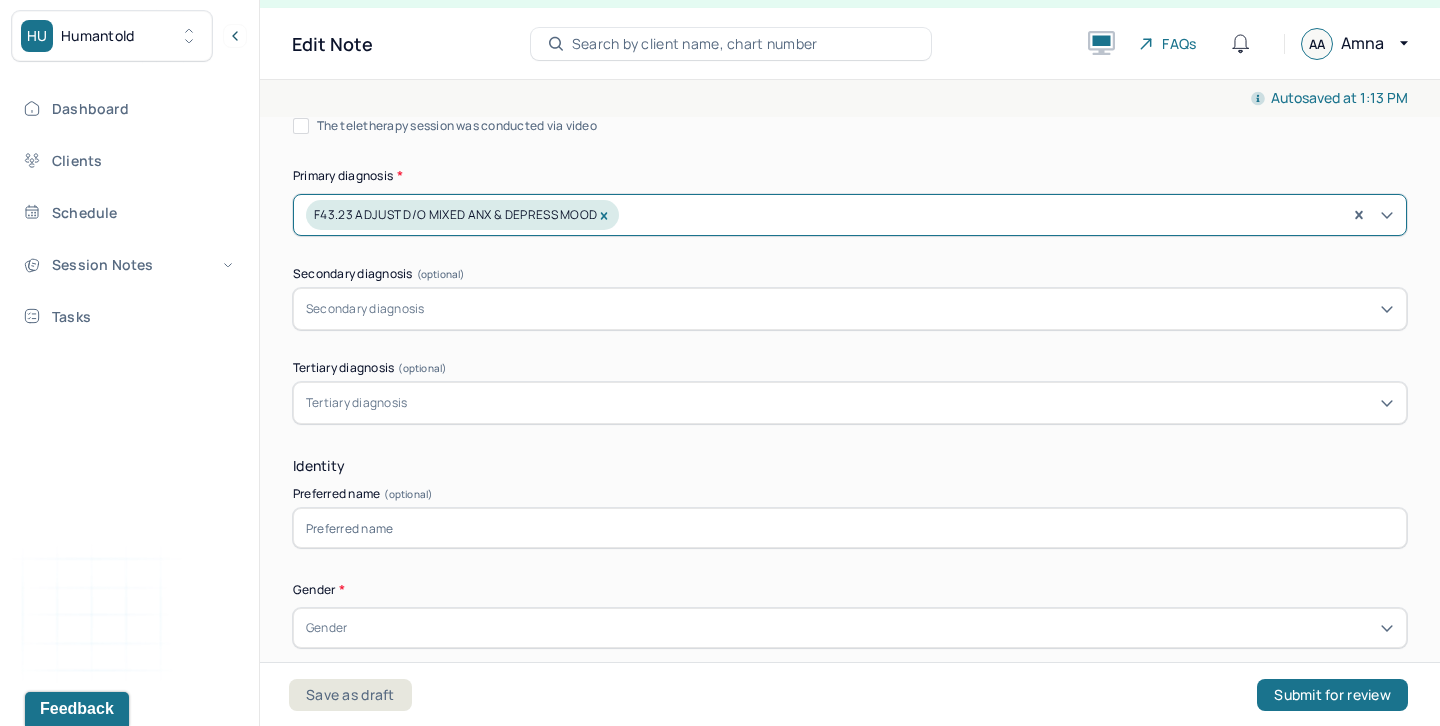 scroll, scrollTop: 732, scrollLeft: 0, axis: vertical 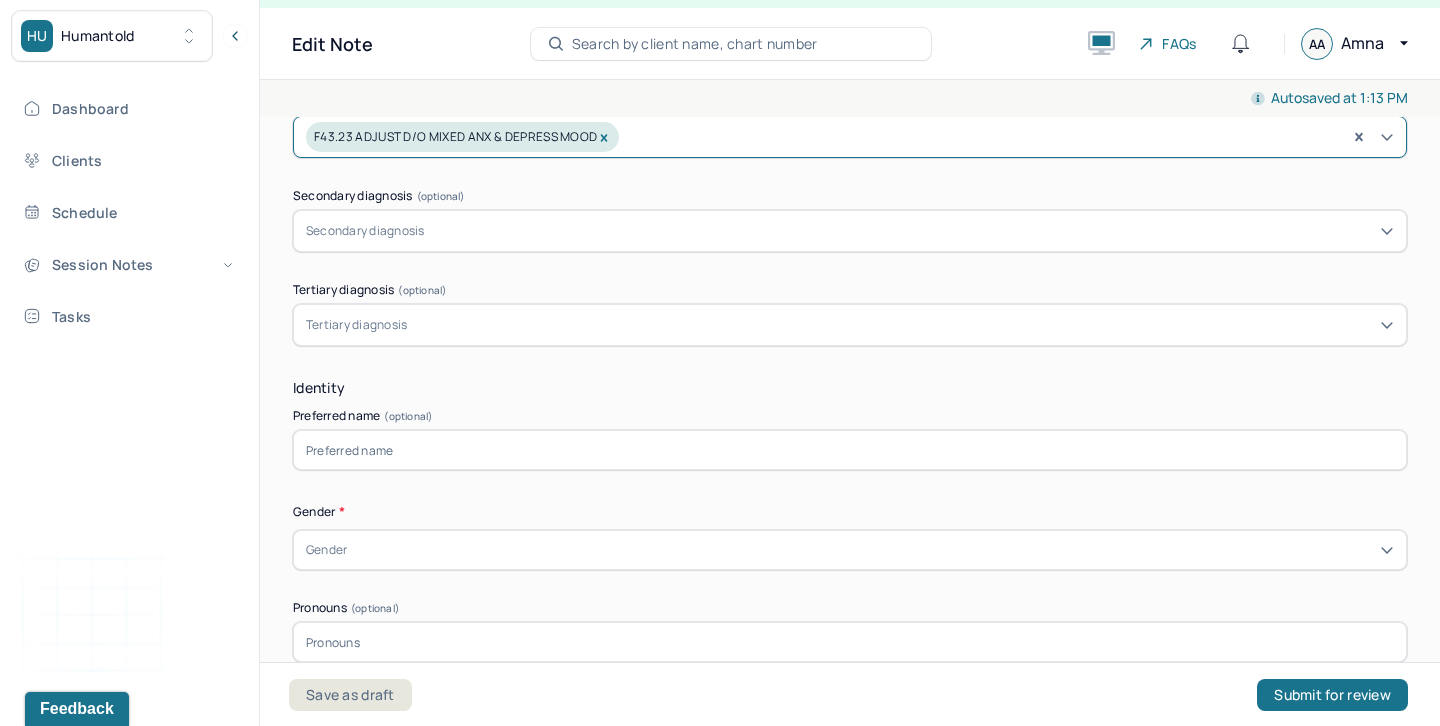 click at bounding box center (850, 450) 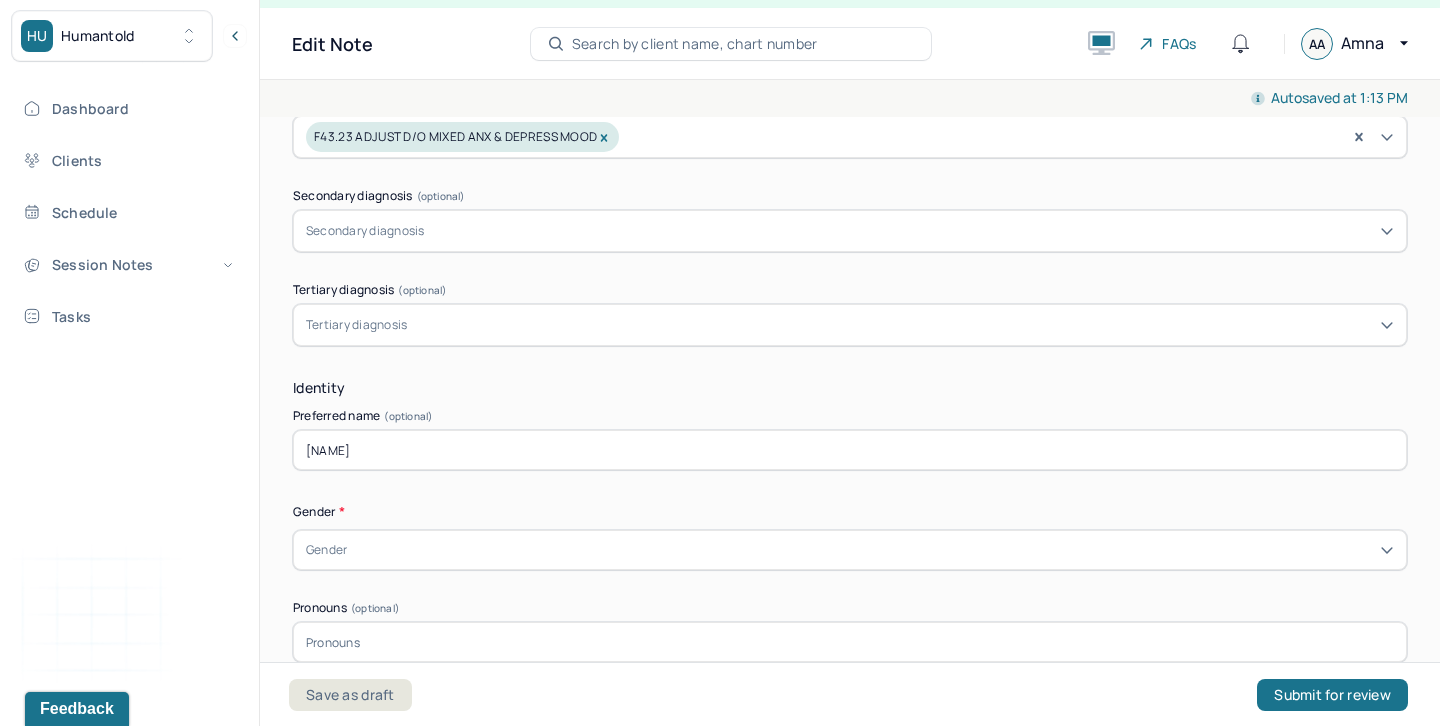 type on "[NAME]" 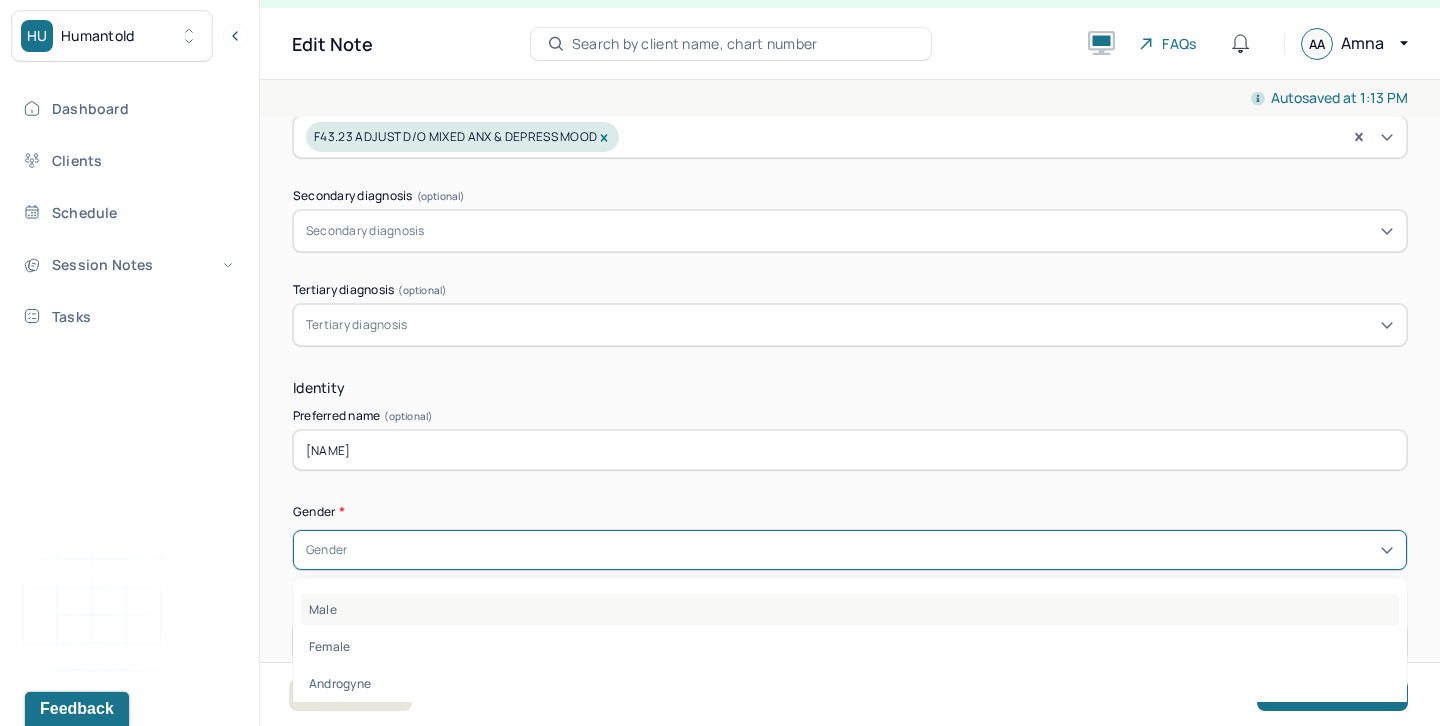 click on "Male" at bounding box center (850, 609) 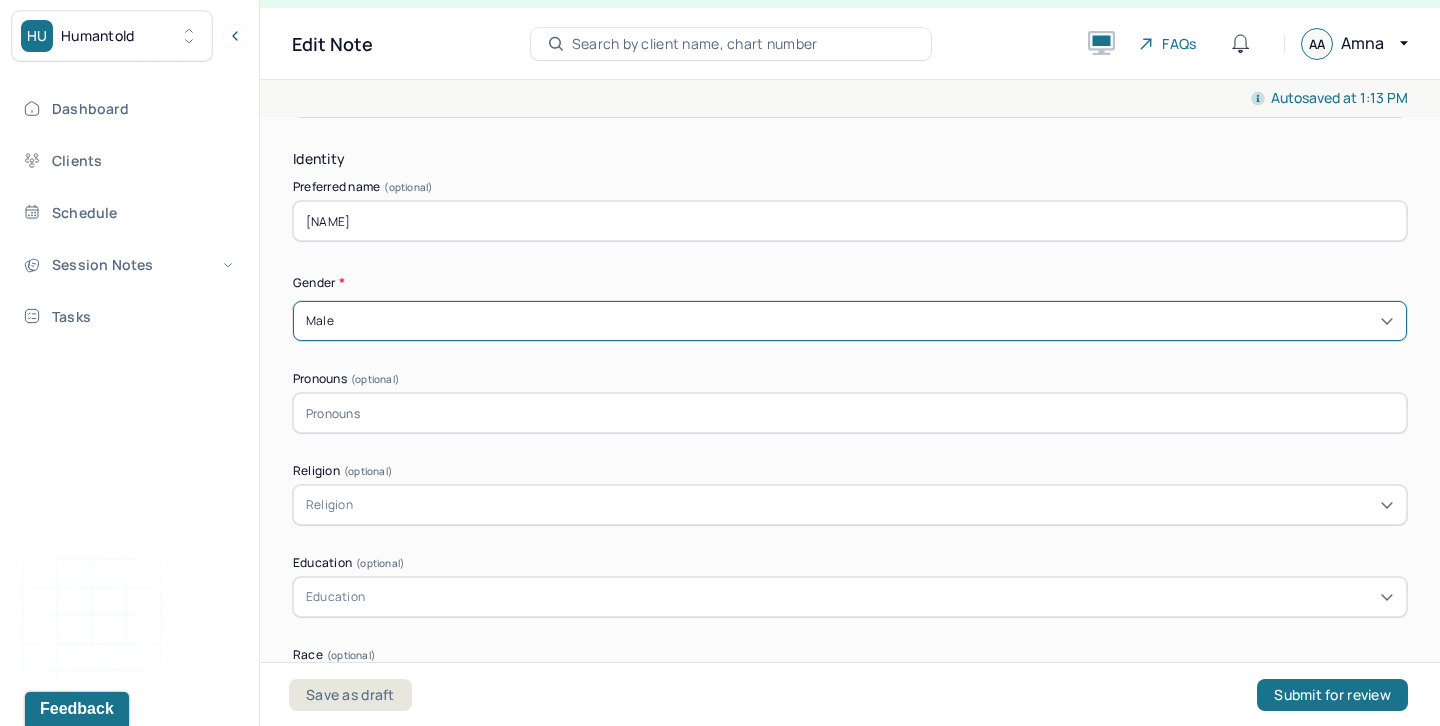 scroll, scrollTop: 972, scrollLeft: 0, axis: vertical 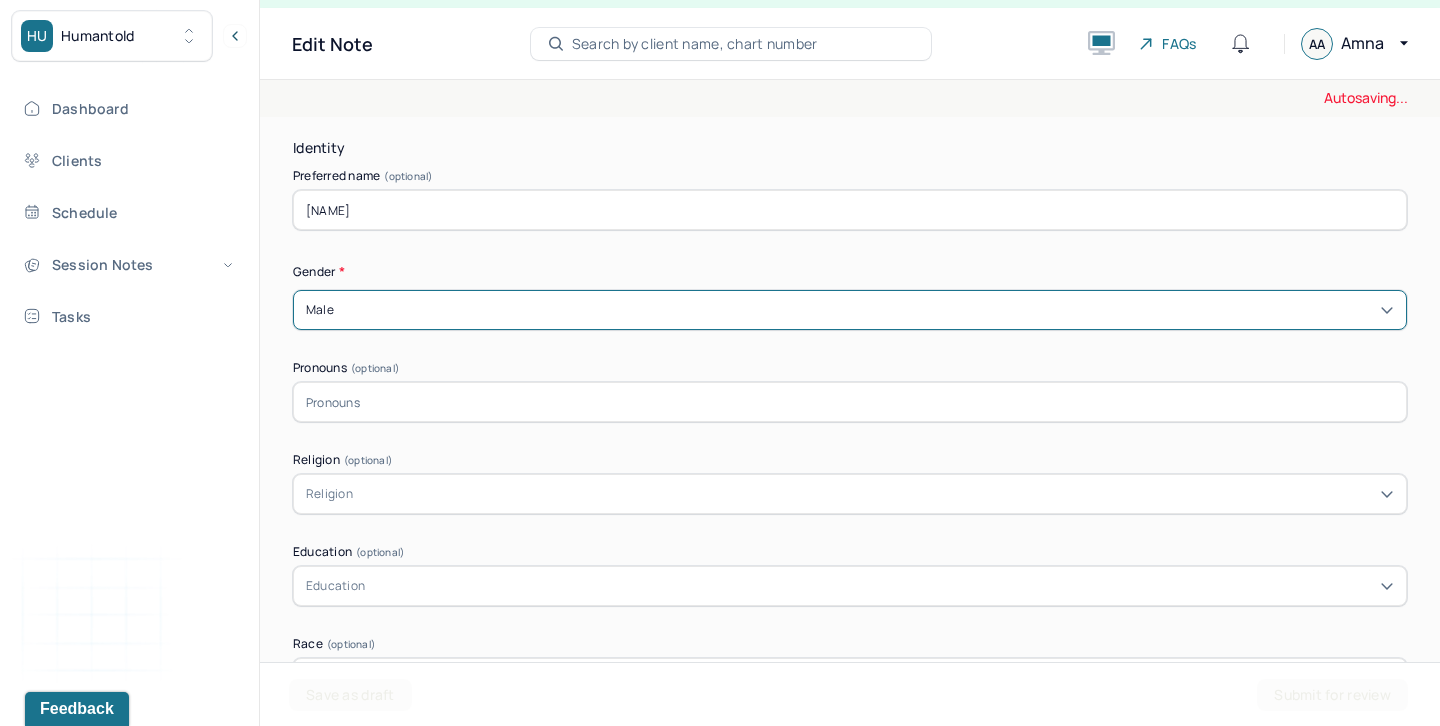 click at bounding box center (850, 402) 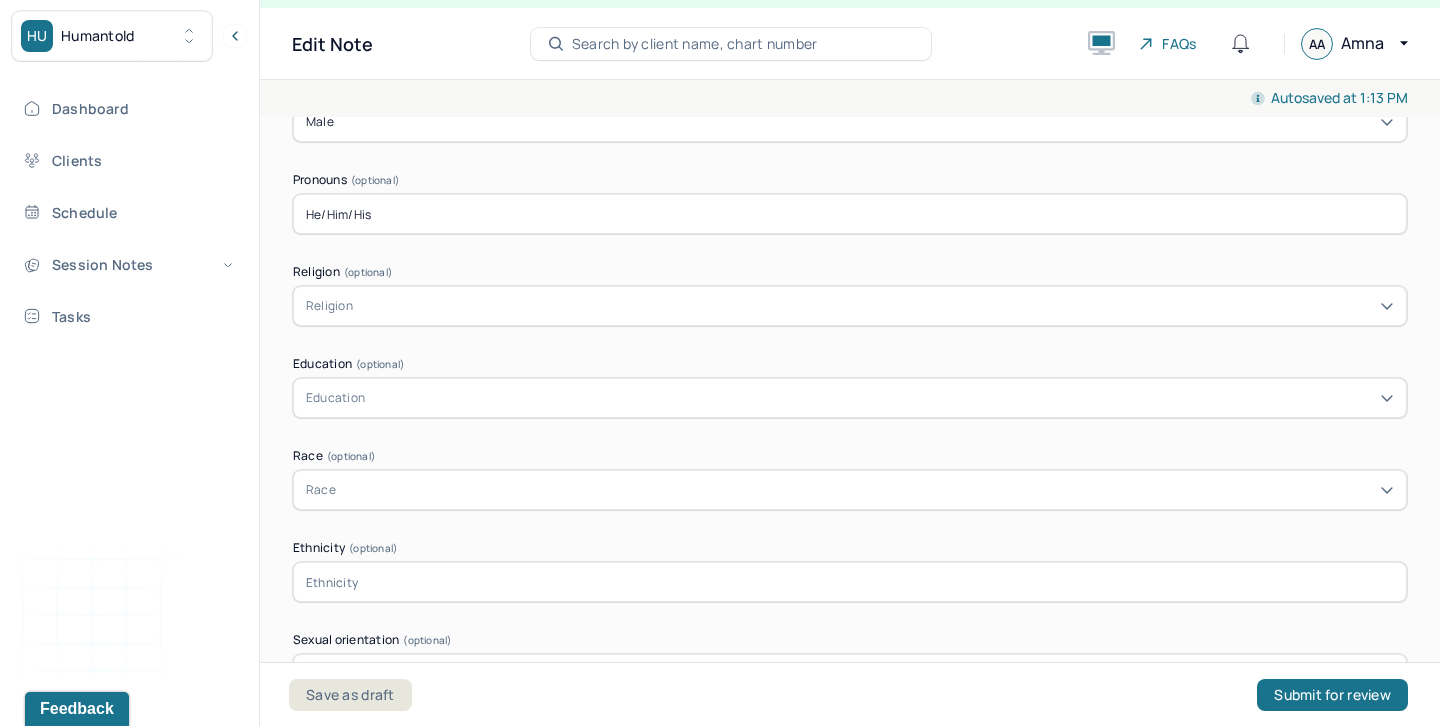 scroll, scrollTop: 1345, scrollLeft: 0, axis: vertical 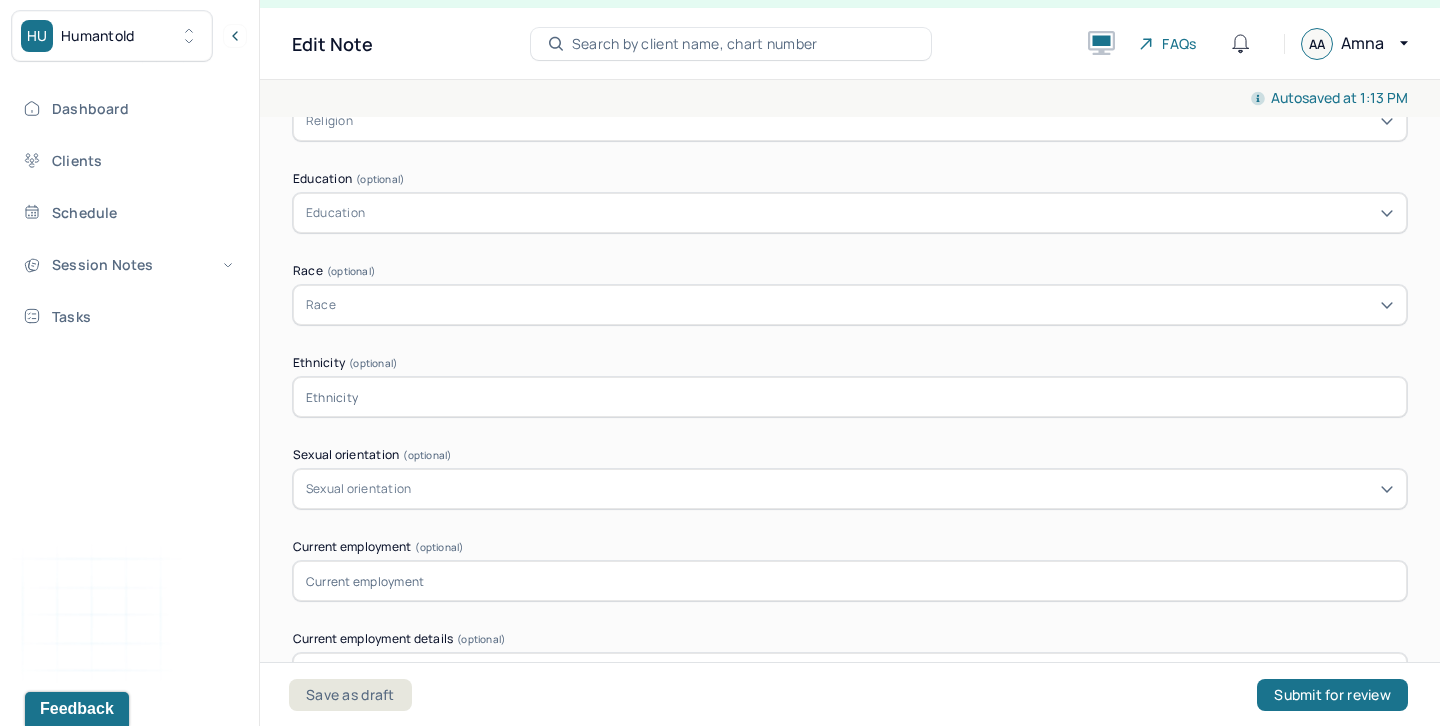 type on "He/Him/His" 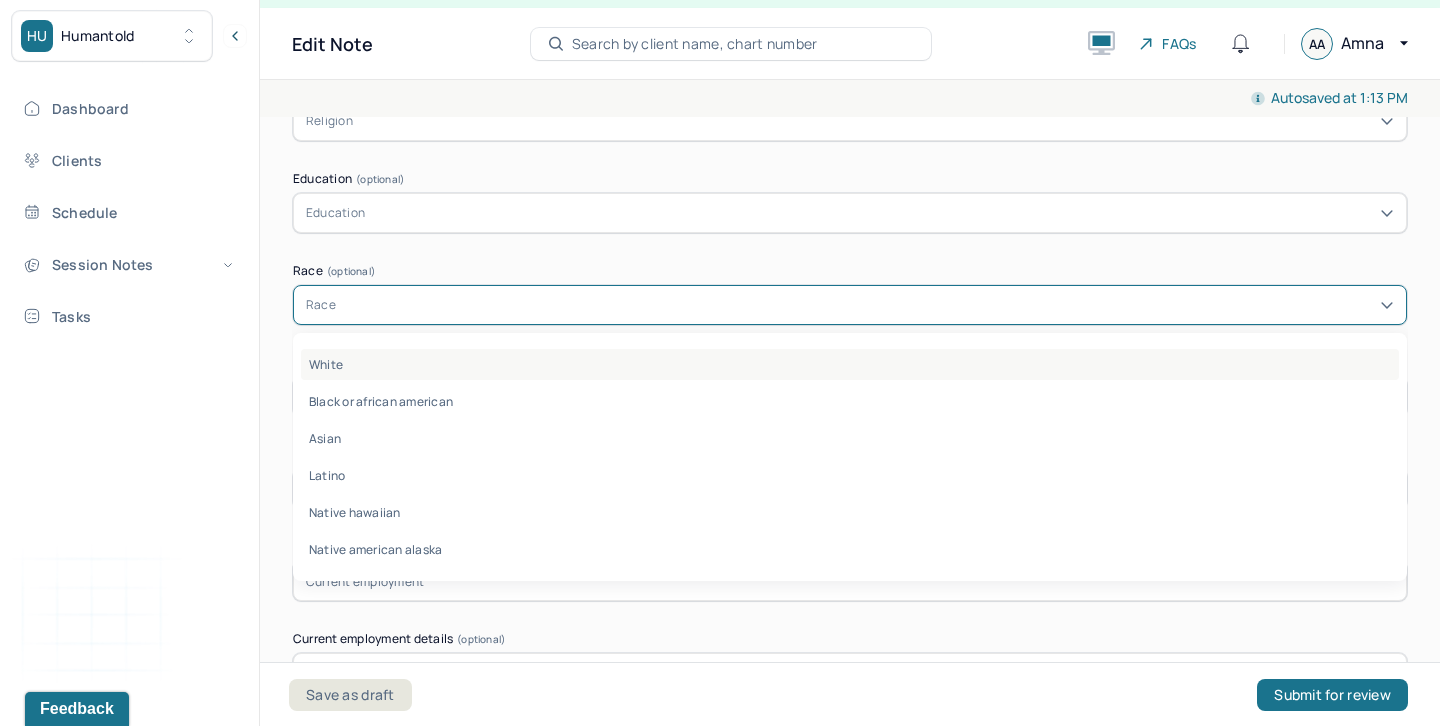 click on "White" at bounding box center [850, 364] 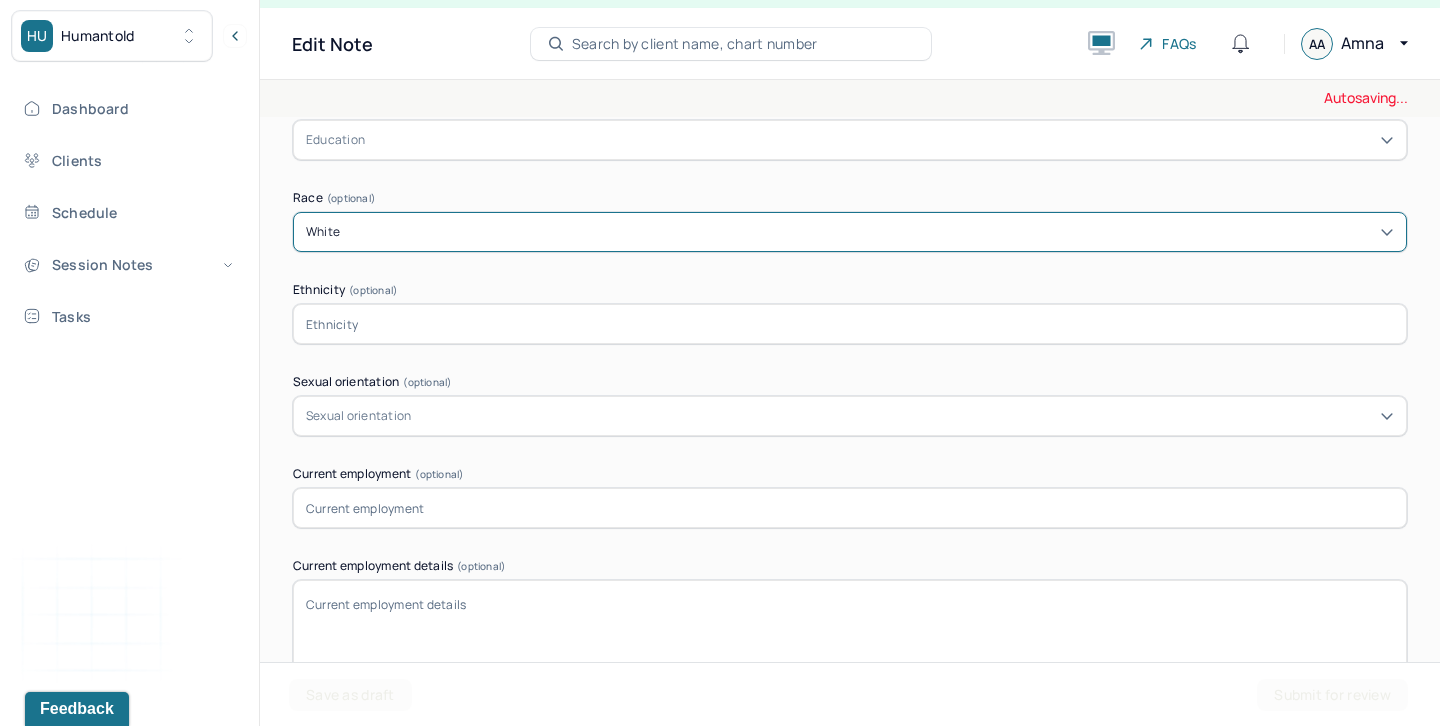 scroll, scrollTop: 1543, scrollLeft: 0, axis: vertical 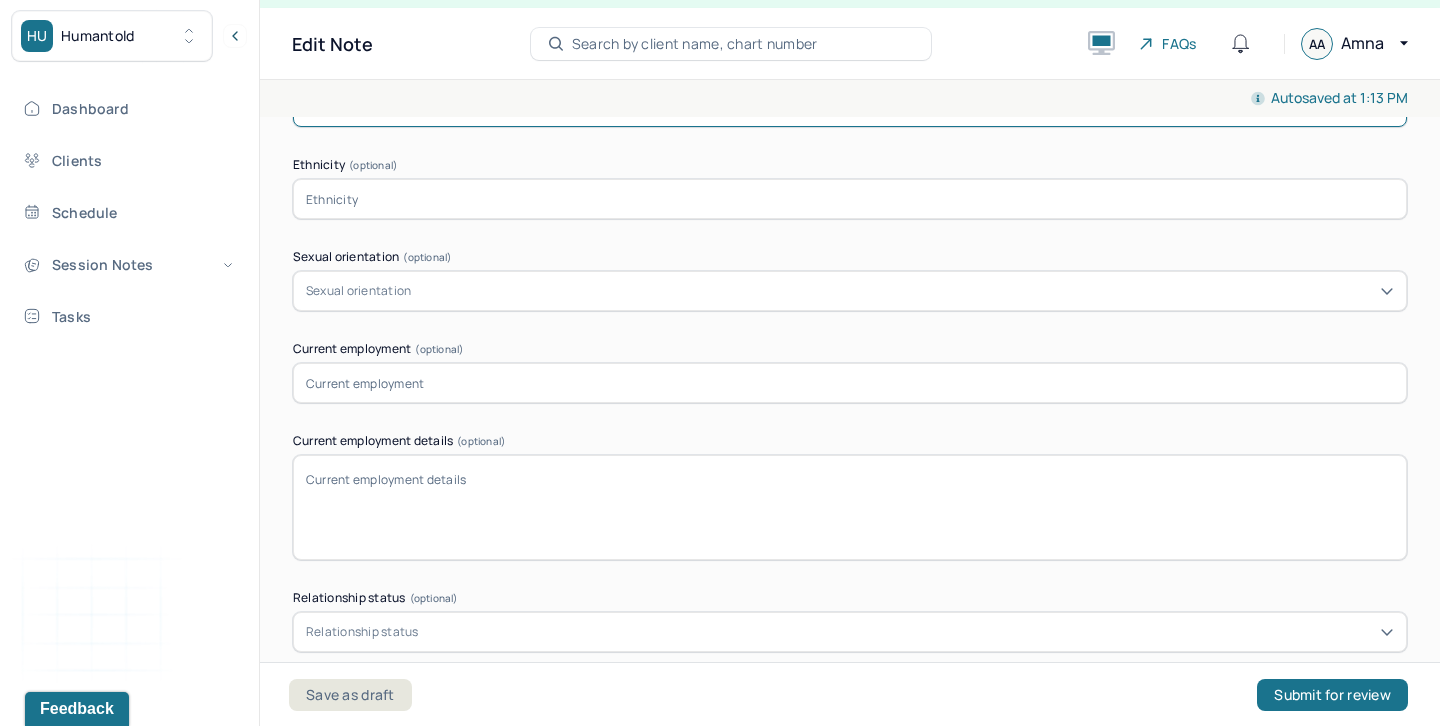 click on "Sexual orientation" at bounding box center (850, 291) 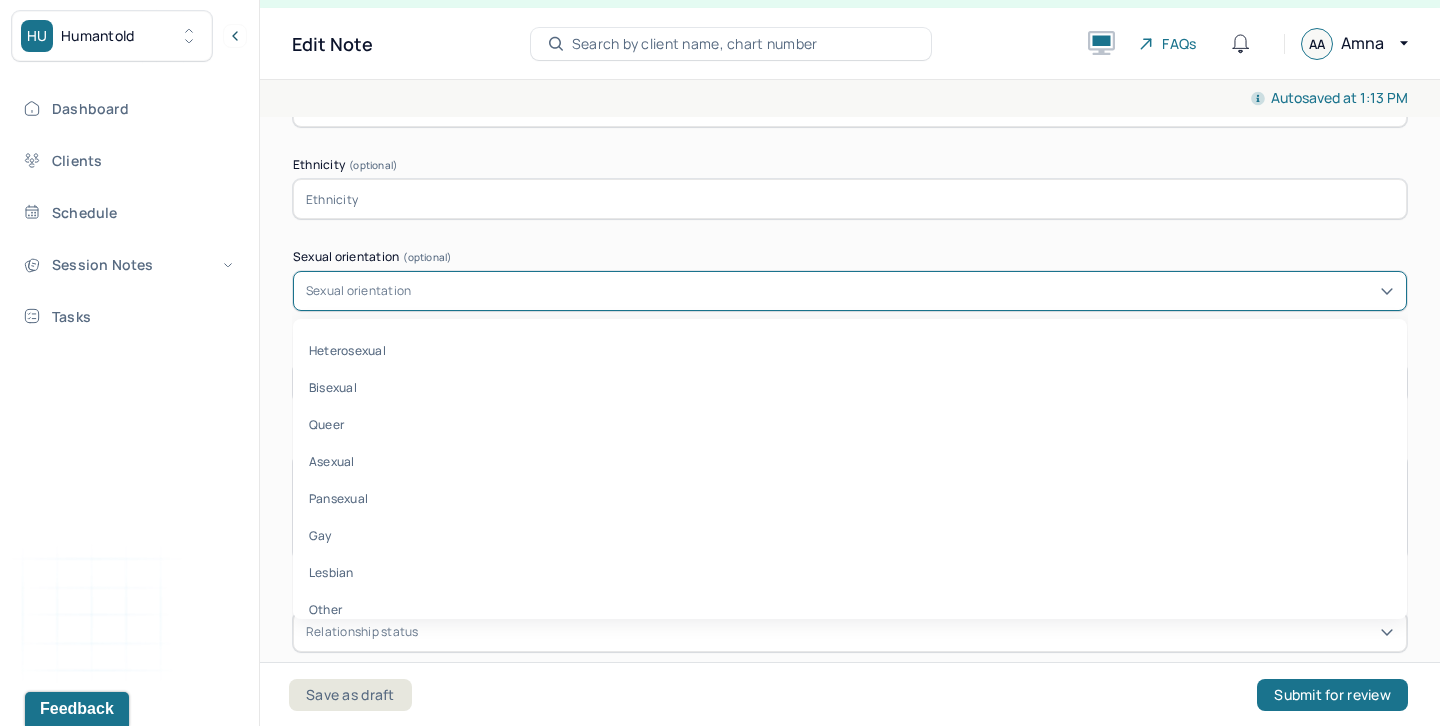 click on "Appointment location * Teletherapy Client Teletherapy Location Home Office Other Provider Teletherapy Location Home Office Other Consent was received for the teletherapy session The teletherapy session was conducted via video Primary diagnosis * F43.23 ADJUST D/O MIXED ANX & DEPRESS MOOD Secondary diagnosis (optional) Secondary diagnosis Tertiary diagnosis (optional) Tertiary diagnosis Identity Preferred name (optional) [NAME] Gender * Male Pronouns (optional) He/Him/His Religion (optional) Religion Education (optional) Education Race (optional) White Ethnicity (optional) Sexual orientation (optional) Heterosexual, 1 of 8. 8 results available. Use Up and Down to choose options, press Enter to select the currently focused option, press Escape to exit the menu, press Tab to select the option and exit the menu. Sexual orientation Heterosexual Bisexual Queer Asexual Pansexual Gay Lesbian Other Current employment (optional) Current employment details (optional) Relationship status (optional) Relationship status" at bounding box center (850, -75) 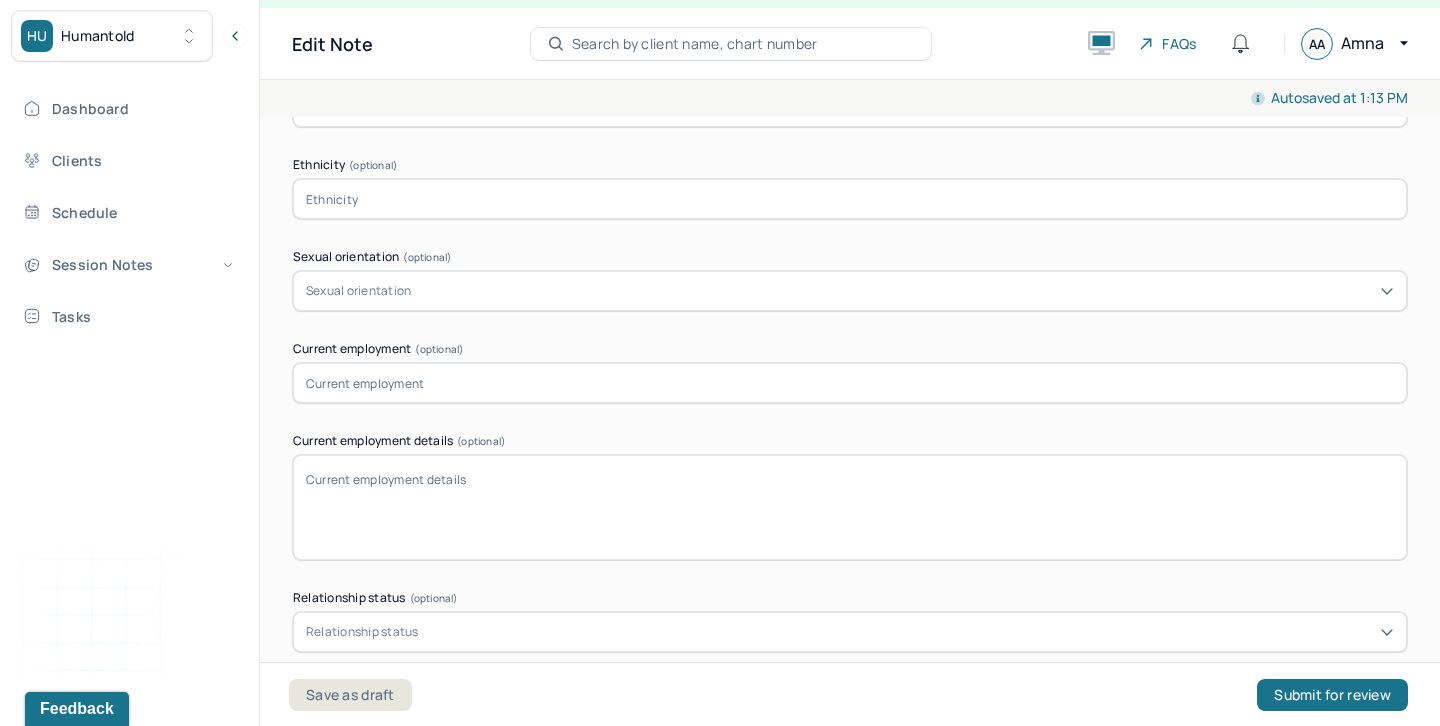 click at bounding box center [850, 383] 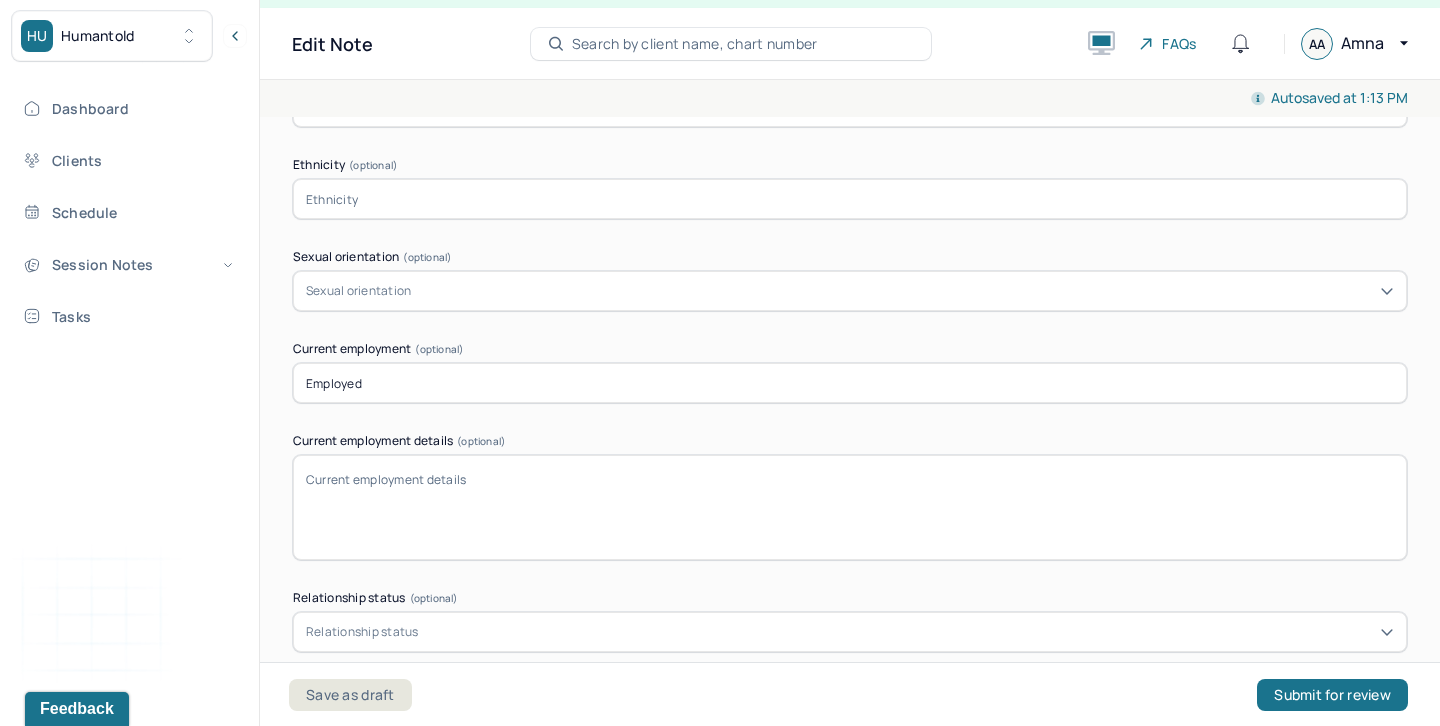 type on "Employed" 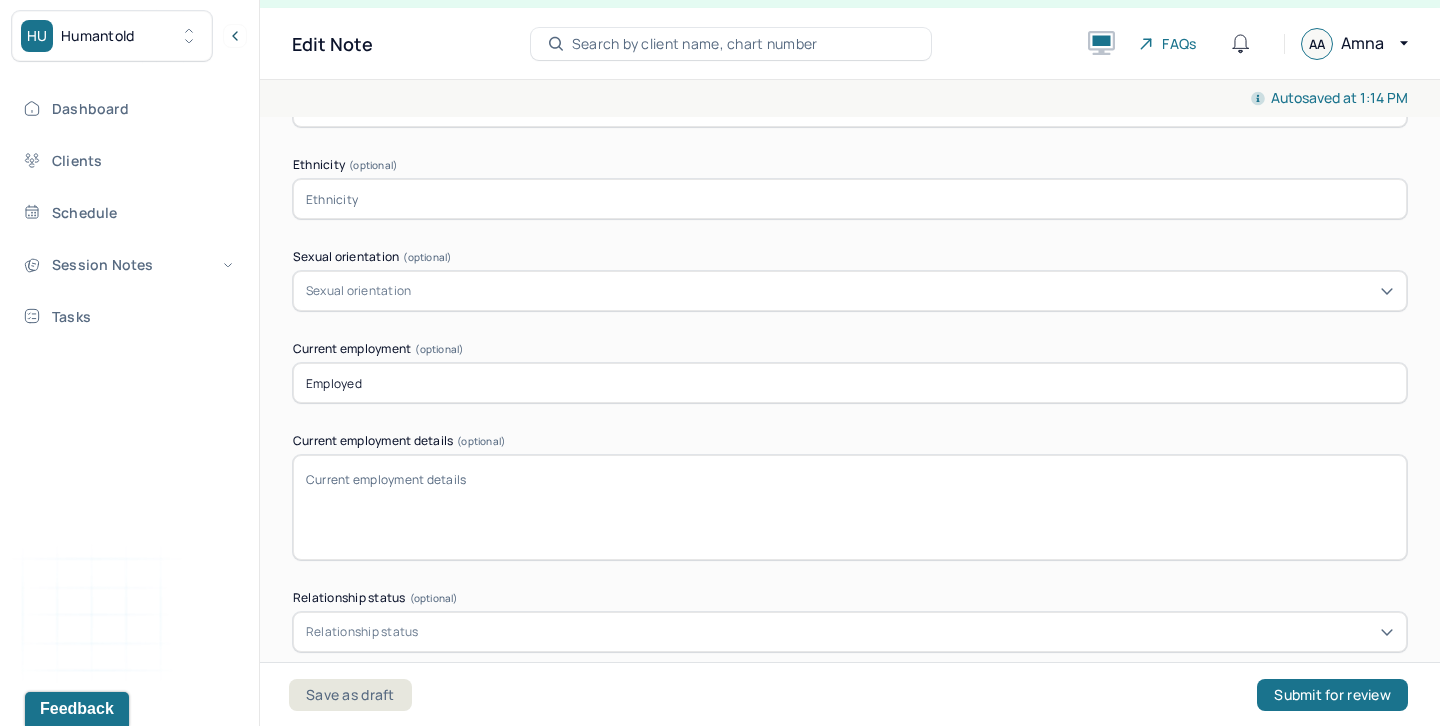 scroll, scrollTop: 1768, scrollLeft: 0, axis: vertical 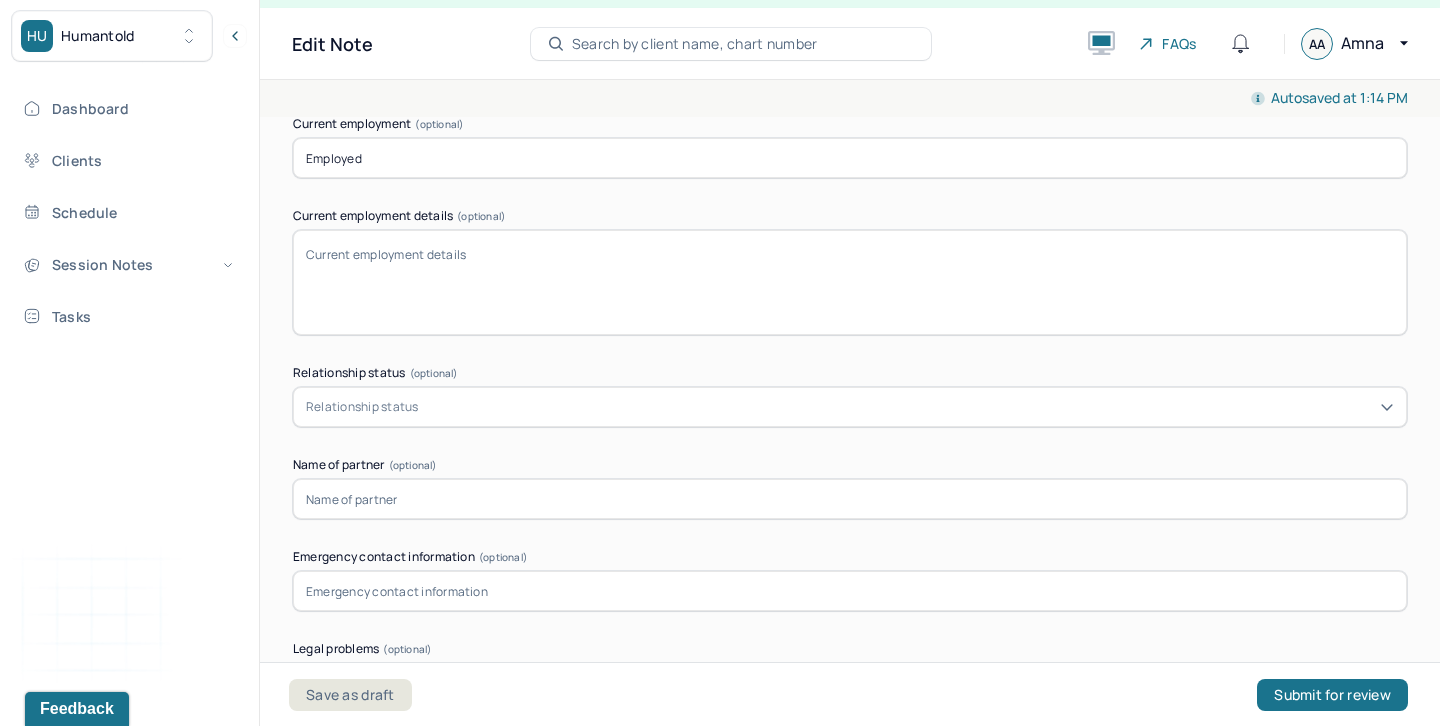 click on "Relationship status" at bounding box center [850, 407] 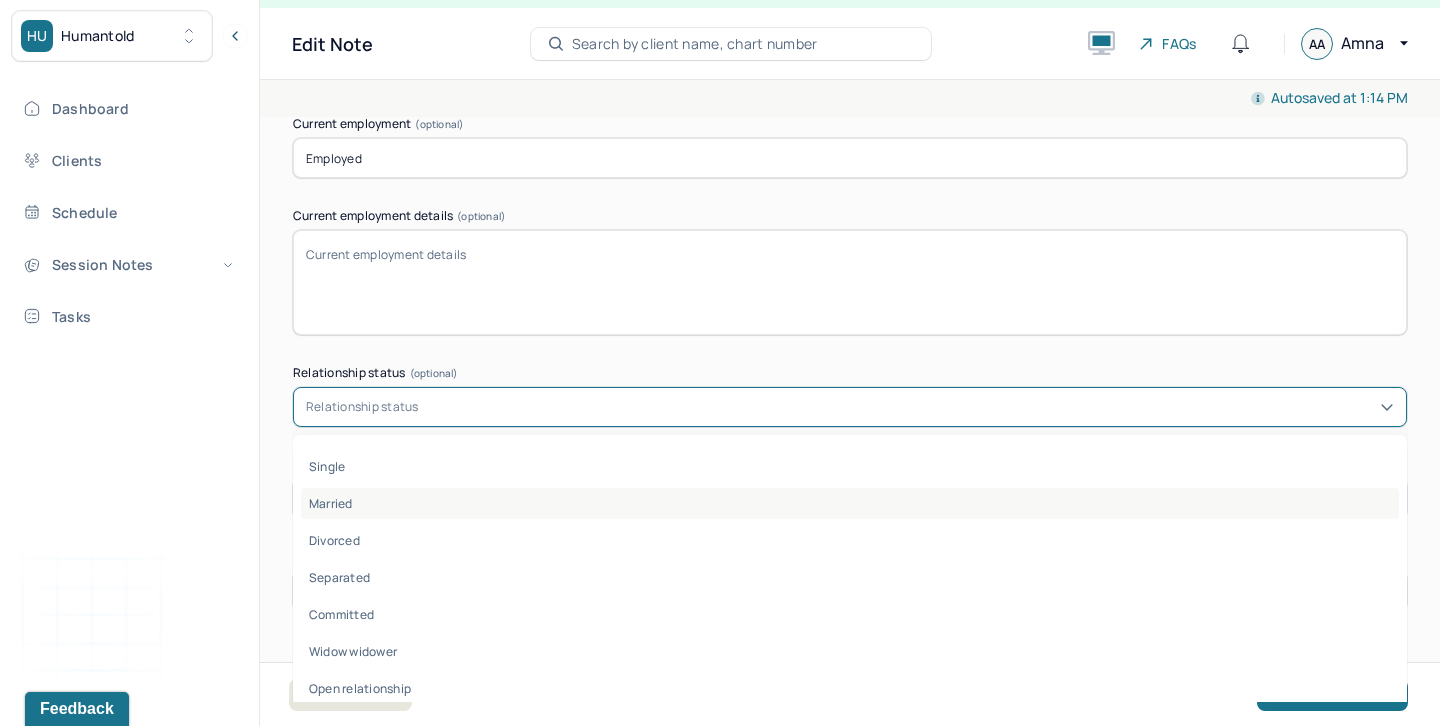 click on "Married" at bounding box center (850, 503) 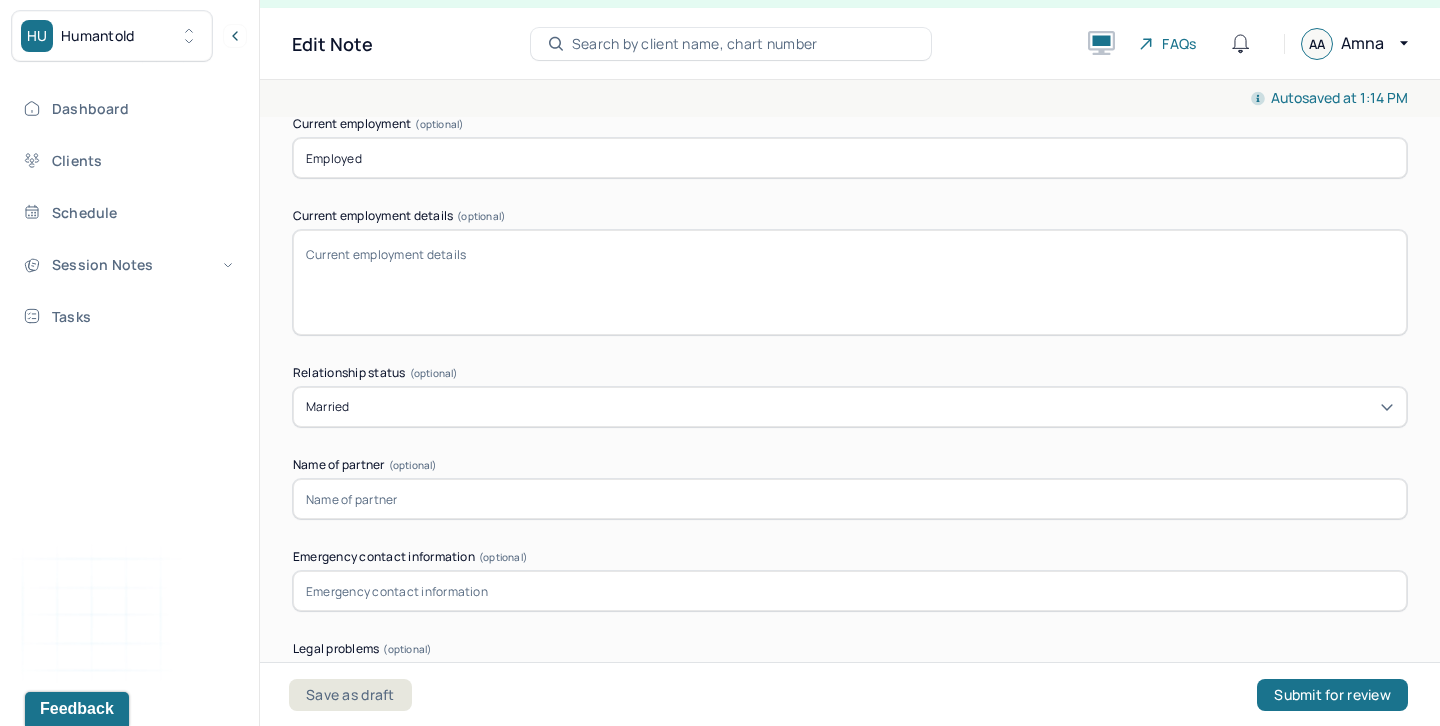click at bounding box center [850, 499] 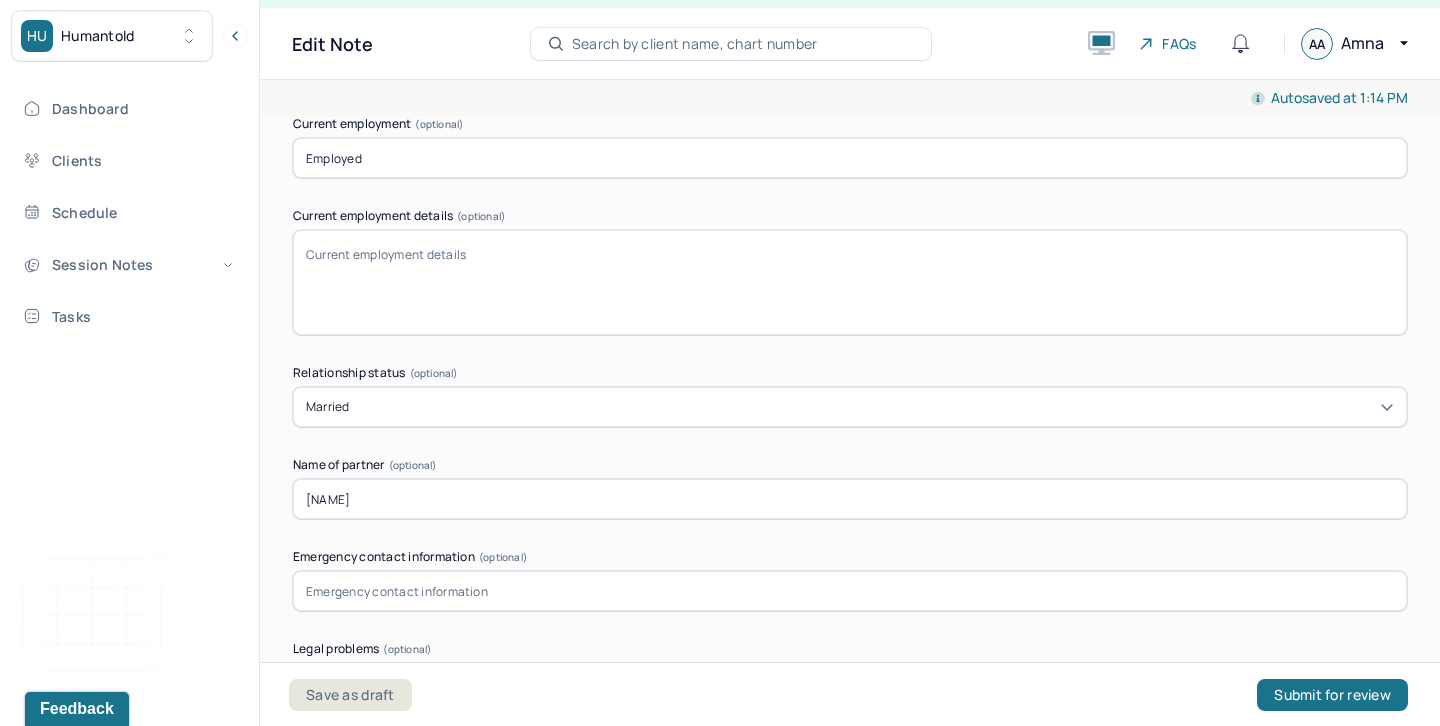 type on "[NAME]" 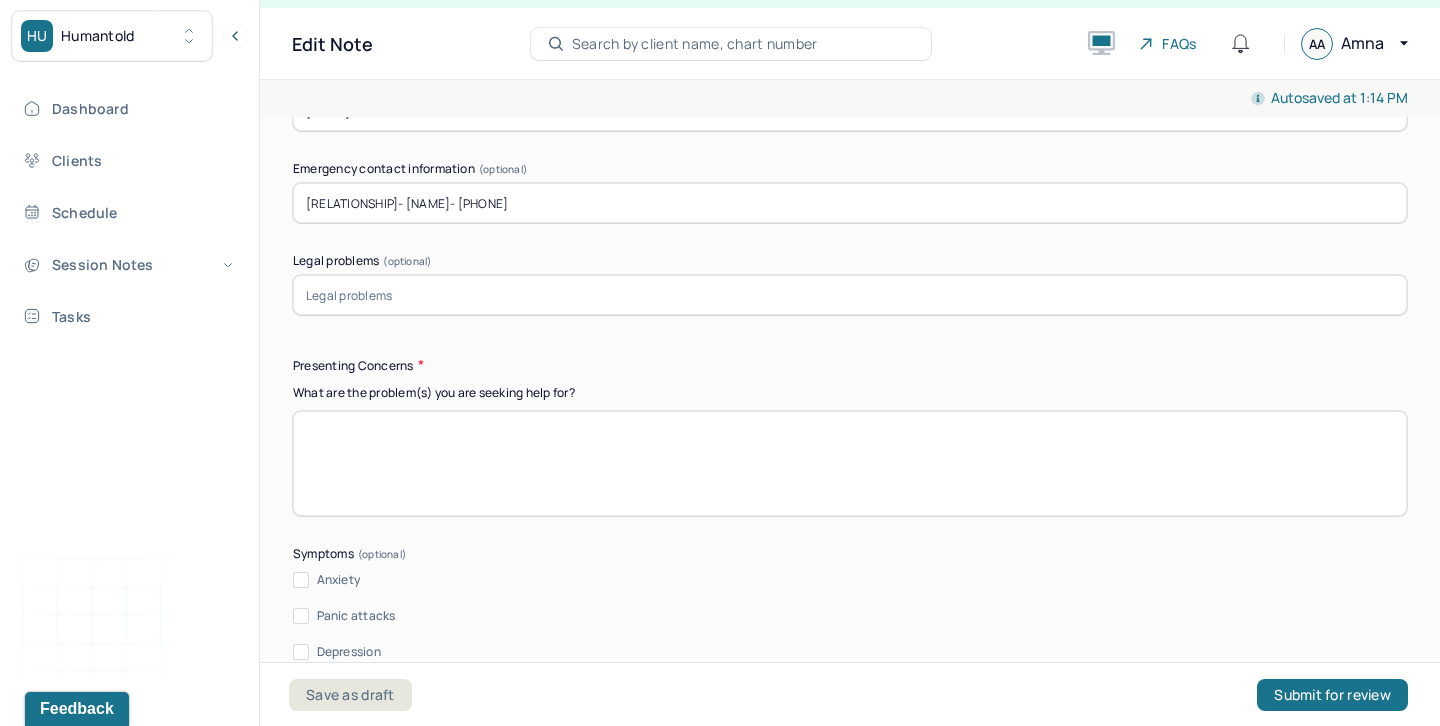 scroll, scrollTop: 2206, scrollLeft: 0, axis: vertical 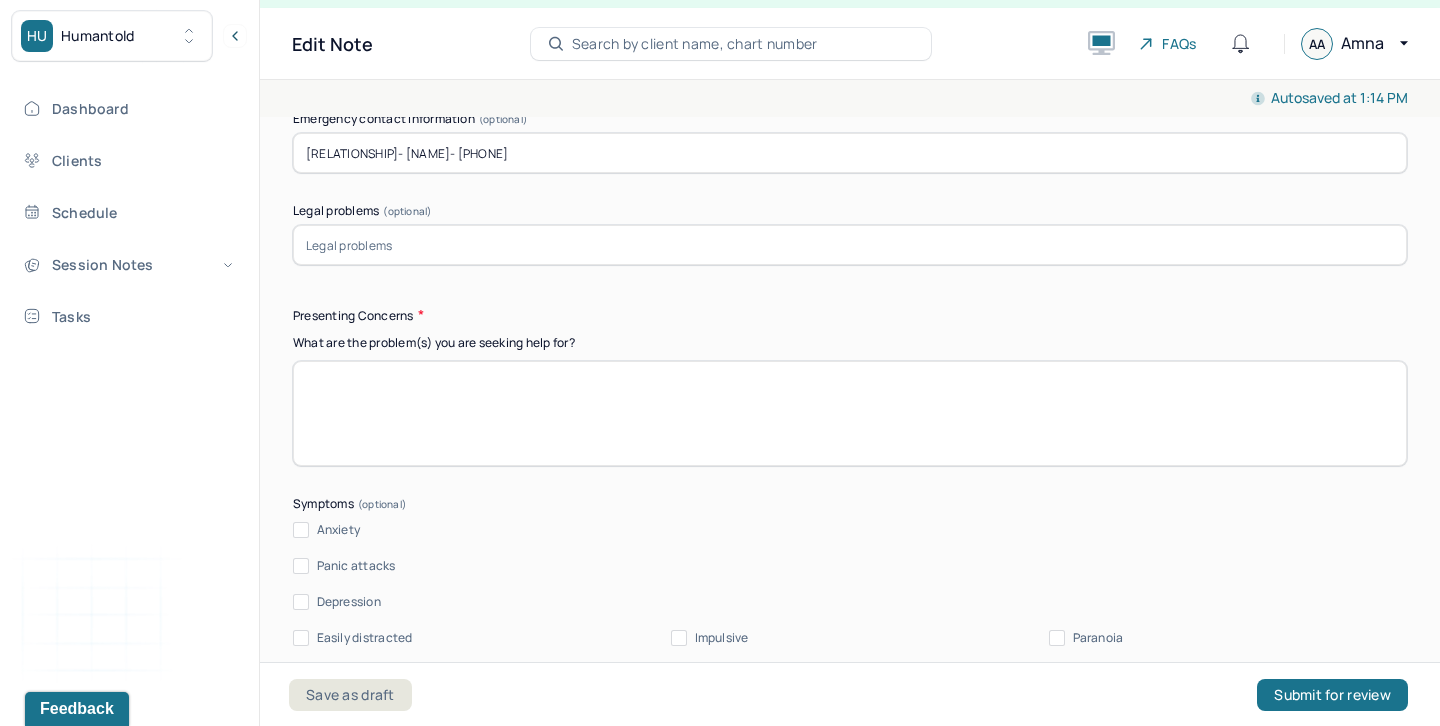 type on "[RELATIONSHIP]- [NAME]- [PHONE]" 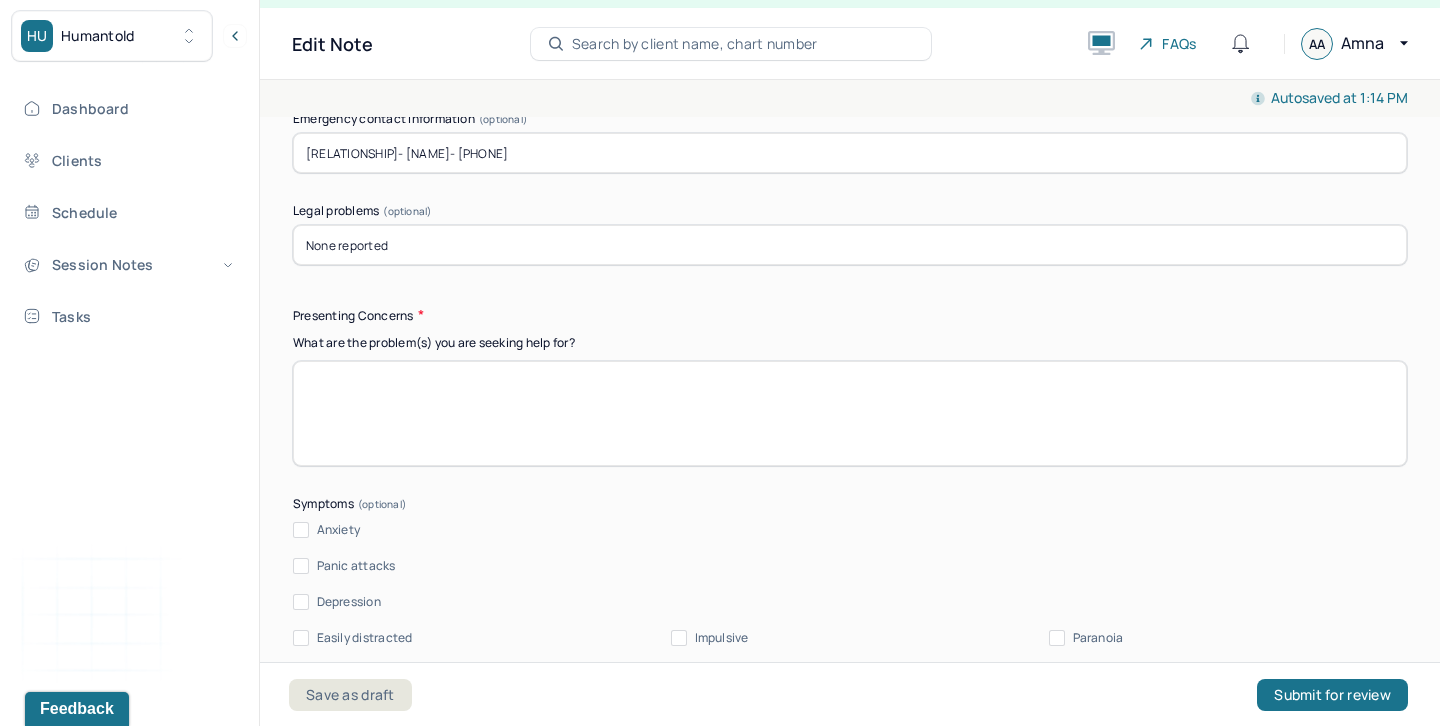type on "None reported" 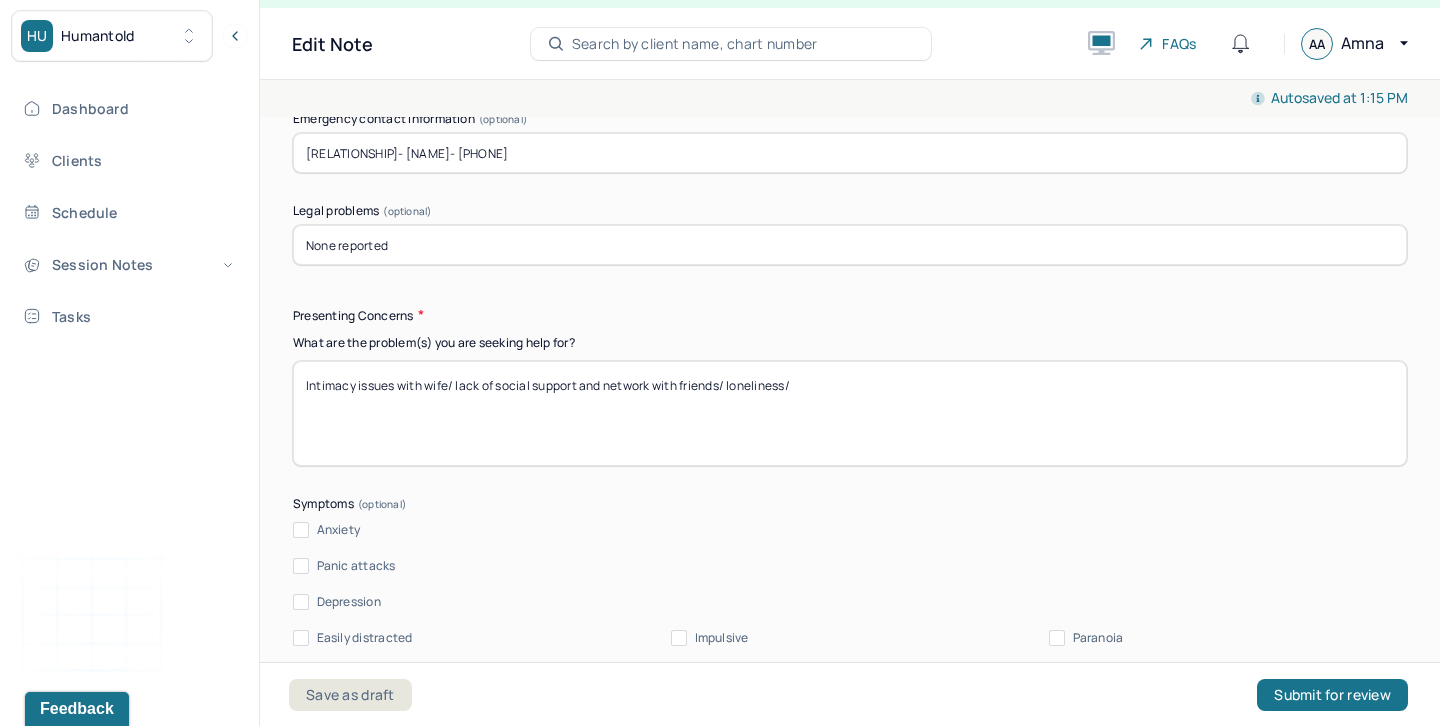 click on "Intimacy issues with wife/ lack of social support and network with friends/ lonliness/" at bounding box center [850, 413] 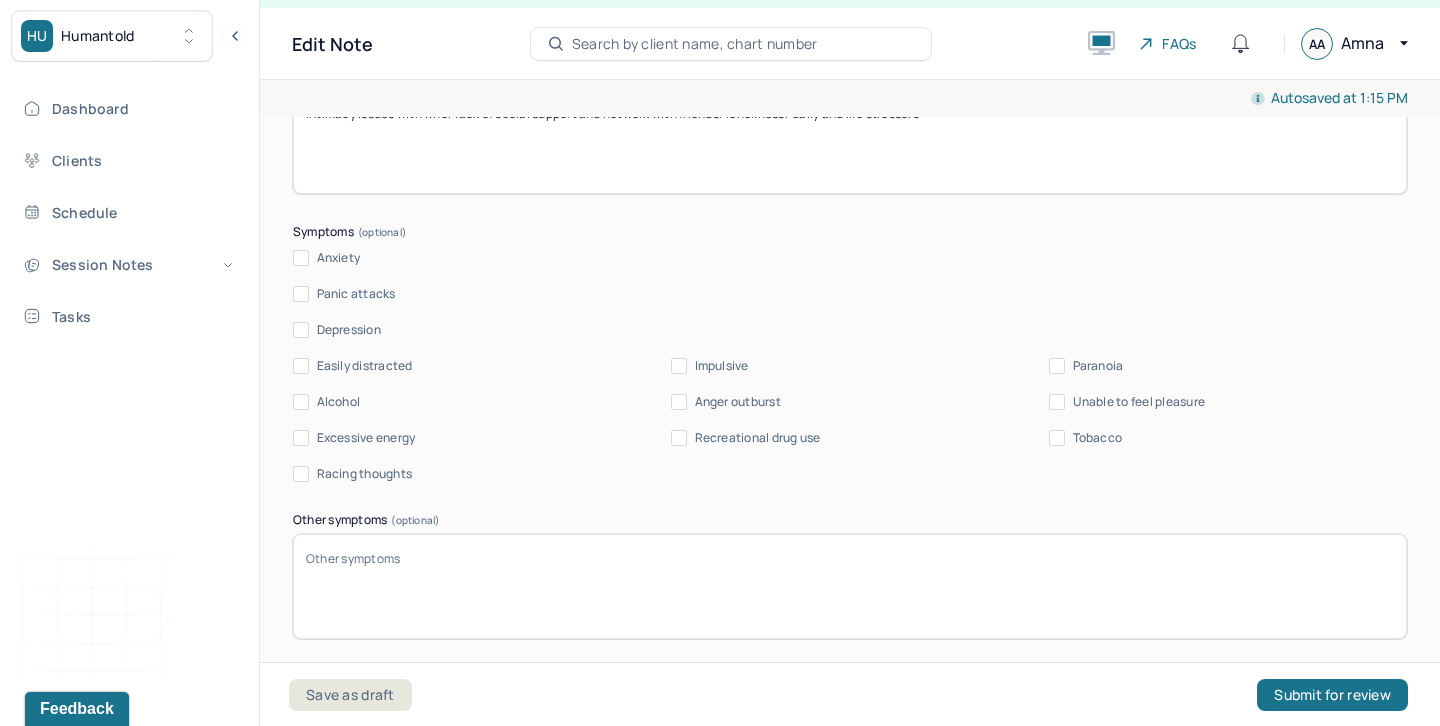 scroll, scrollTop: 2621, scrollLeft: 0, axis: vertical 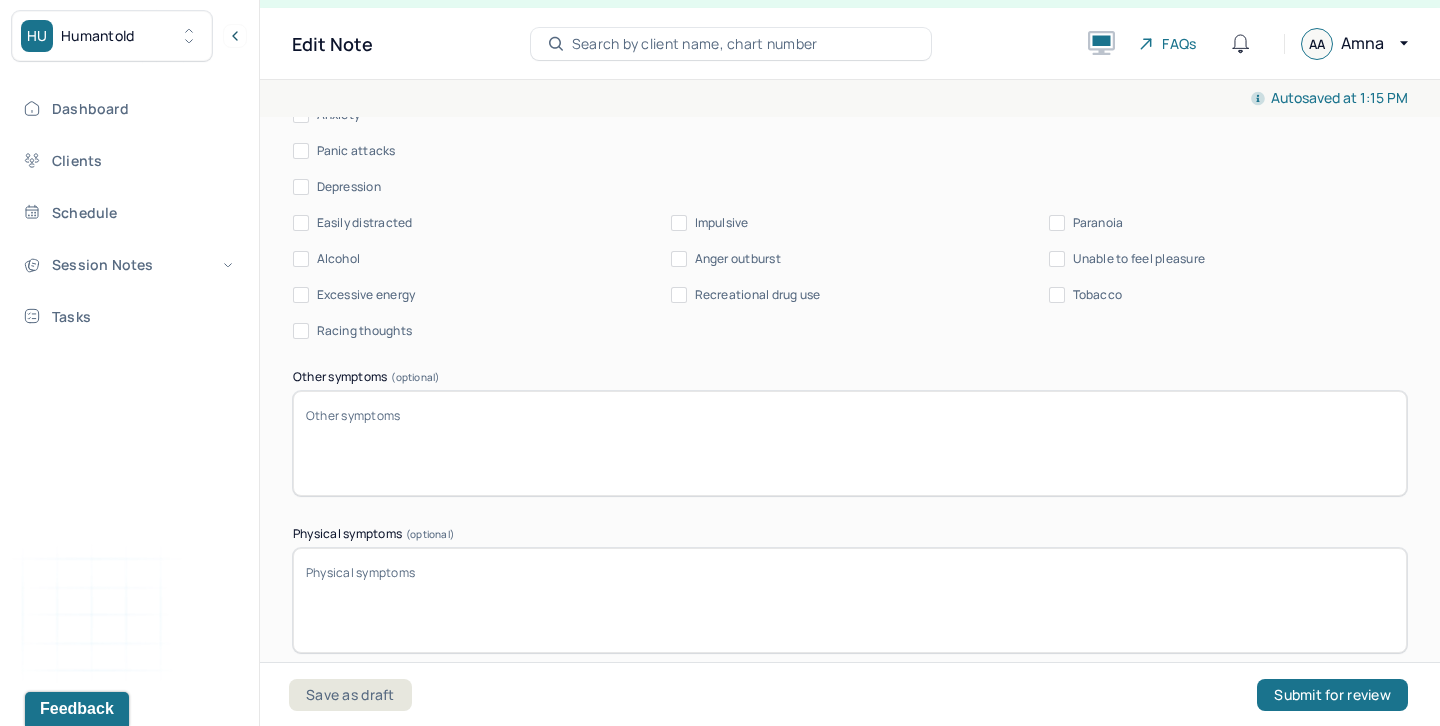 type on "Intimacy issues with wife/ lack of social support and network with friends/ loneliness/ daily and life stressors" 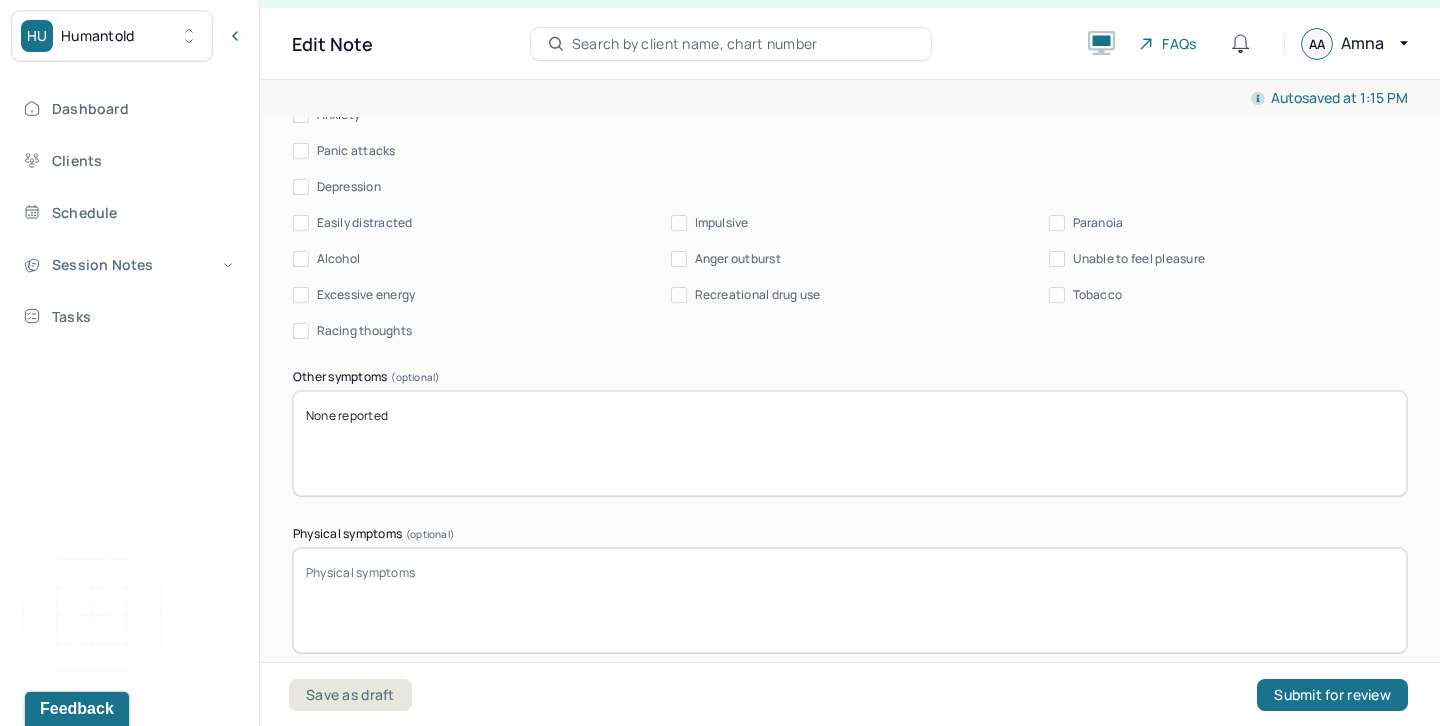 type on "None reported" 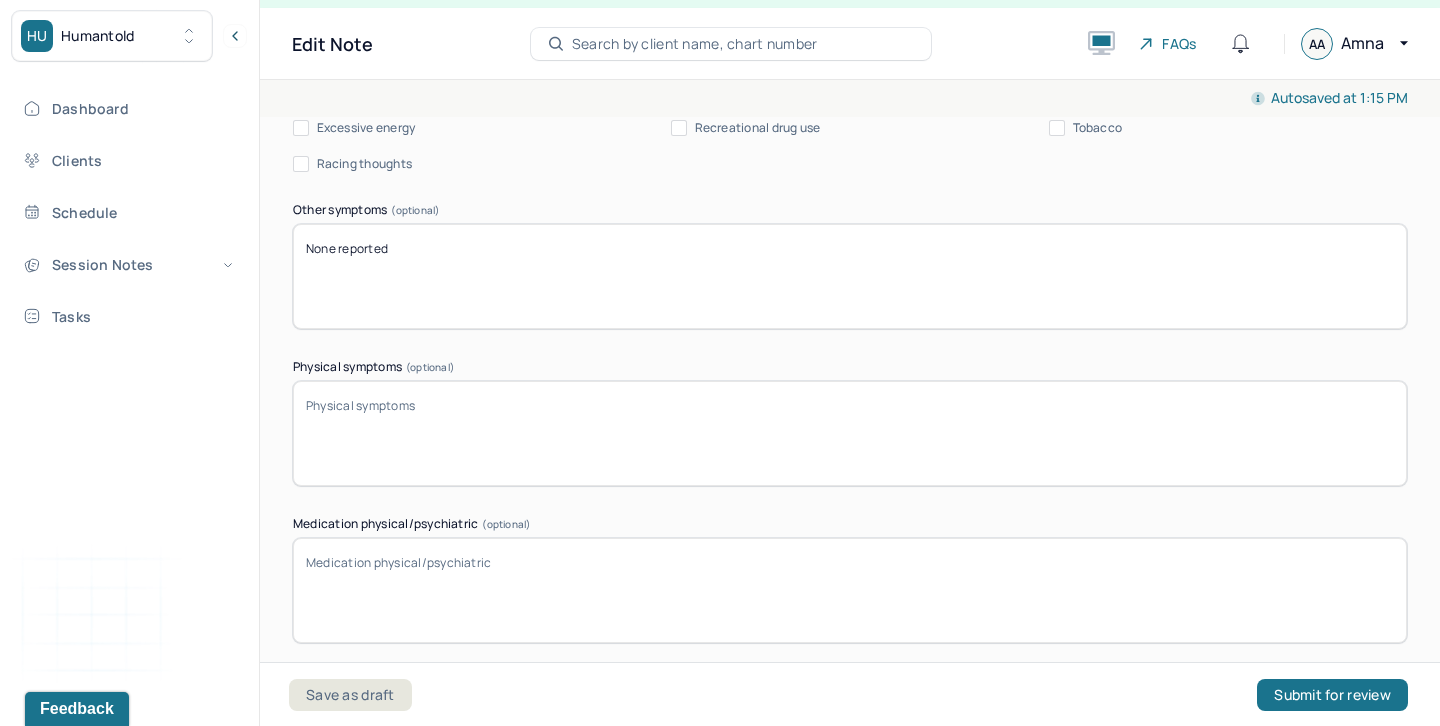 scroll, scrollTop: 2842, scrollLeft: 0, axis: vertical 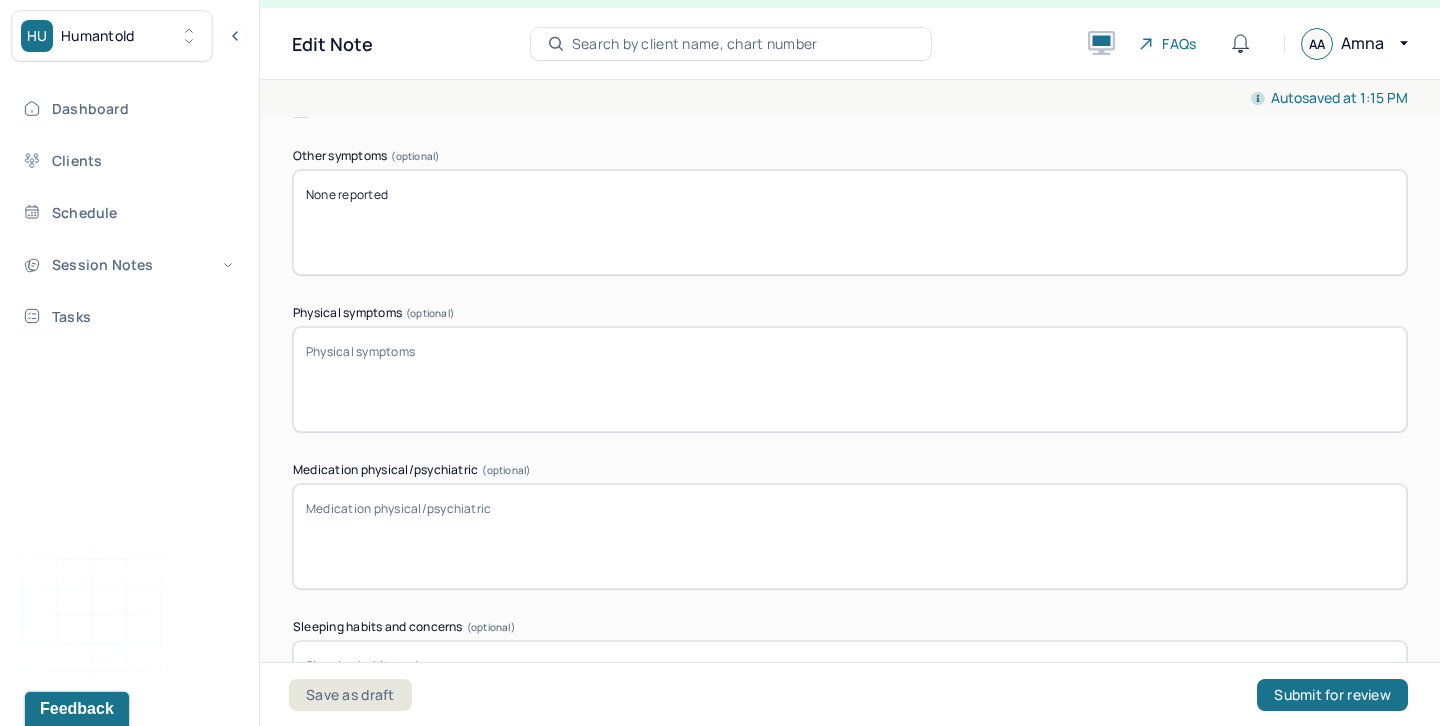 paste on "None reported" 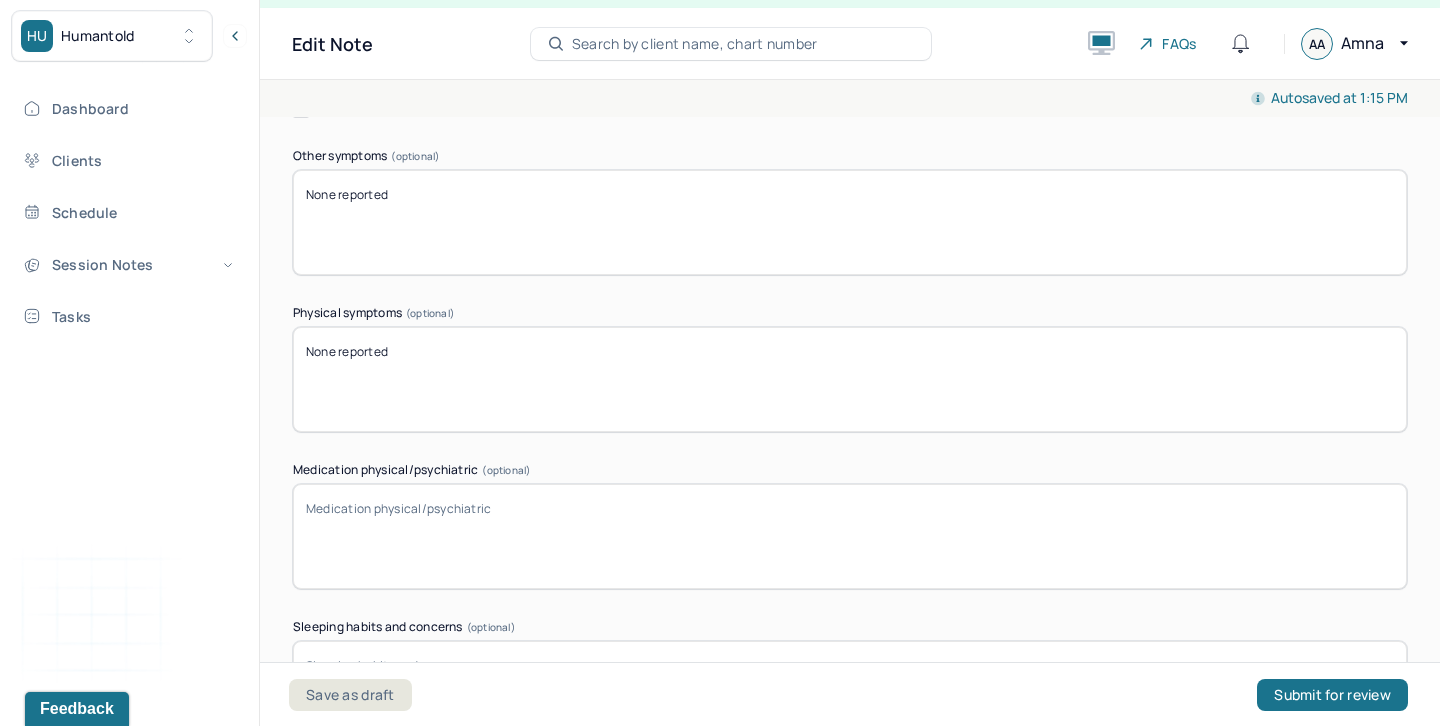 type on "None reported" 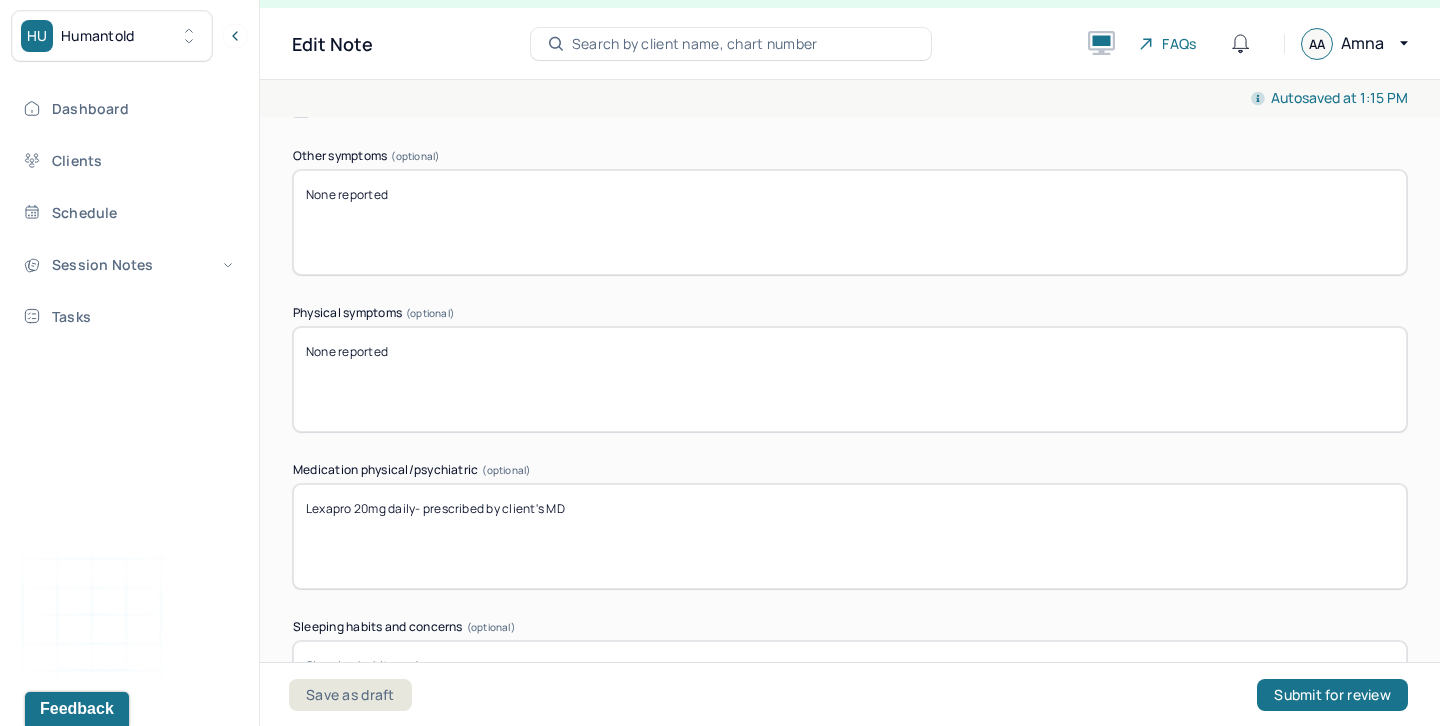 click on "Lexapro 20mg daily- prescribed by client's MD" at bounding box center (850, 536) 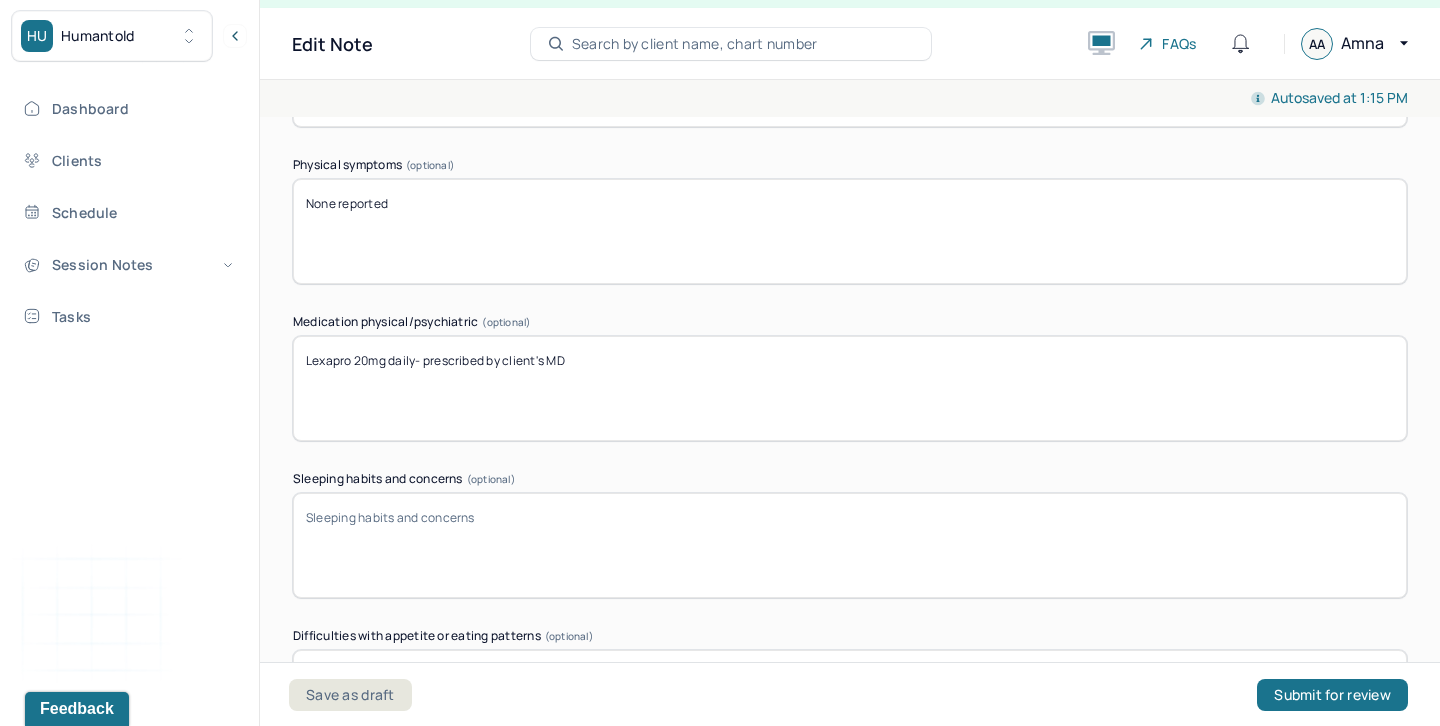 type on "Lexapro 20mg daily- prescribed by client's MD" 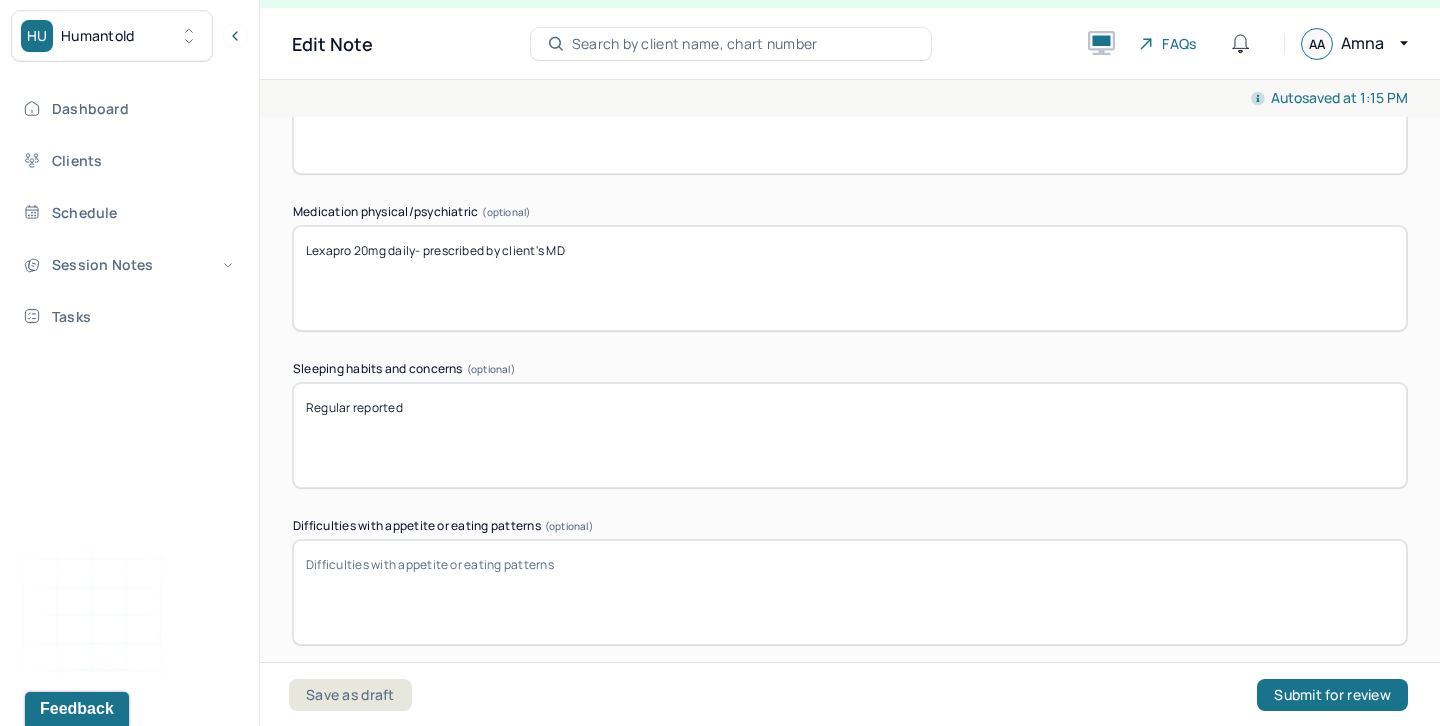 scroll, scrollTop: 3123, scrollLeft: 0, axis: vertical 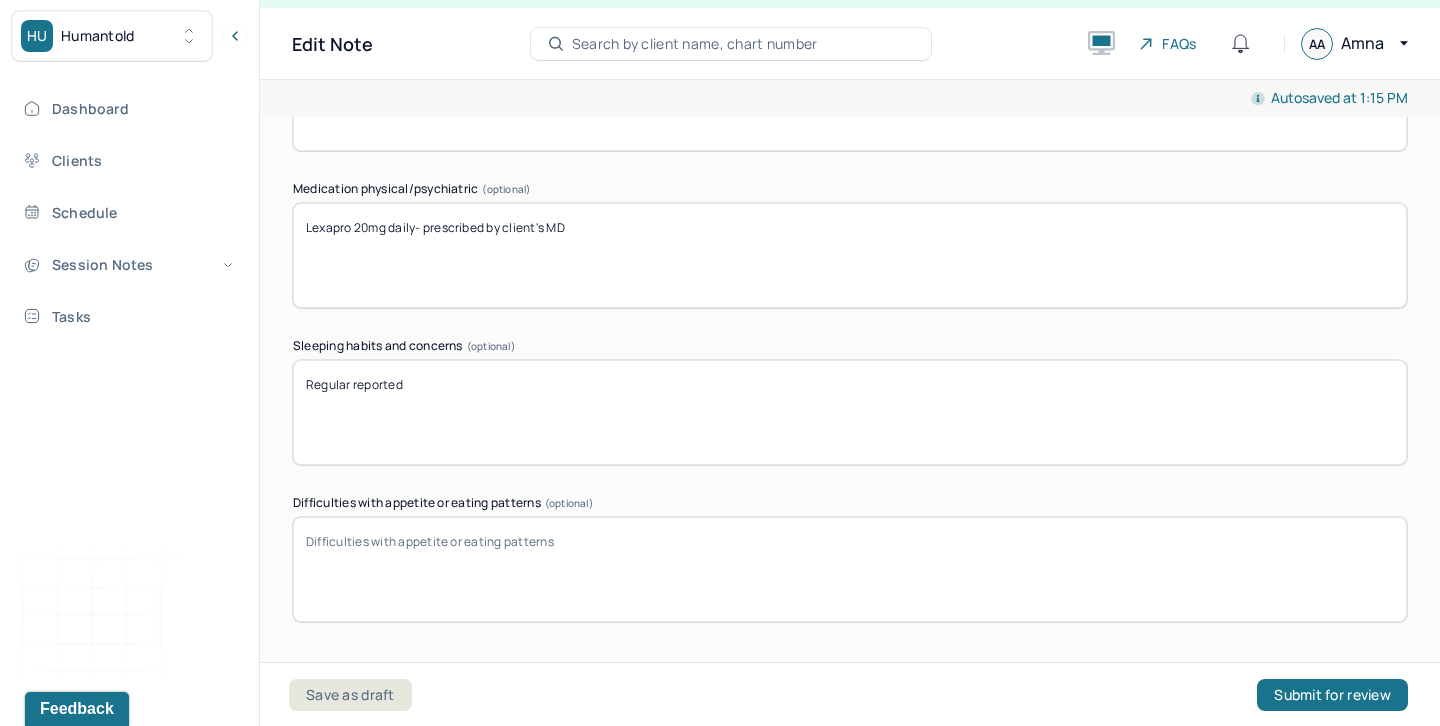 type on "Regular reported" 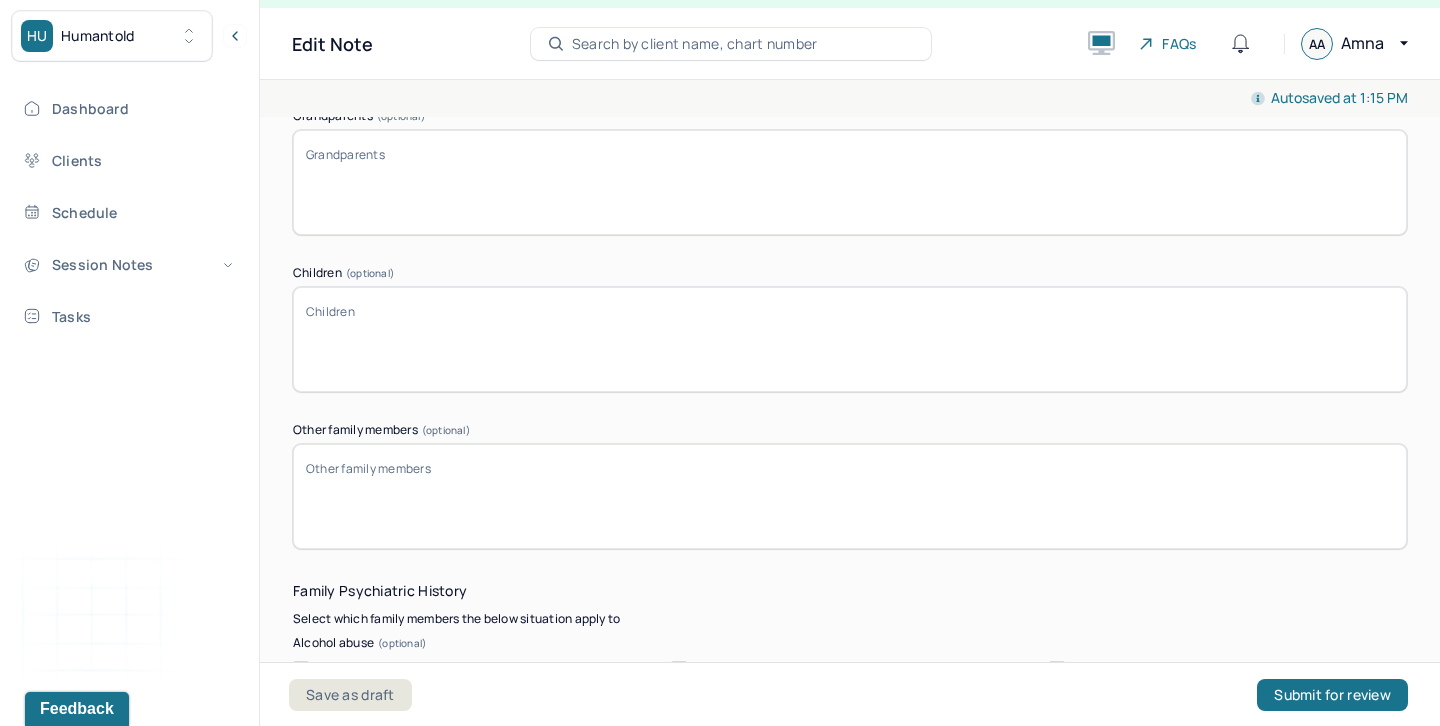 scroll, scrollTop: 3994, scrollLeft: 0, axis: vertical 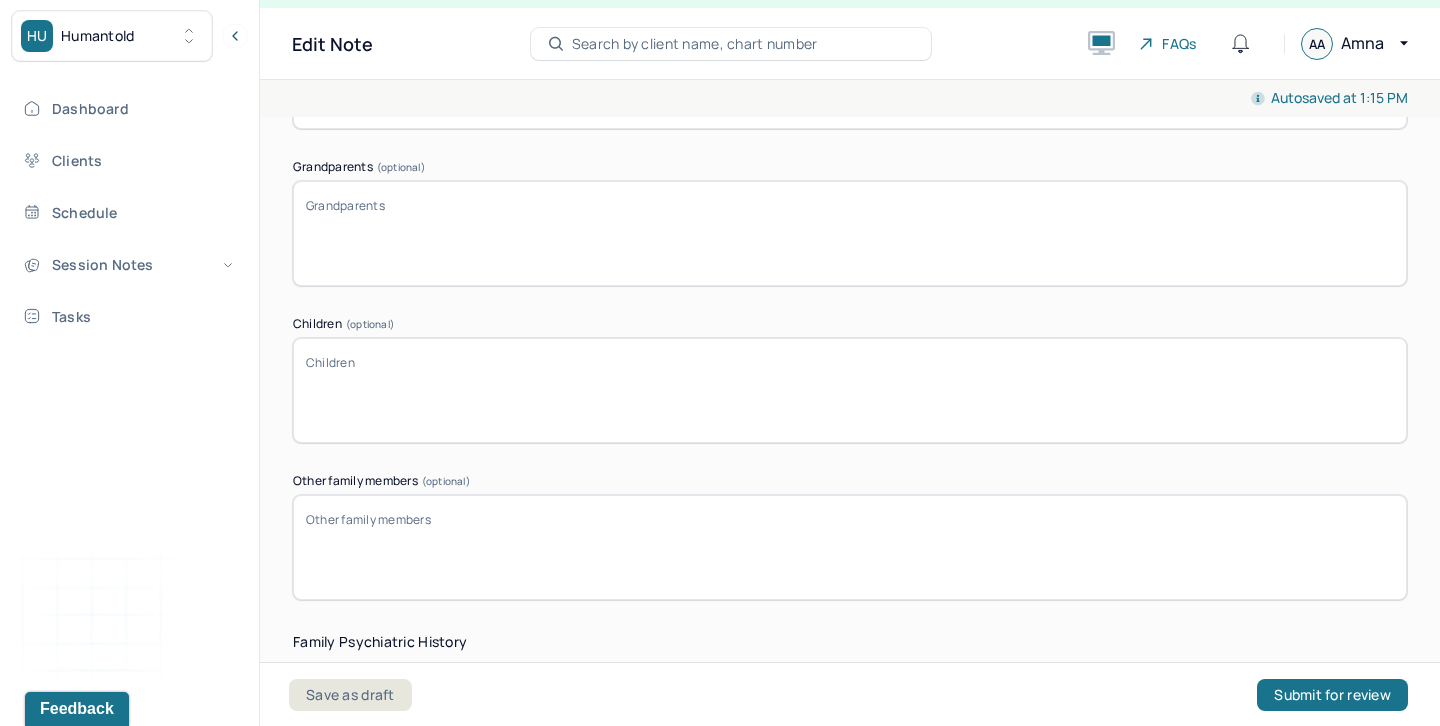 type on "Regular reported" 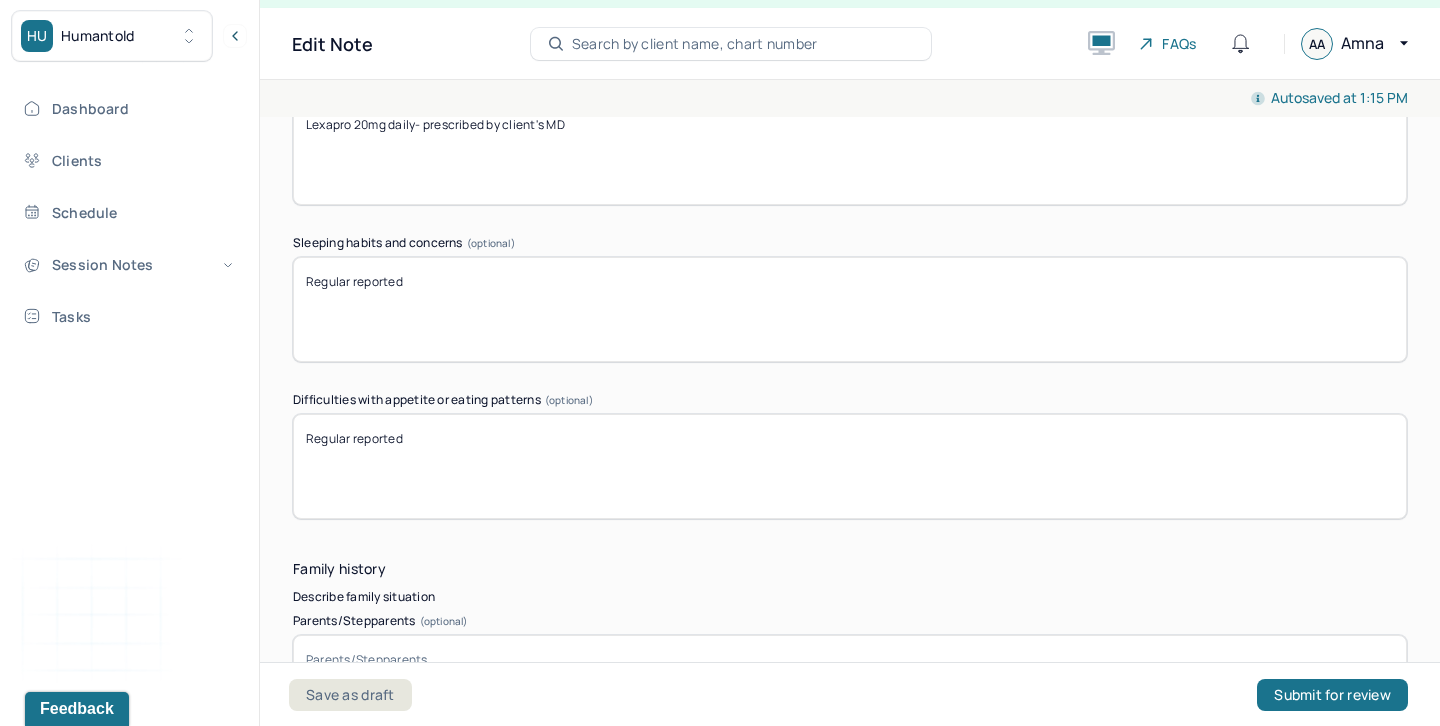 scroll, scrollTop: 3173, scrollLeft: 0, axis: vertical 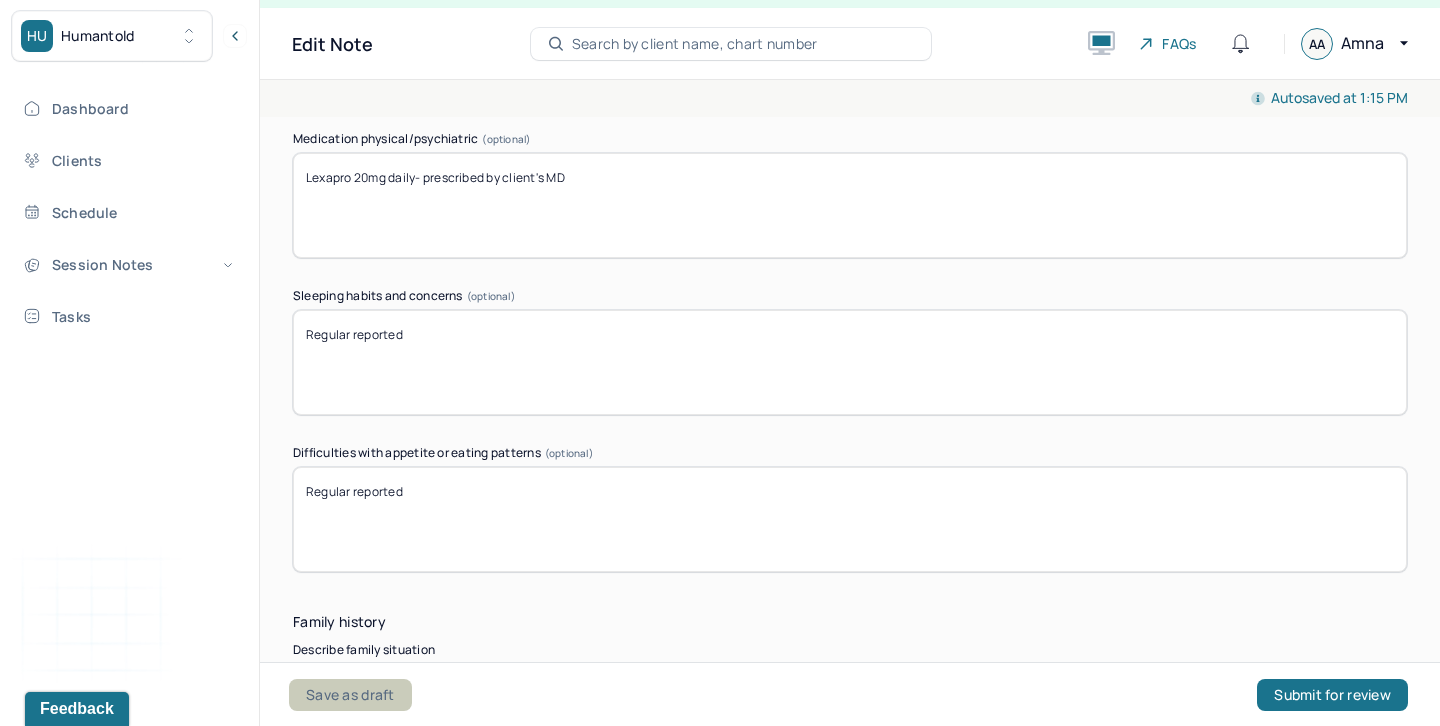 type on "To be assessed" 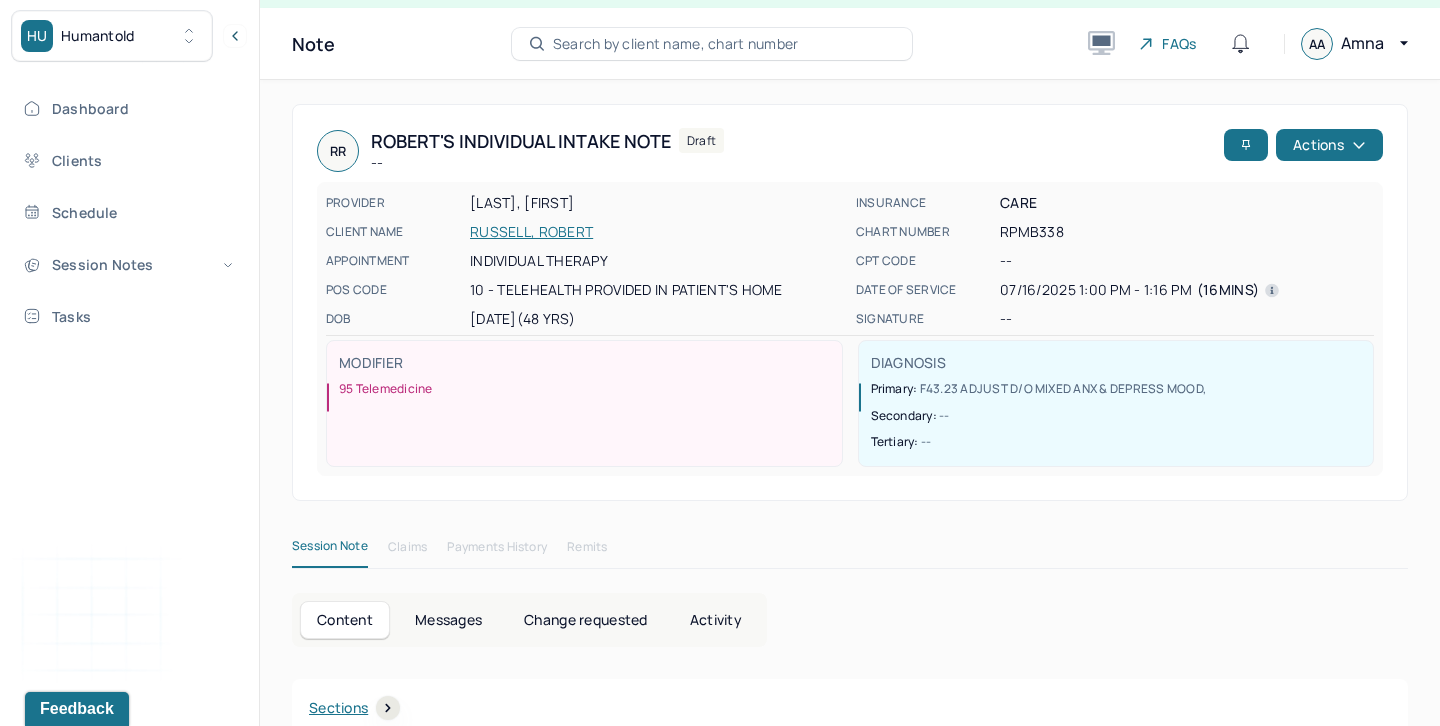 click on "RR Robert's   Individual intake note -- Draft       Actions" at bounding box center (850, 151) 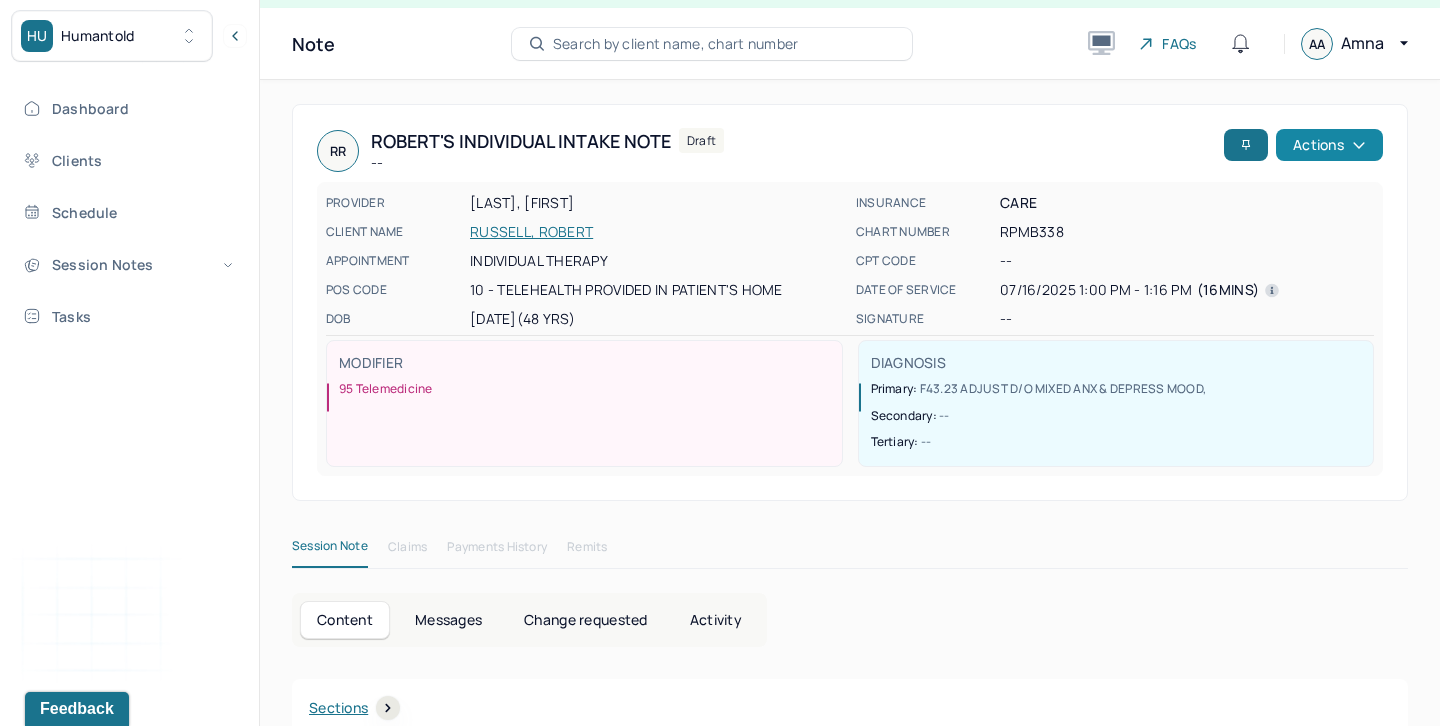 click on "Actions" at bounding box center [1329, 145] 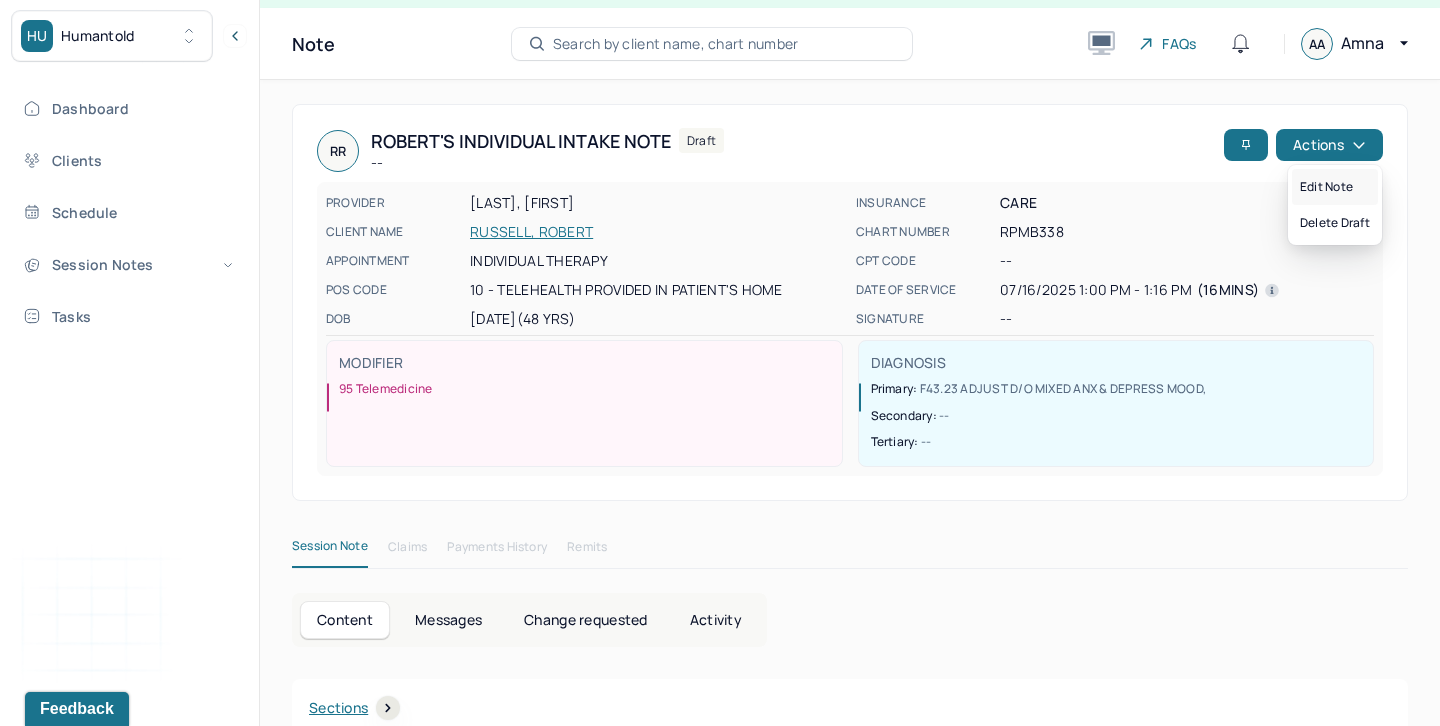 click on "Edit note" at bounding box center [1335, 187] 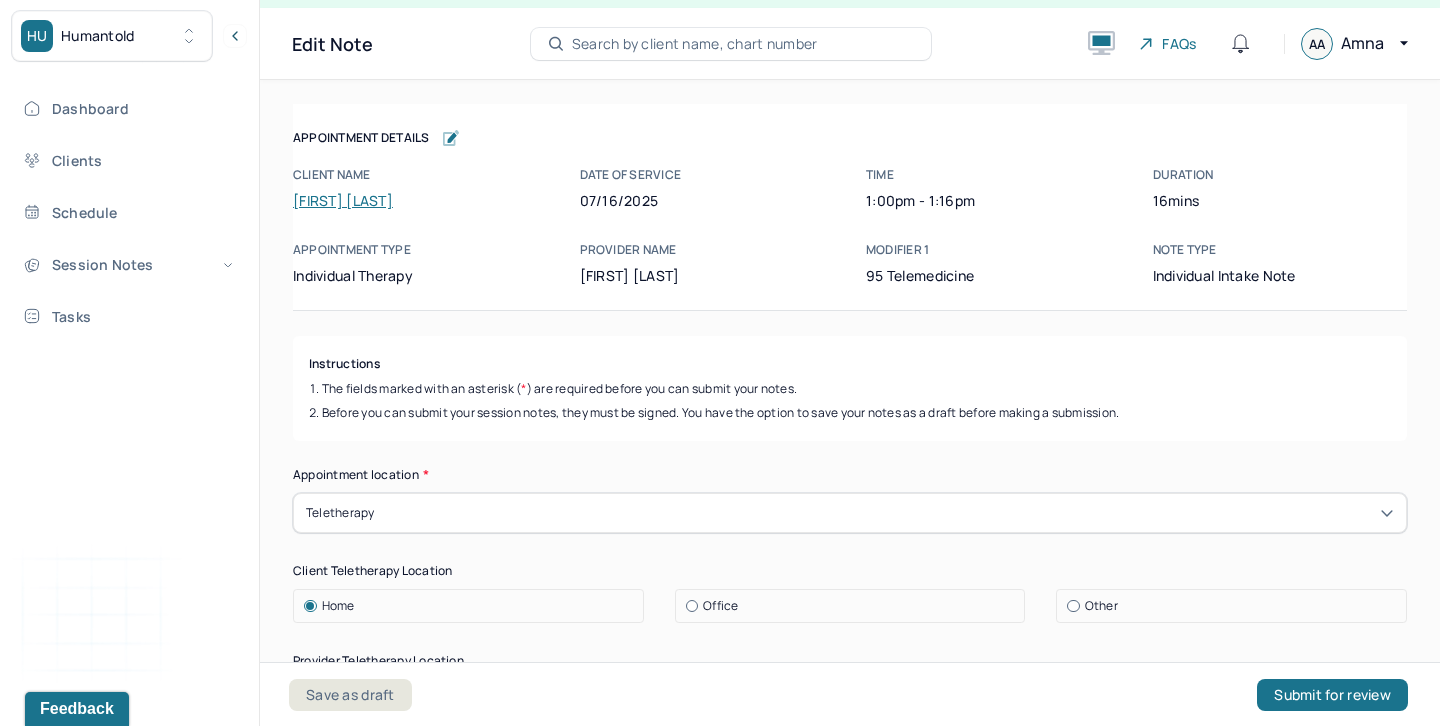 scroll, scrollTop: 0, scrollLeft: 0, axis: both 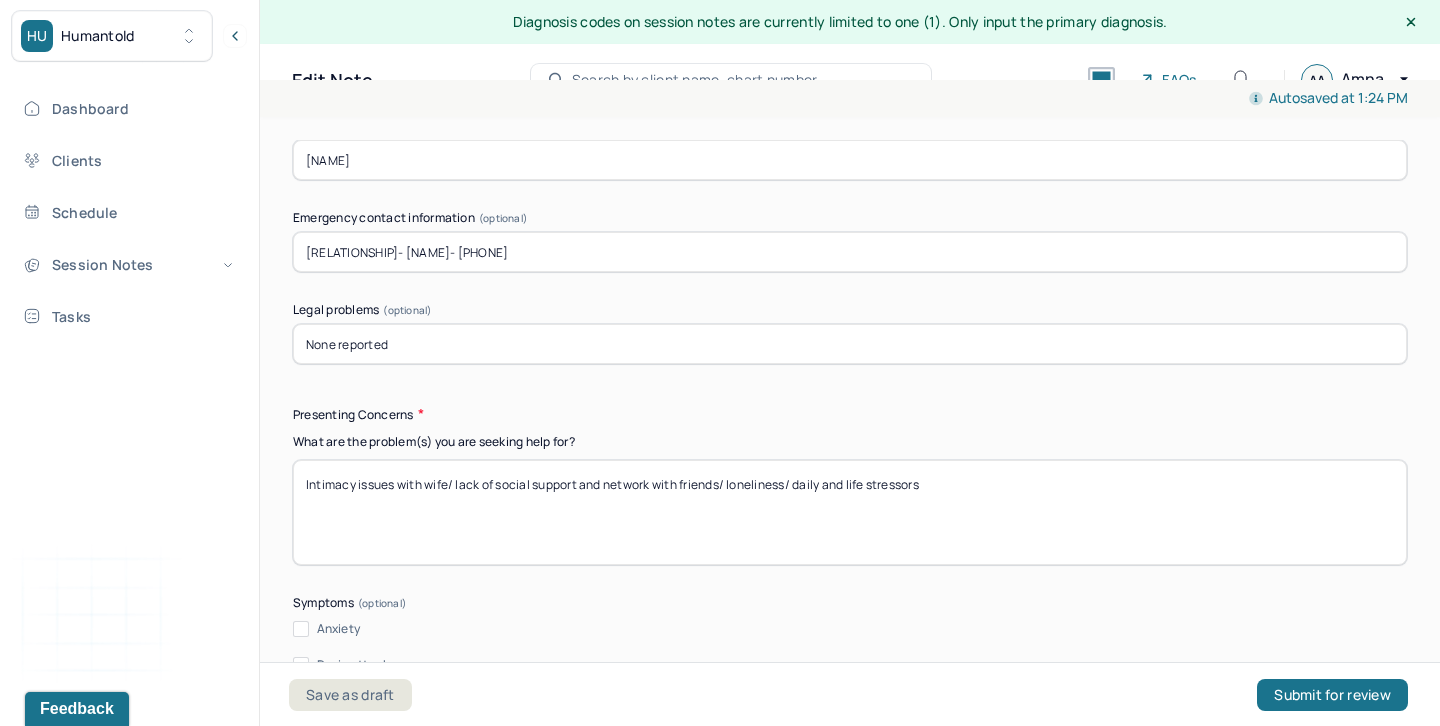 click on "Intimacy issues with wife/ lack of social support and network with friends/ loneliness/ daily and life stressors" at bounding box center [850, 512] 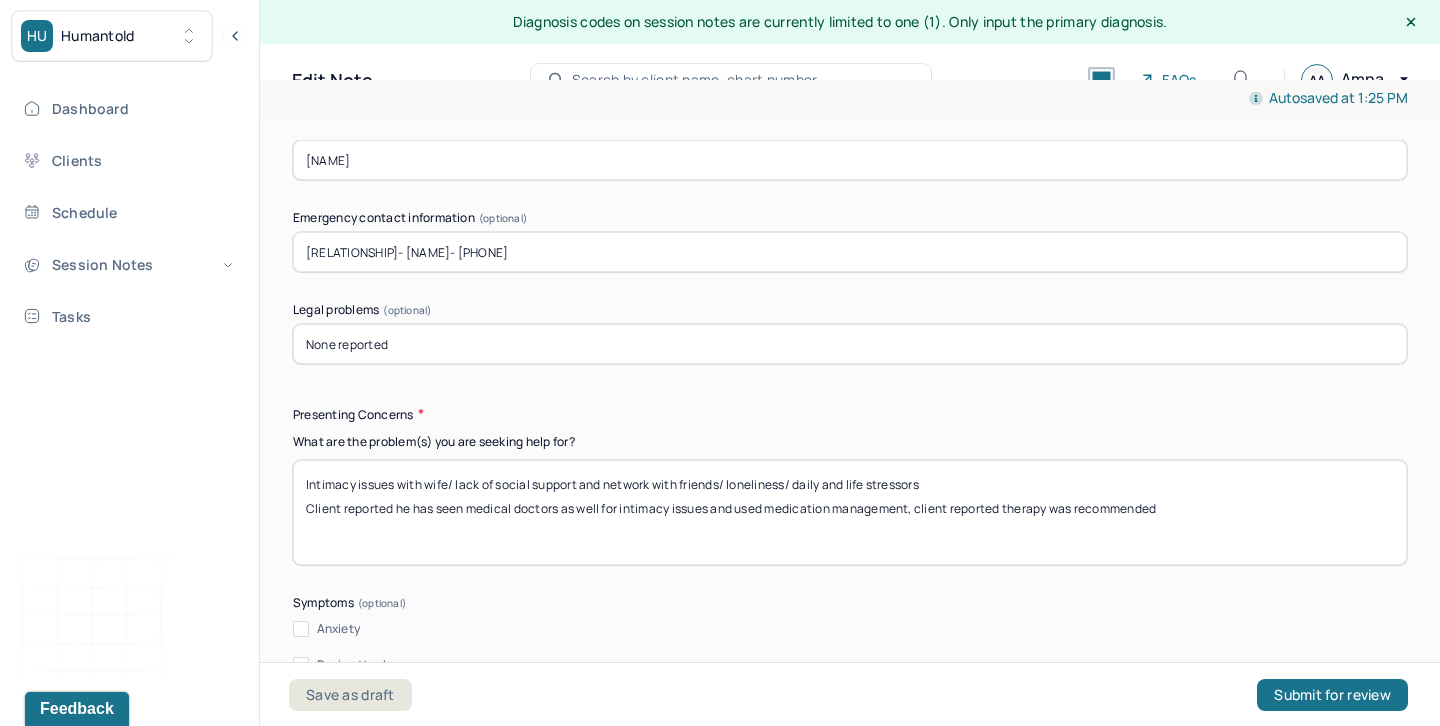 click on "Intimacy issues with wife/ lack of social support and network with friends/ loneliness/ daily and life stressors
Client reported he has seen medical doctors as well for intimacy issues and used medication management, client reported therapy was recommended" at bounding box center (850, 512) 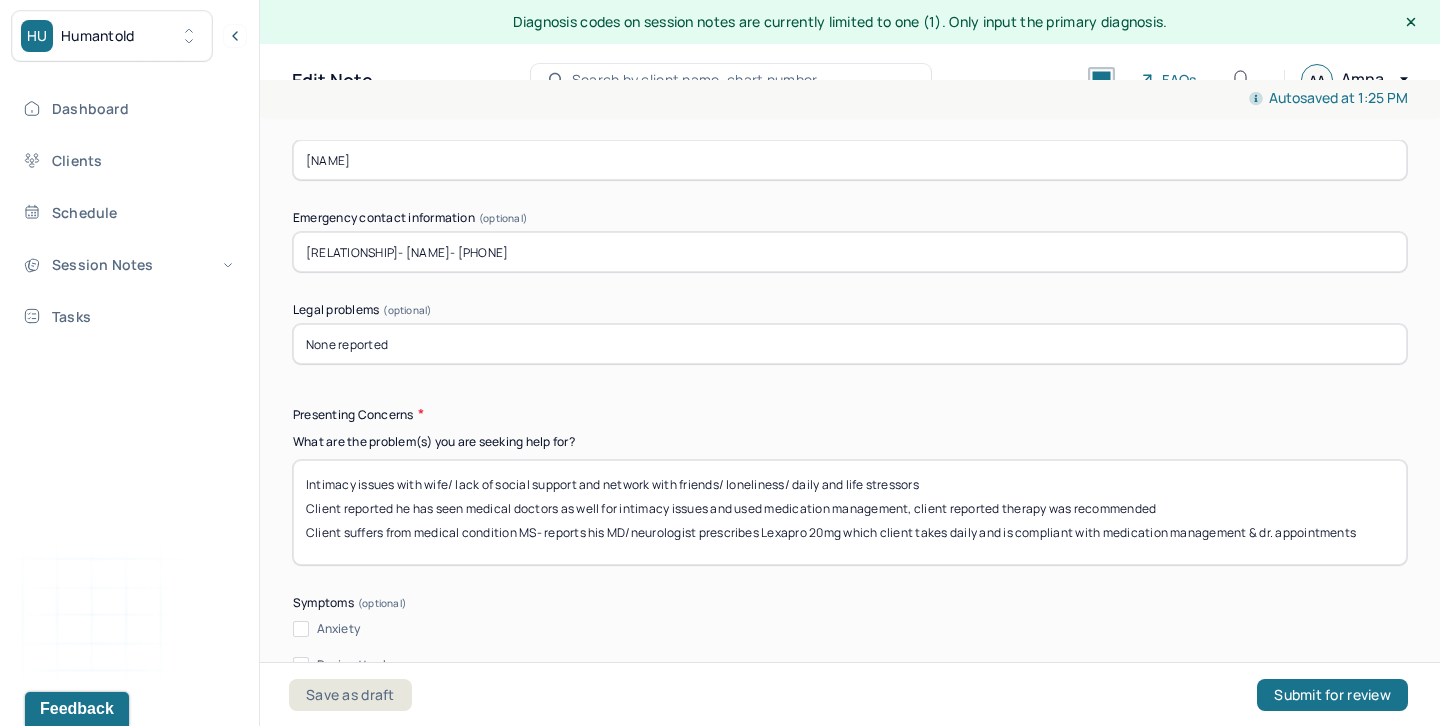click on "Intimacy issues with wife/ lack of social support and network with friends/ loneliness/ daily and life stressors
Client reported he has seen medical doctors as well for intimacy issues and used medication management, client reported therapy was recommended
Client suffers from medical condition MS- reports his MD/neurologist prescribes Lexapro 20mg which client takes daily and is compliaent with medication management & dr. appointments" at bounding box center [850, 512] 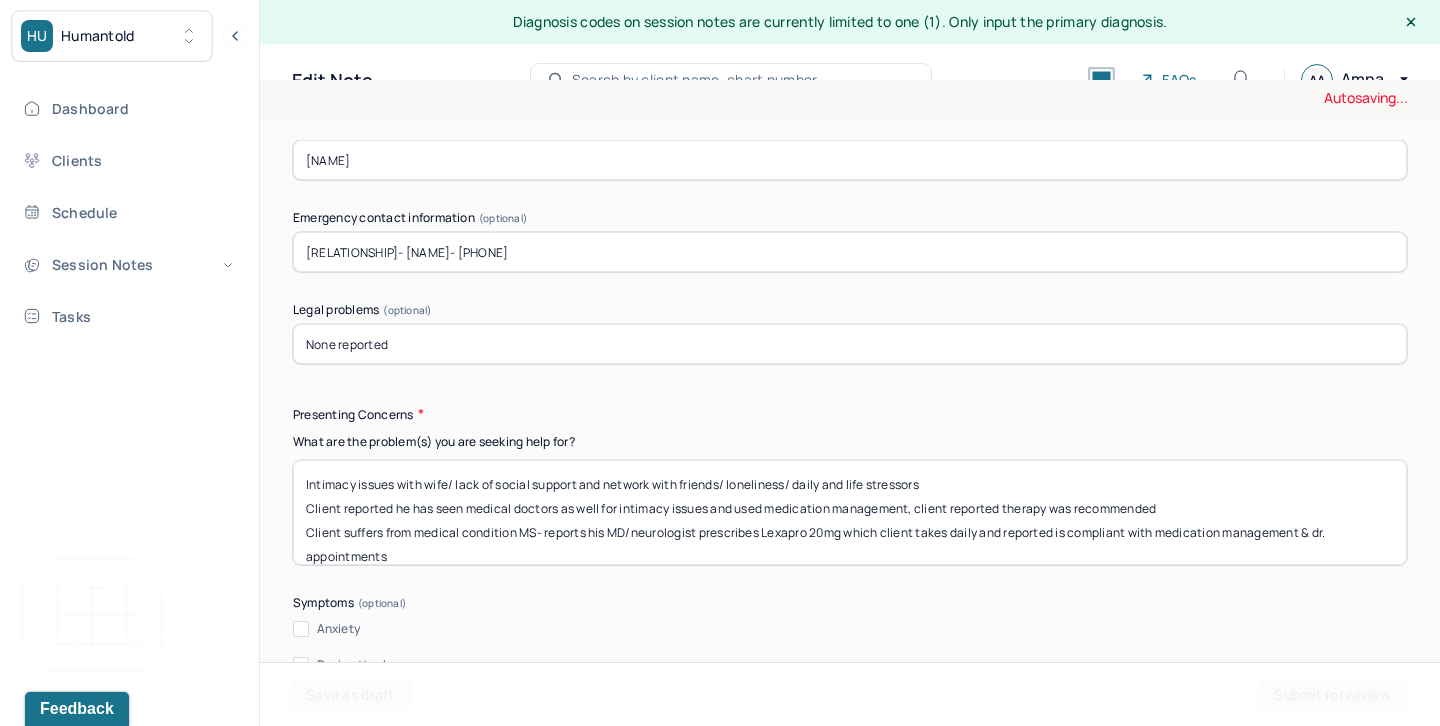 click on "Intimacy issues with wife/ lack of social support and network with friends/ loneliness/ daily and life stressors
Client reported he has seen medical doctors as well for intimacy issues and used medication management, client reported therapy was recommended
Client suffers from medical condition MS- reports his MD/neurologist prescribes Lexapro 20mg which client takes daily and is compliant with medication management & dr. appointments" at bounding box center [850, 512] 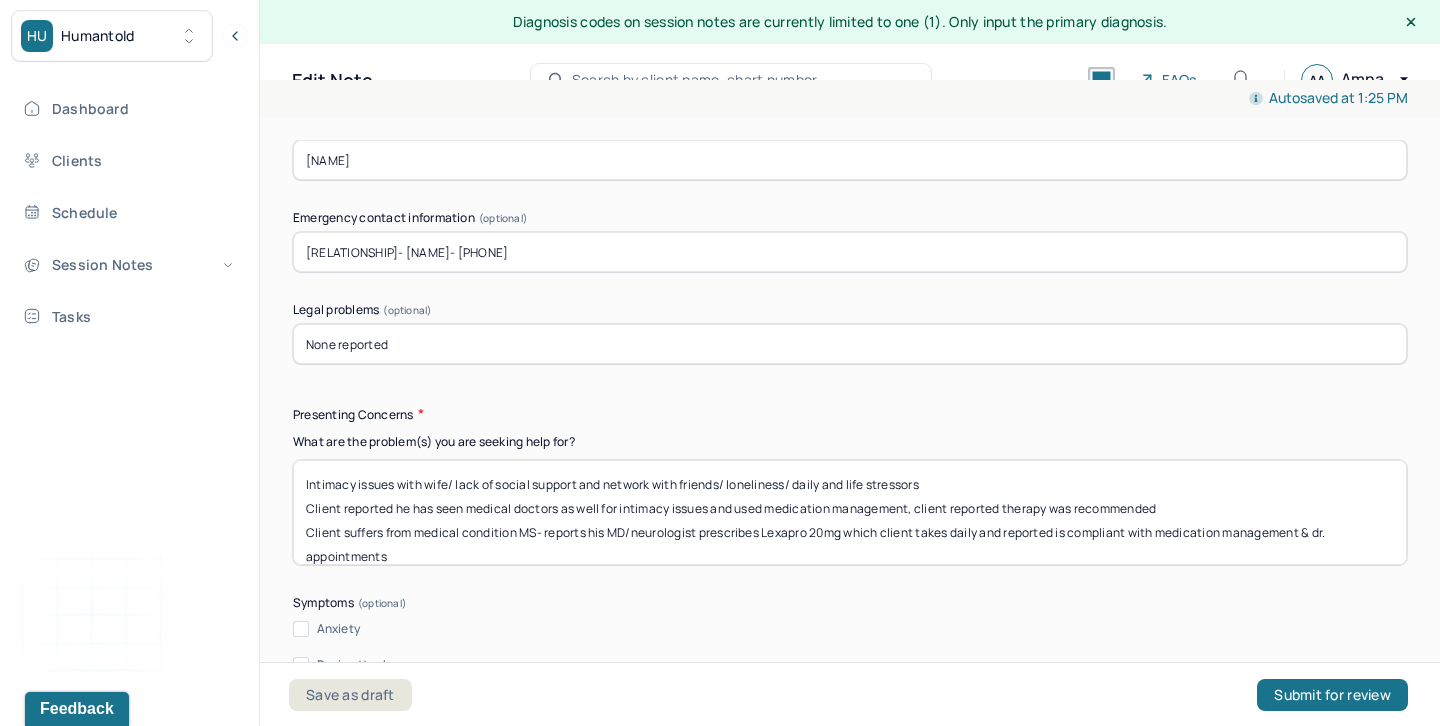 scroll, scrollTop: 24, scrollLeft: 0, axis: vertical 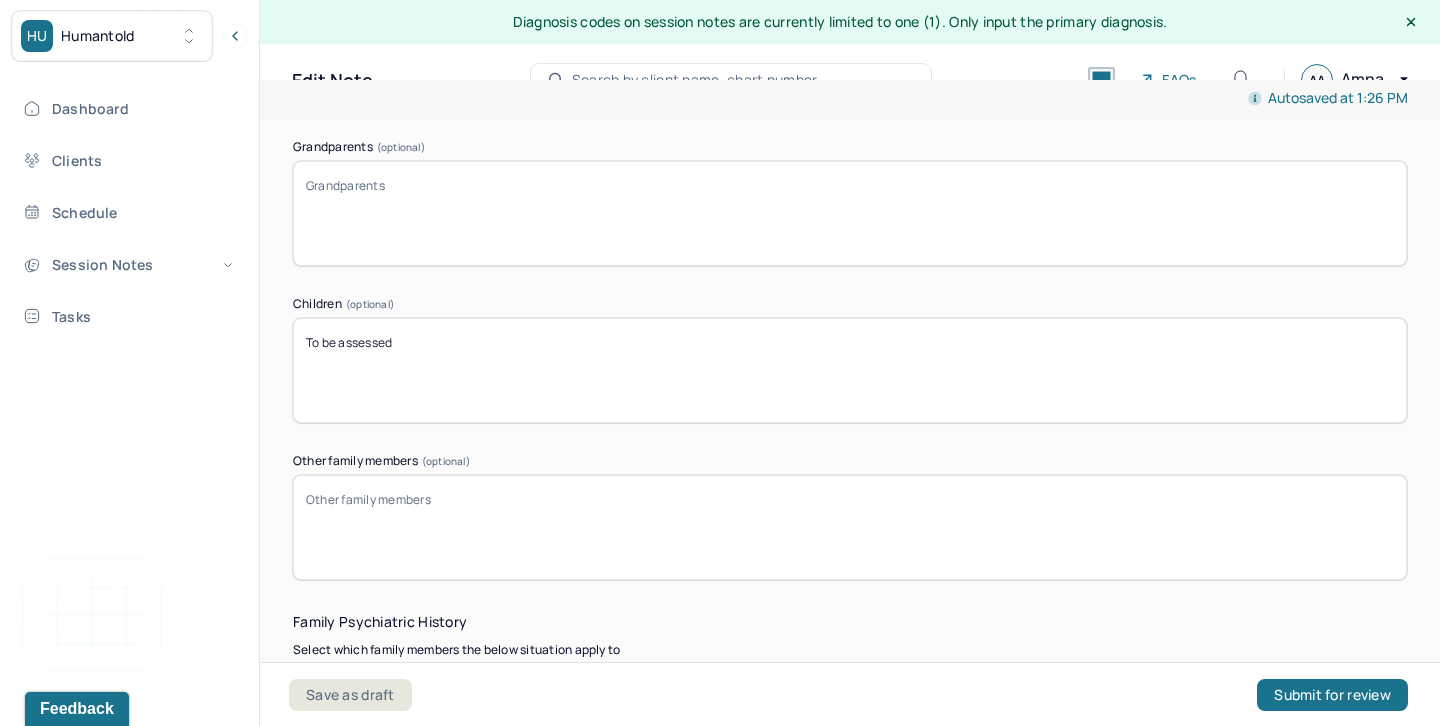 type on "Intimacy issues with wife/ lack of social support and network with friends/ loneliness/ daily and life stressors
Client reported he has seen medical doctors as well for intimacy issues and used medication management, client reported therapy was recommended
Client suffers from medical condition MS- reports his MD/neurologist prescribes Lexapro 20mg which client takes daily and reported is compliant with medication management & dr. appointments
Client reports not having many friends" 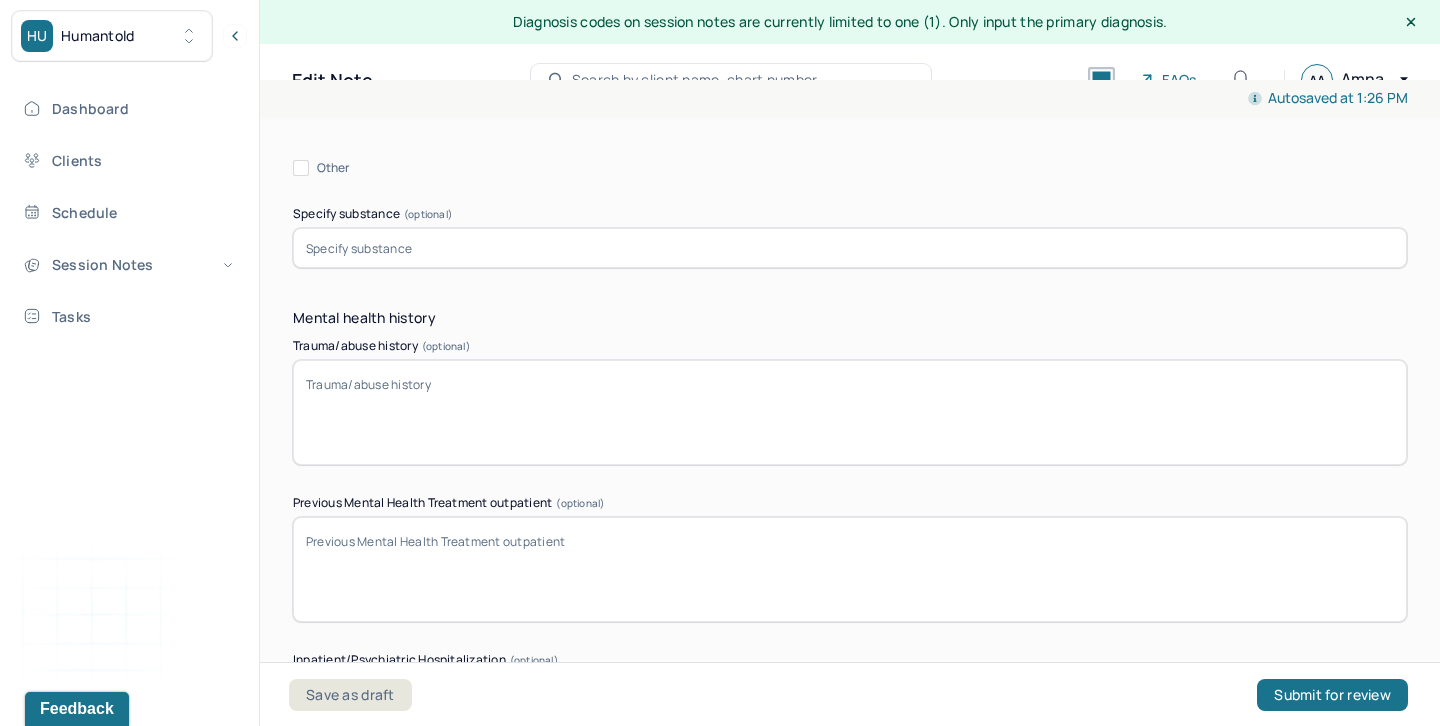 scroll, scrollTop: 5558, scrollLeft: 0, axis: vertical 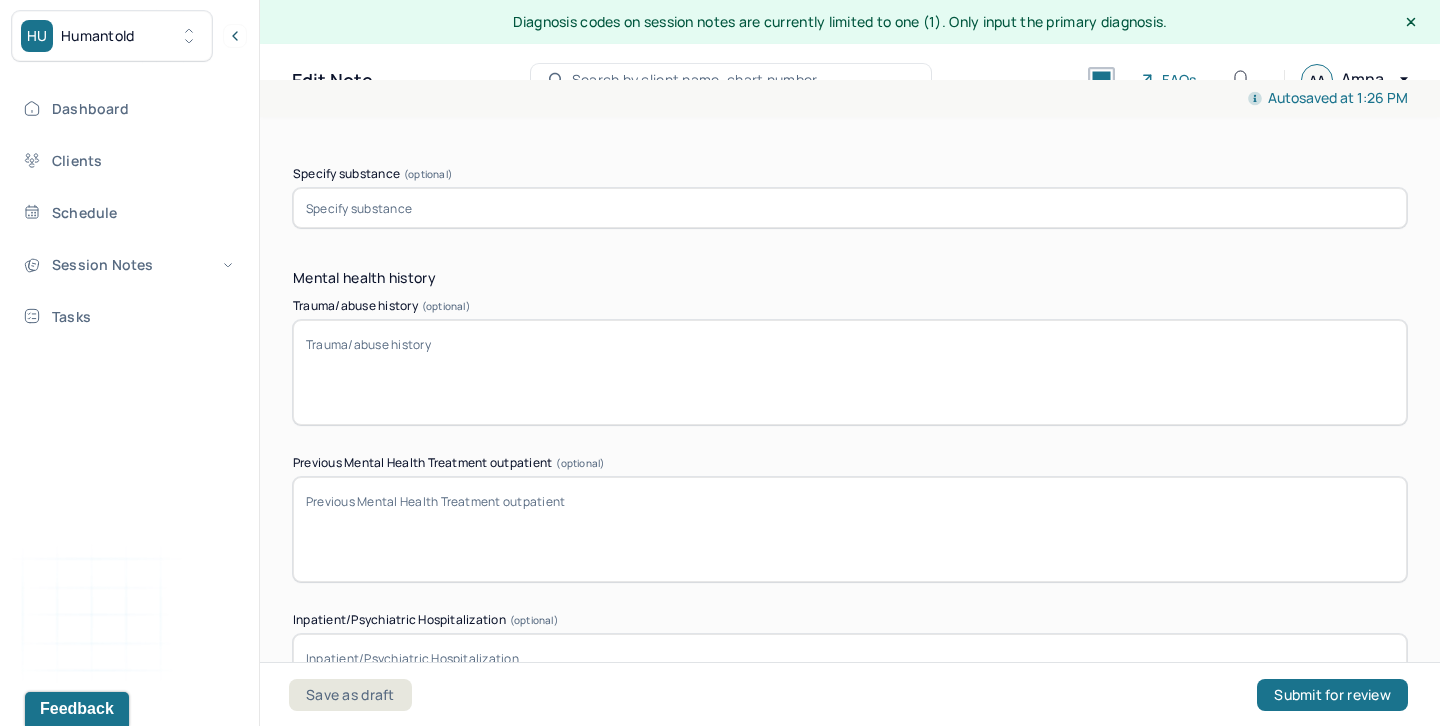 type on "Wife; [NAME]" 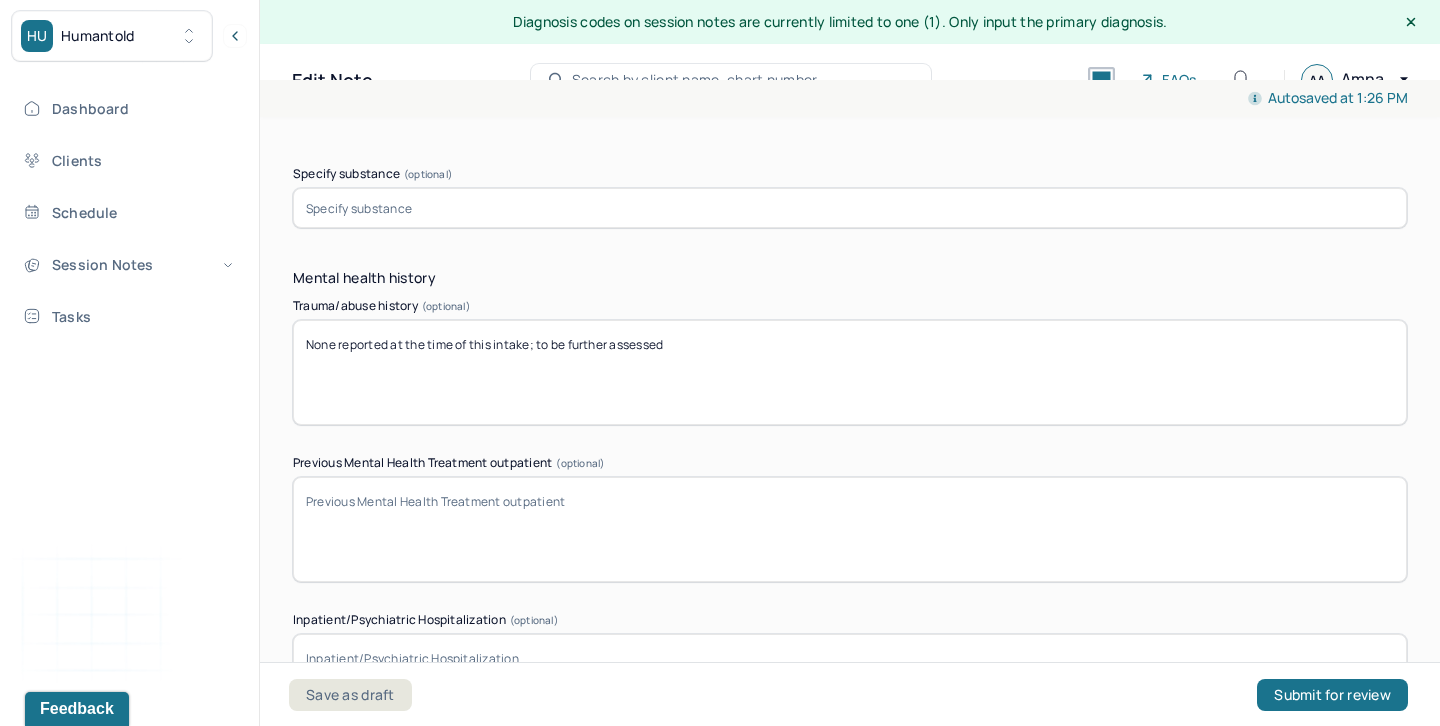 type on "None reported at the time of this intake; to be further assessed" 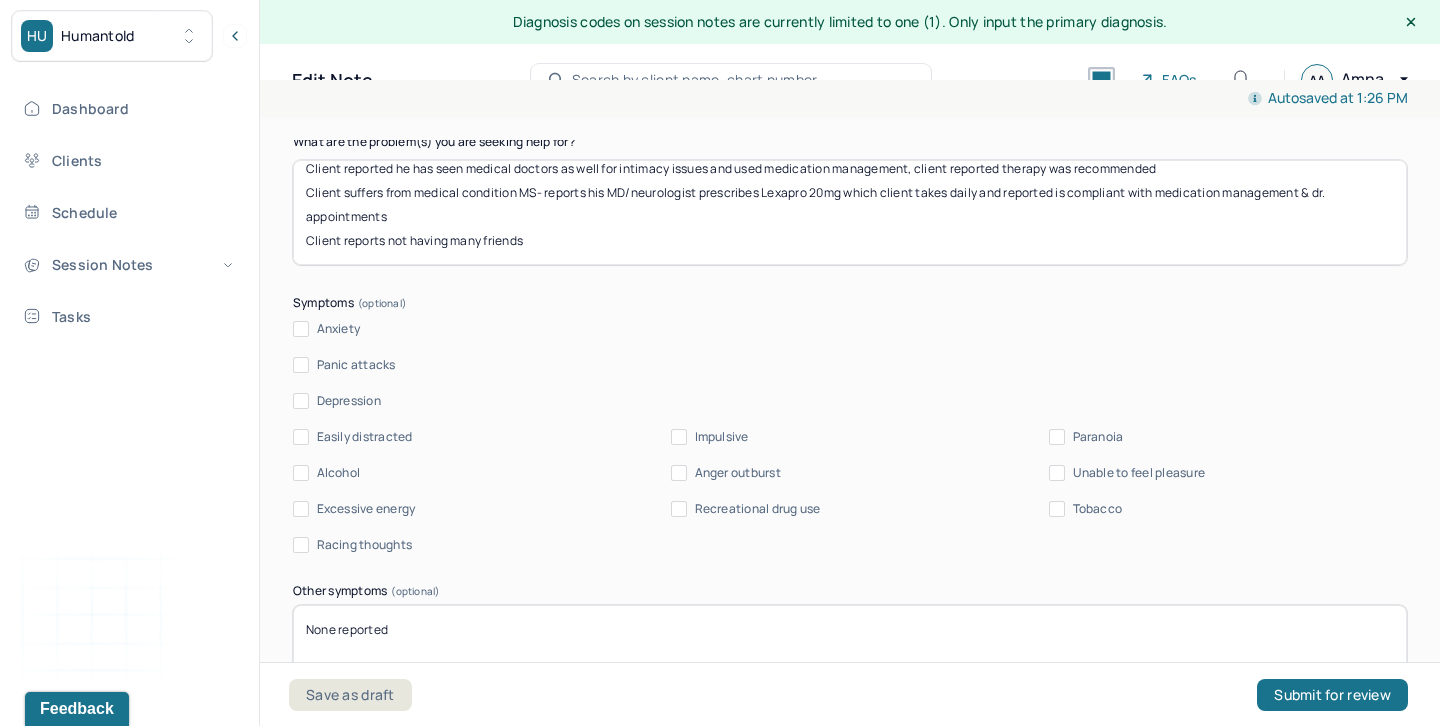 scroll, scrollTop: 2258, scrollLeft: 0, axis: vertical 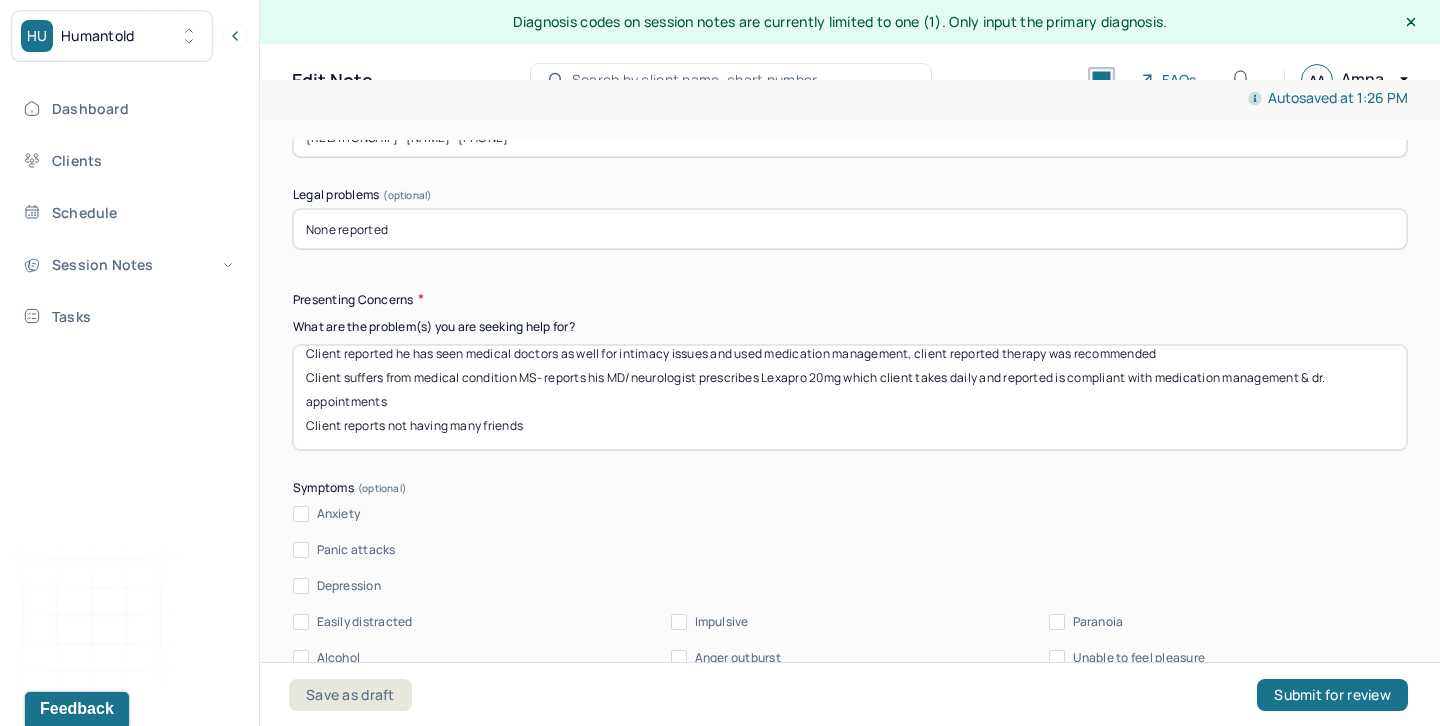 type on "Client reported this is his first time to therapy" 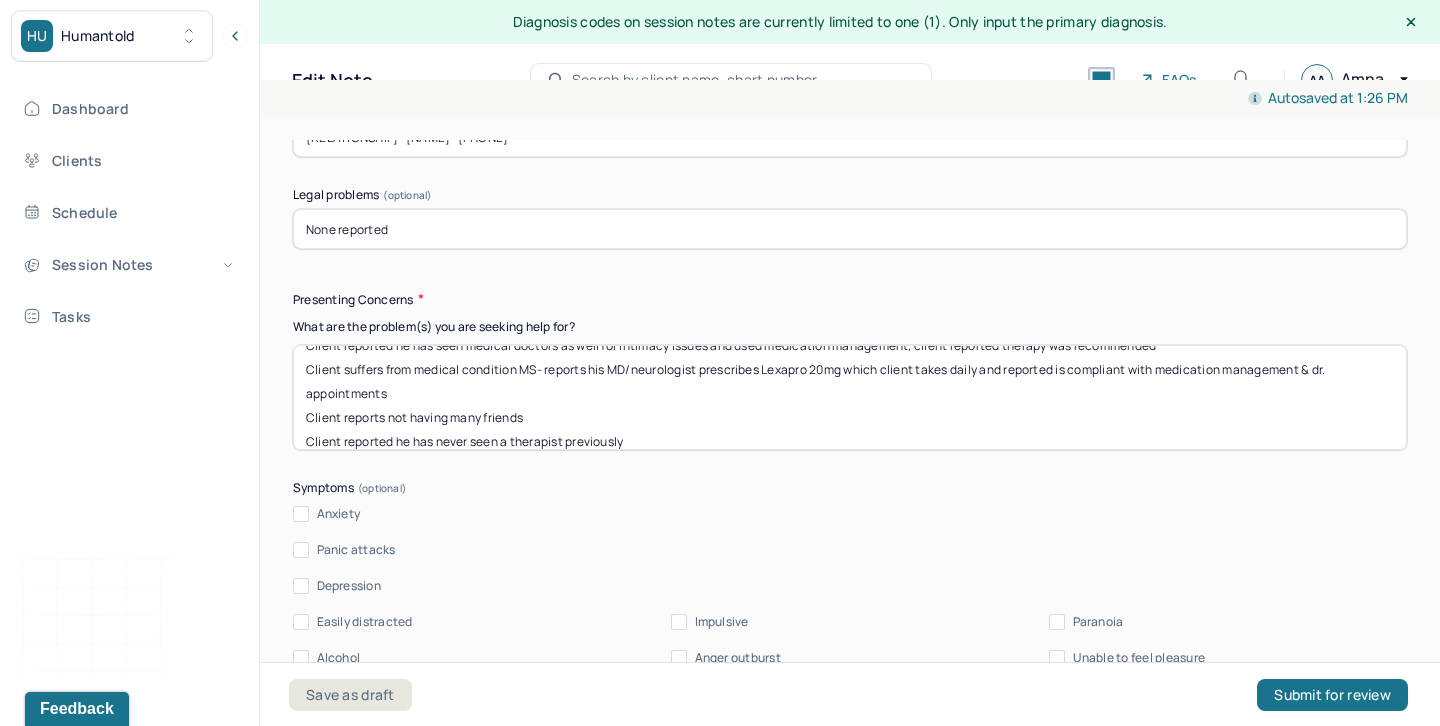 scroll, scrollTop: 64, scrollLeft: 0, axis: vertical 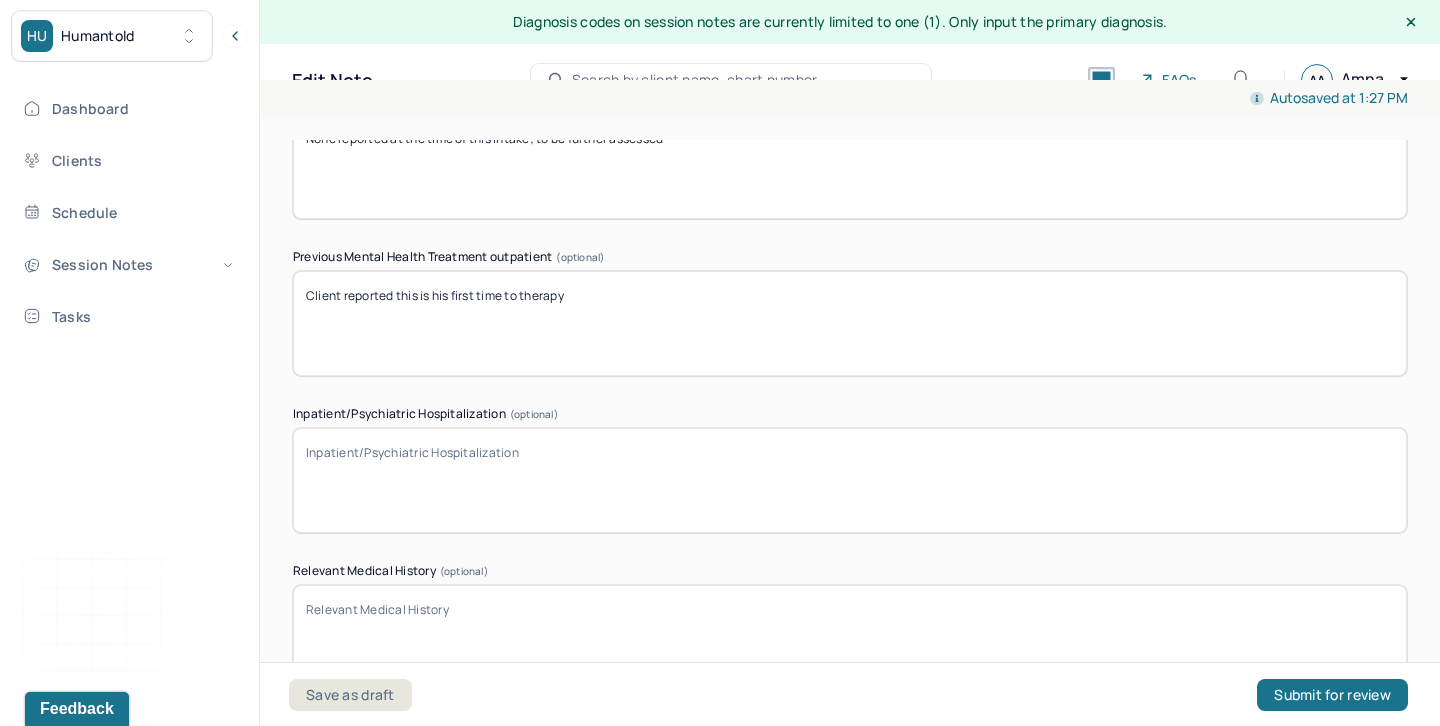 type on "Intimacy issues with wife/ lack of social support and network with friends/ loneliness/ daily and life stressors
Client reported he has seen medical doctors as well for intimacy issues and used medication management, client reported therapy was recommended
Client suffers from medical condition MS- reports his MD/neurologist prescribes Lexapro 20mg which client takes daily and reported is compliant with medication management & dr. appointments
Client reports not having many friends
Client reported he has never seen a therapist previously" 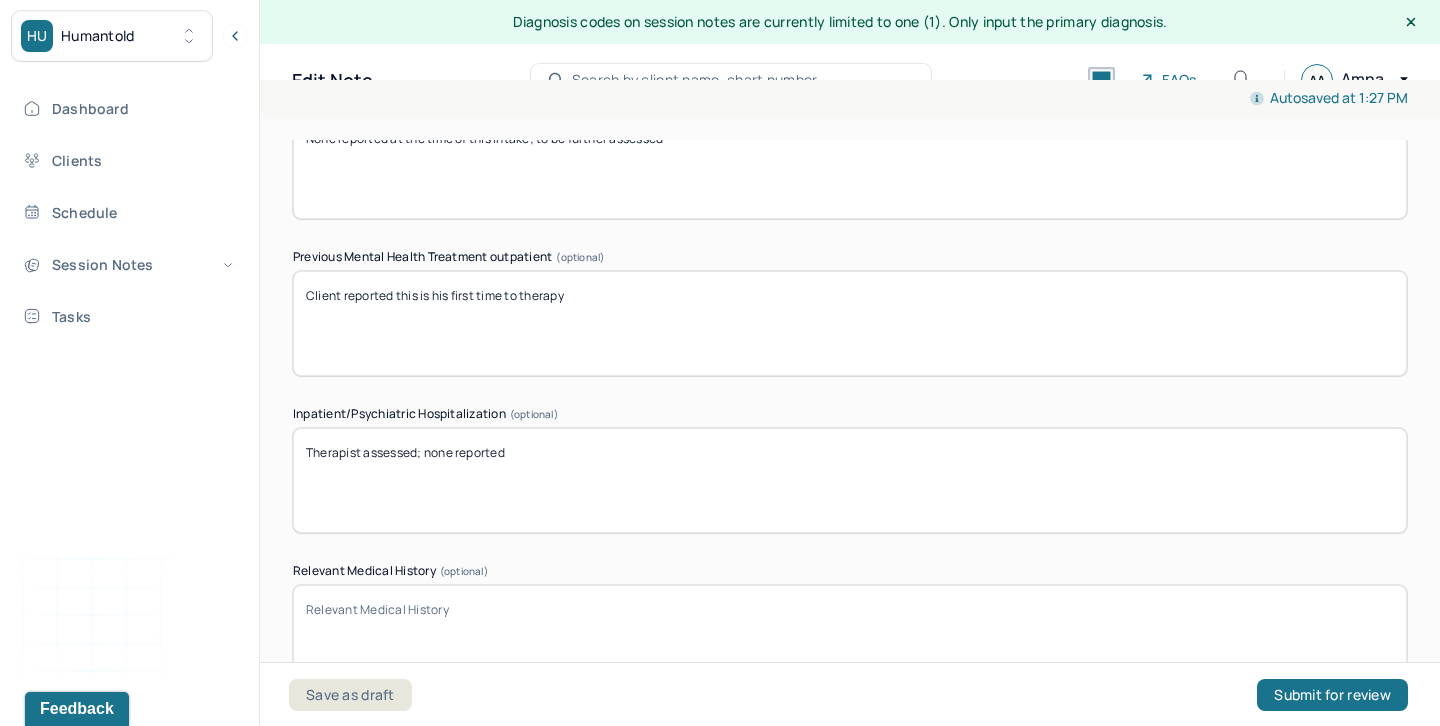 scroll, scrollTop: 5898, scrollLeft: 0, axis: vertical 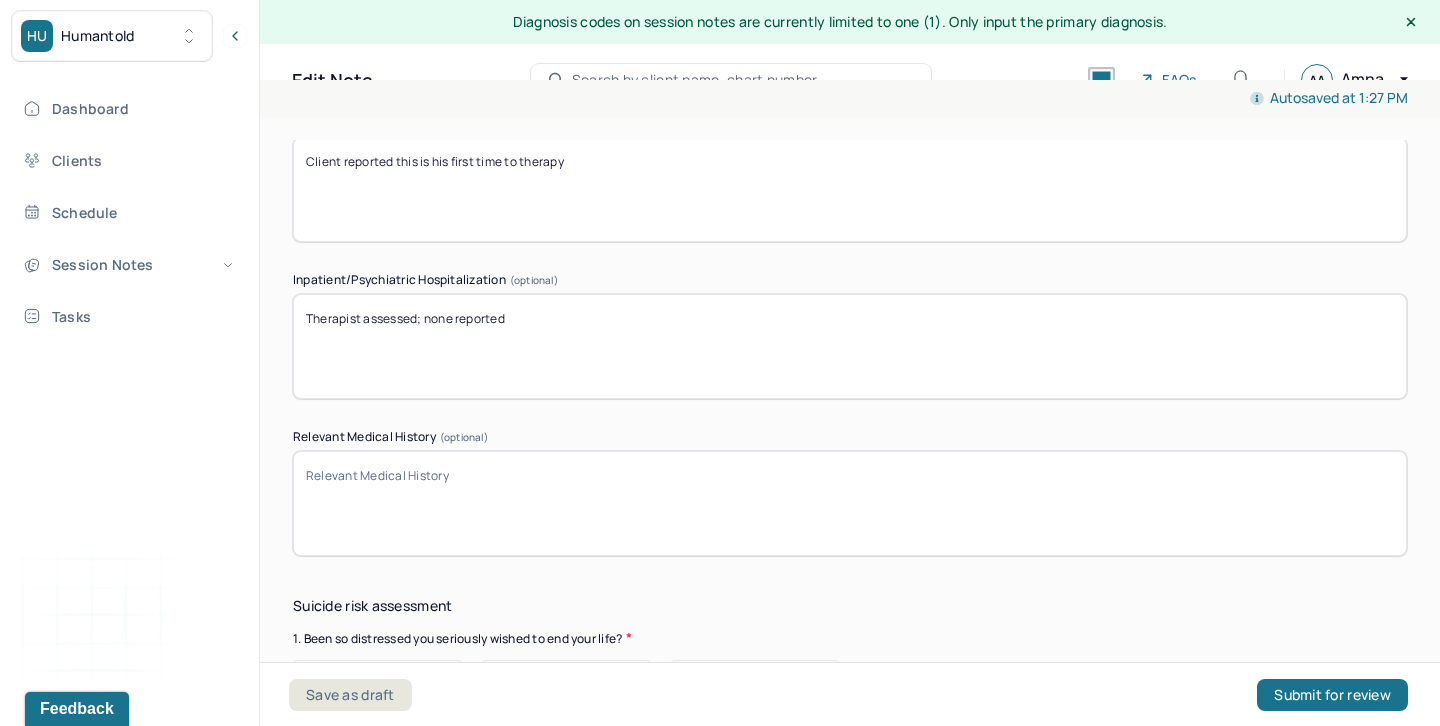 type on "Therapist assessed; none reported" 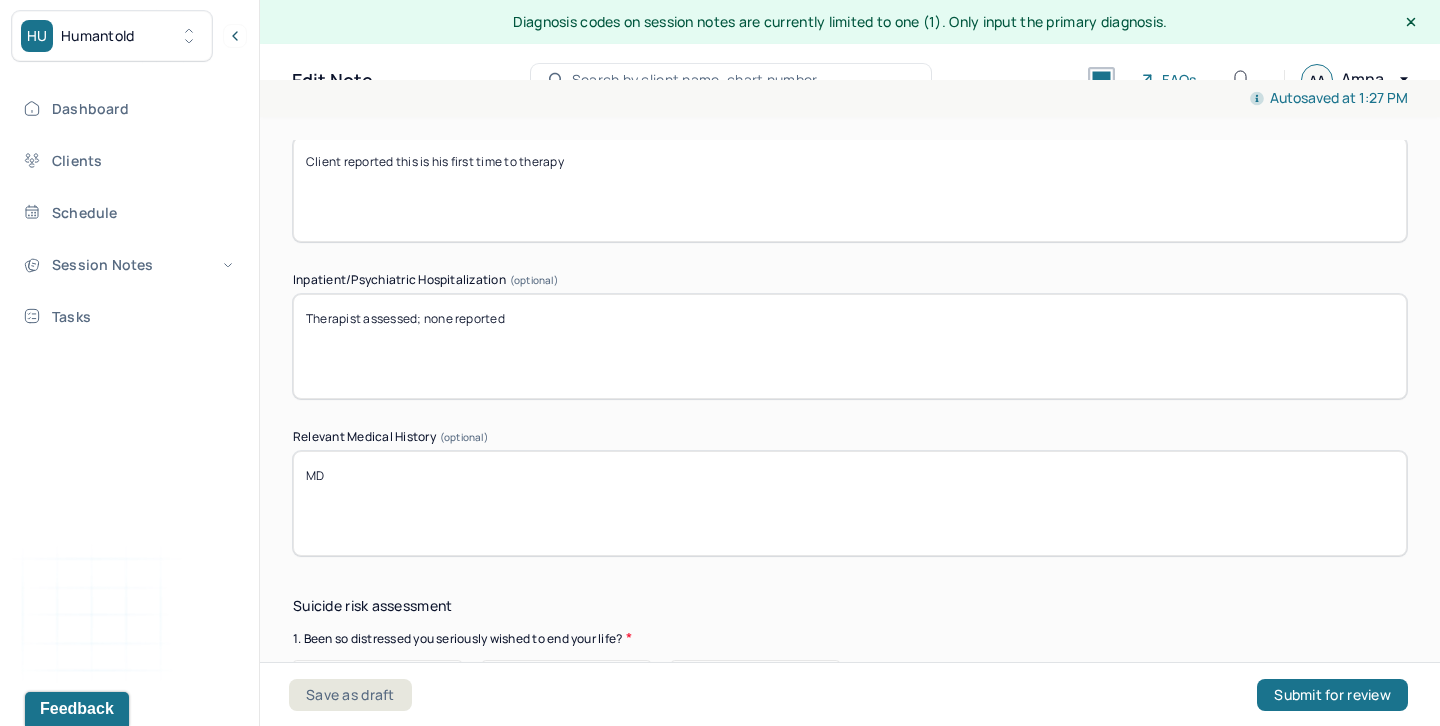 scroll, scrollTop: 6071, scrollLeft: 0, axis: vertical 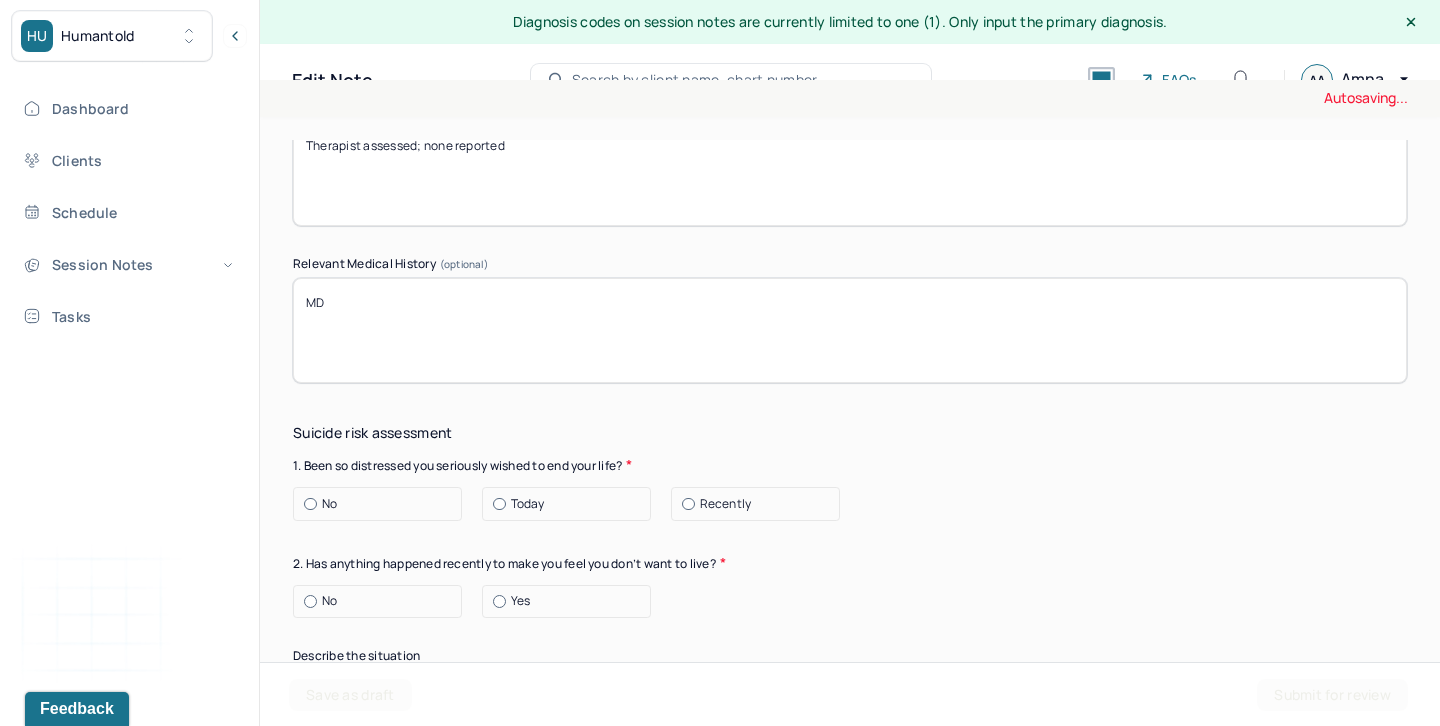 type on "MD" 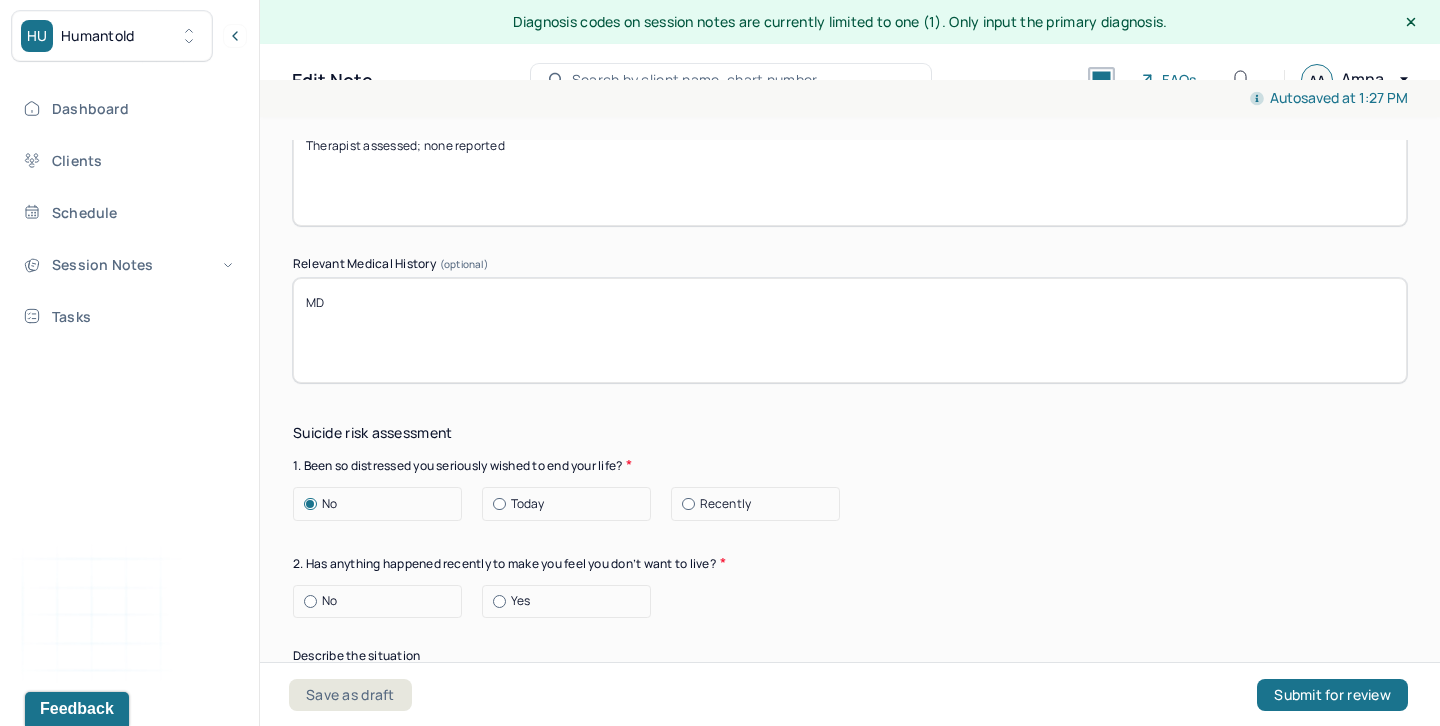 click on "No" at bounding box center (382, 601) 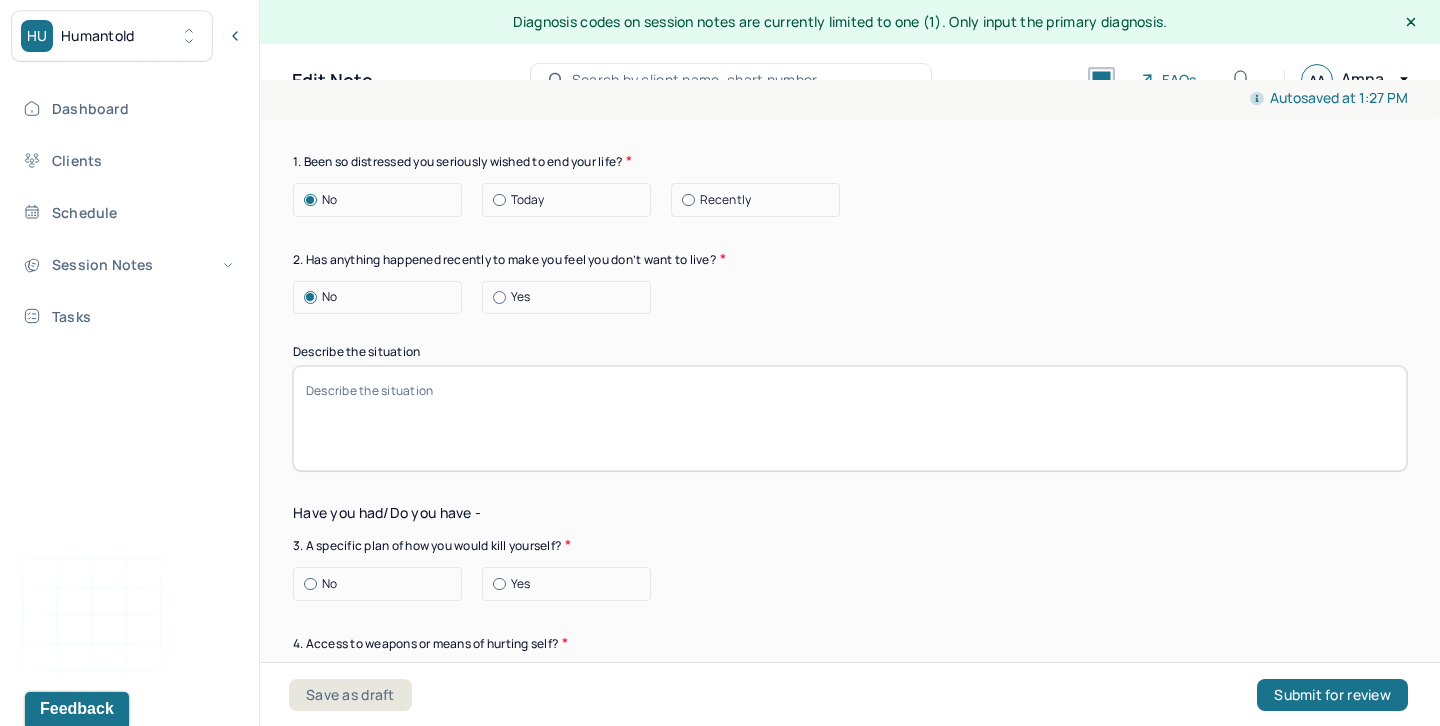 scroll, scrollTop: 6483, scrollLeft: 0, axis: vertical 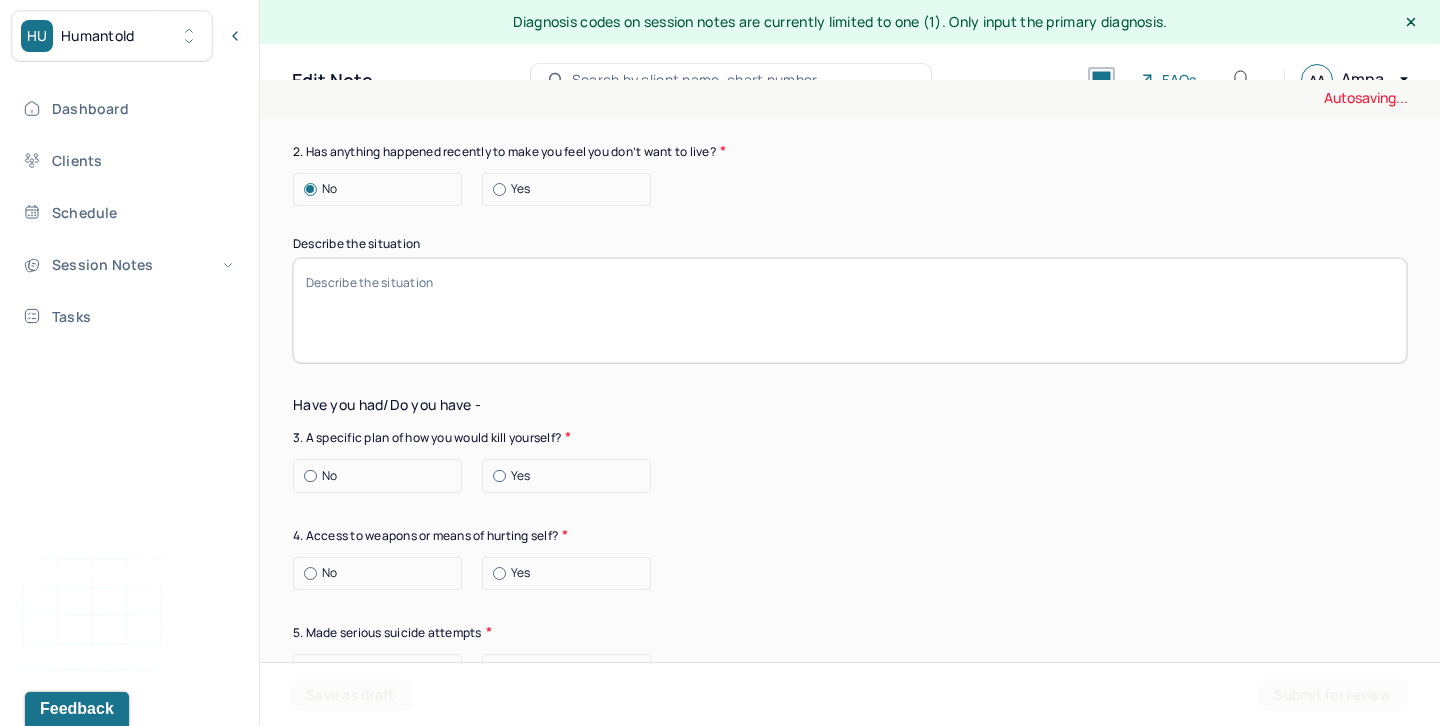 click on "Describe the situation" at bounding box center (850, 310) 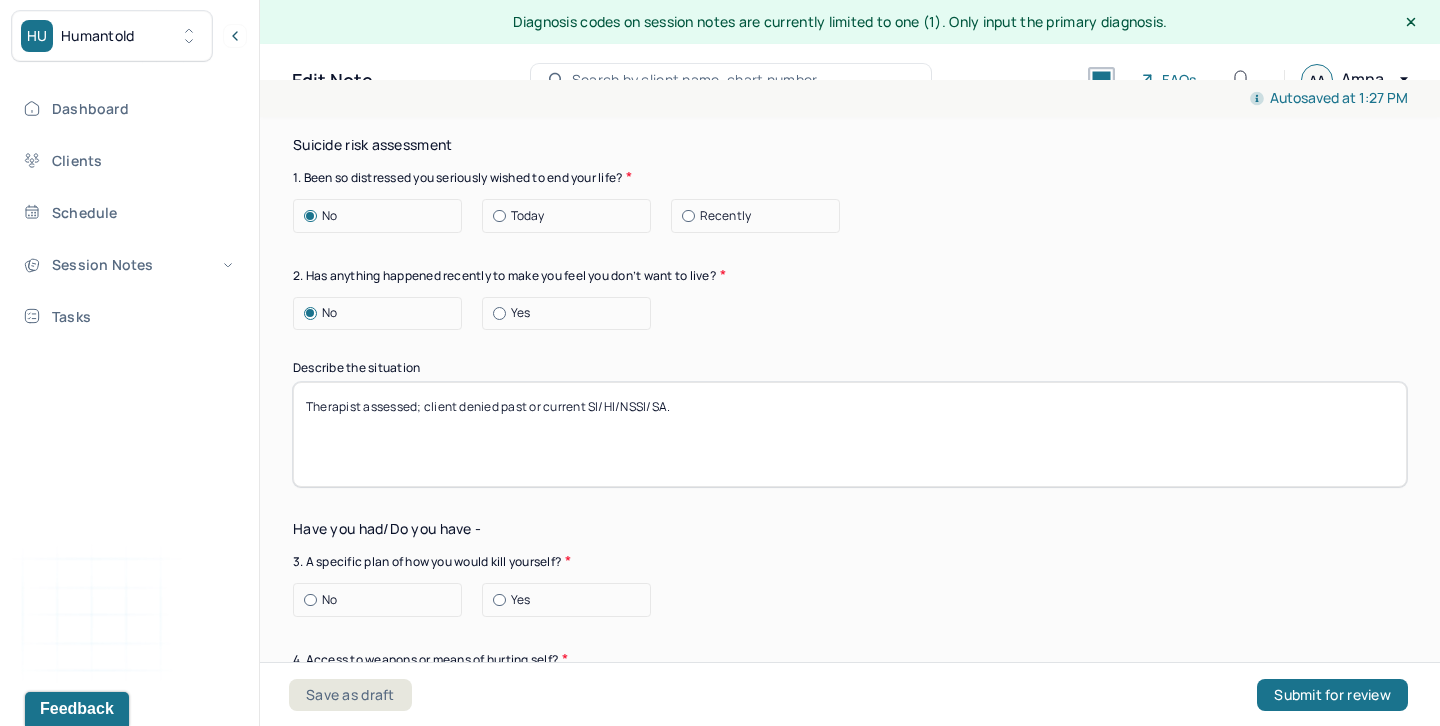 scroll, scrollTop: 6445, scrollLeft: 0, axis: vertical 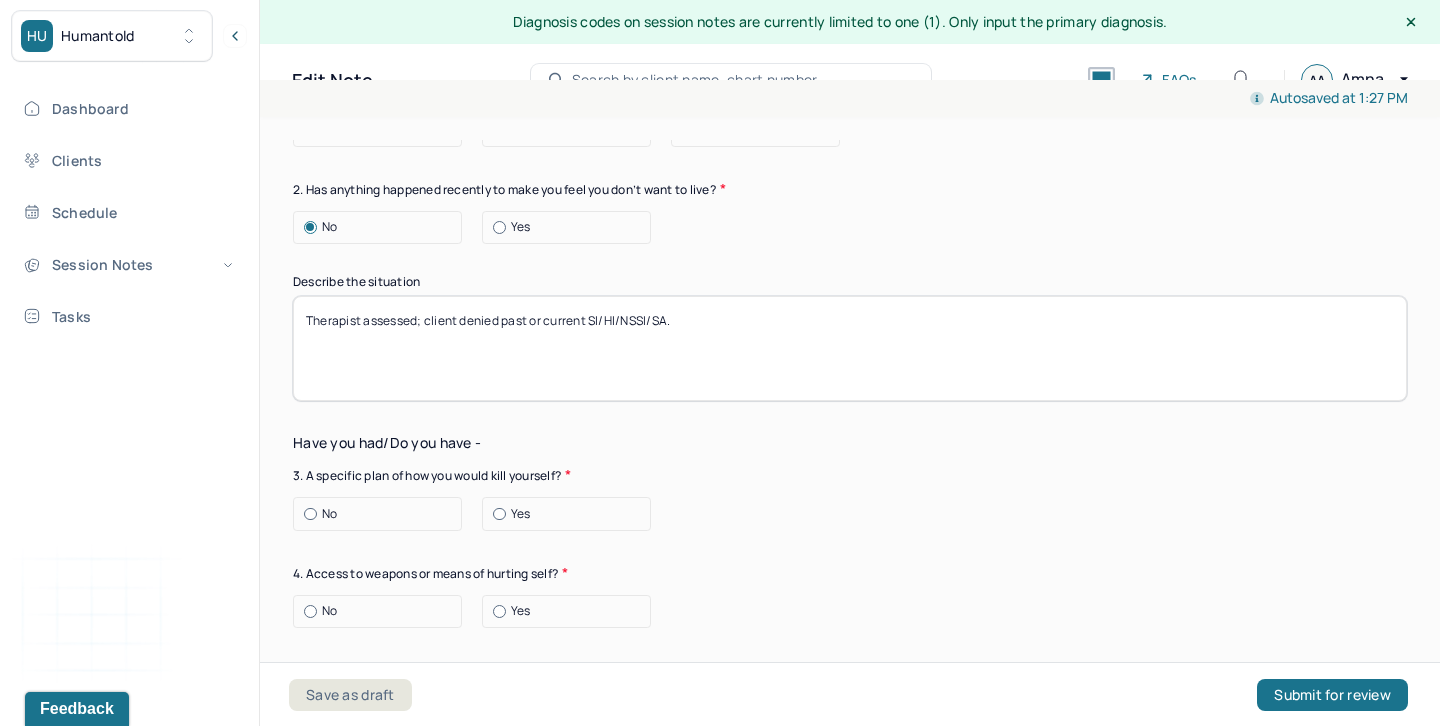 type on "Therapist assessed; client denied past or current SI/HI/NSSI/SA." 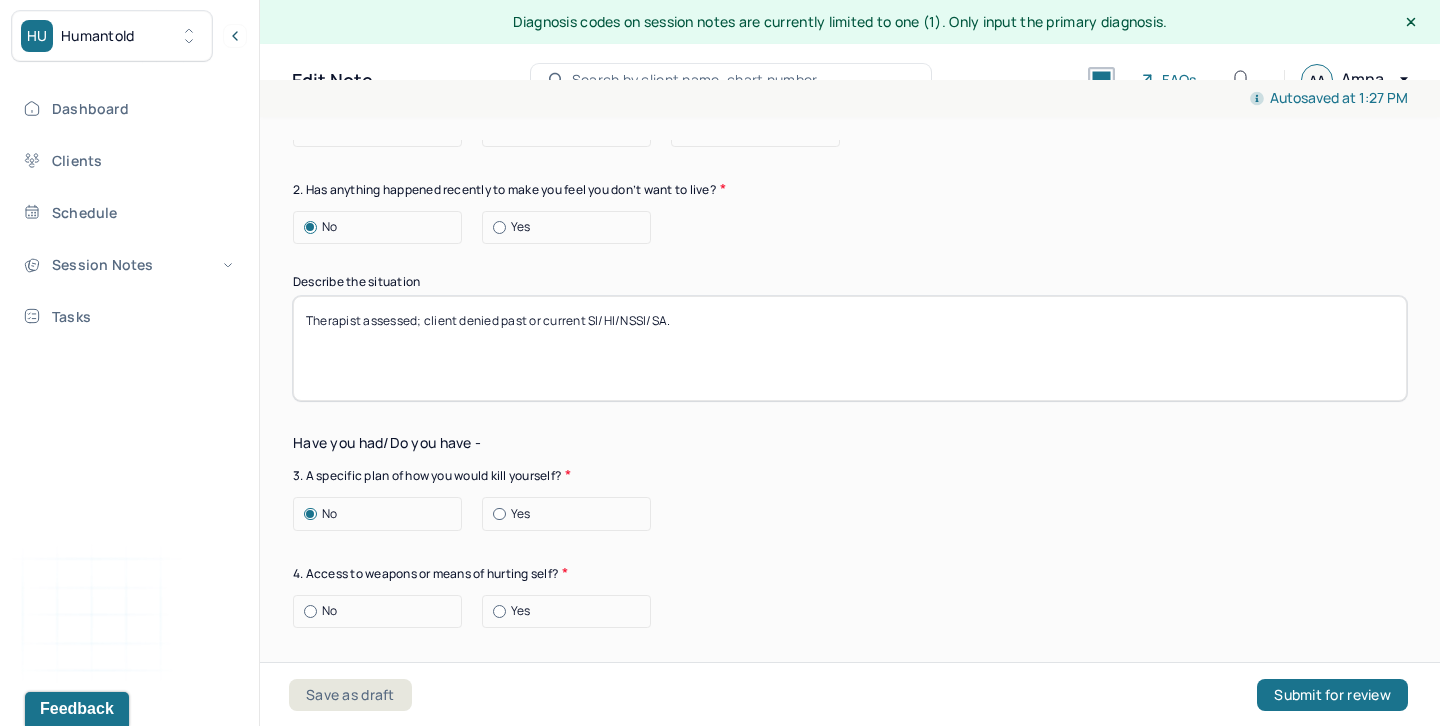 click on "No" at bounding box center [329, 611] 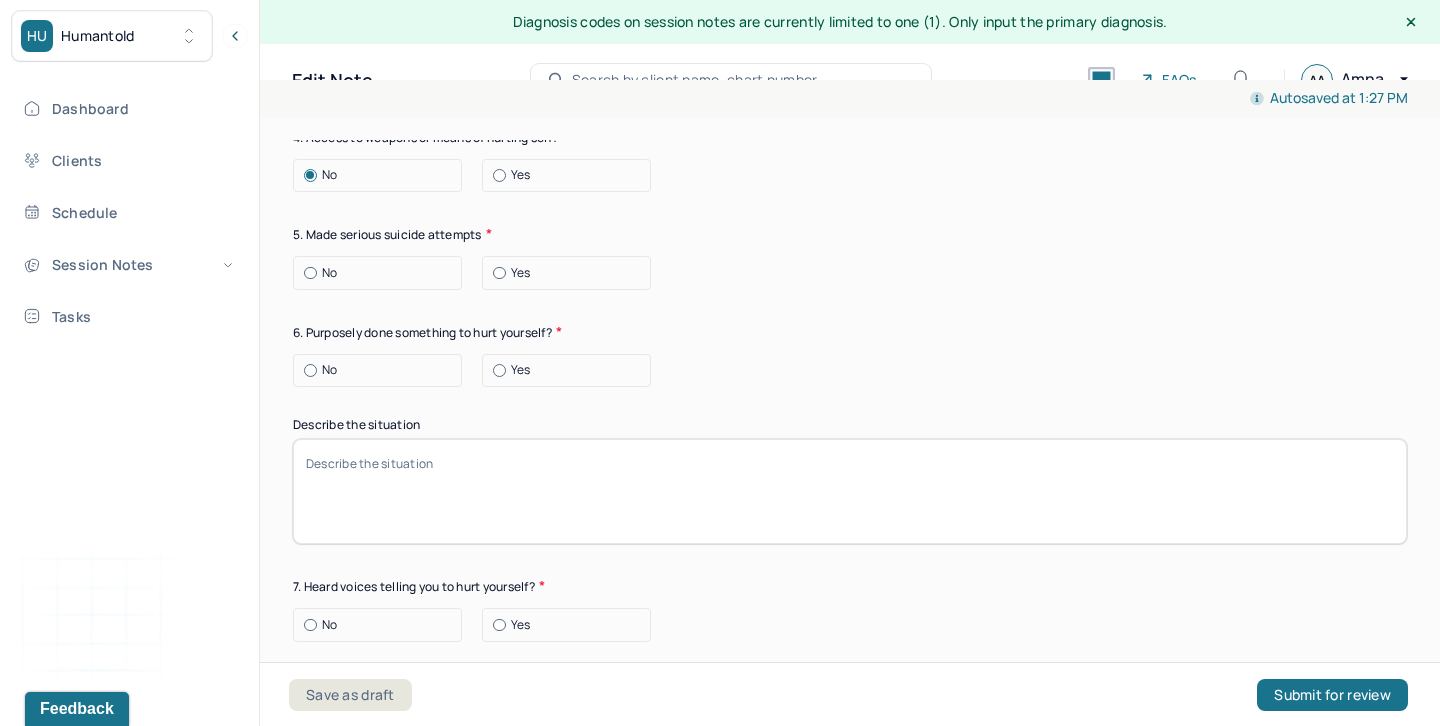 scroll, scrollTop: 6967, scrollLeft: 0, axis: vertical 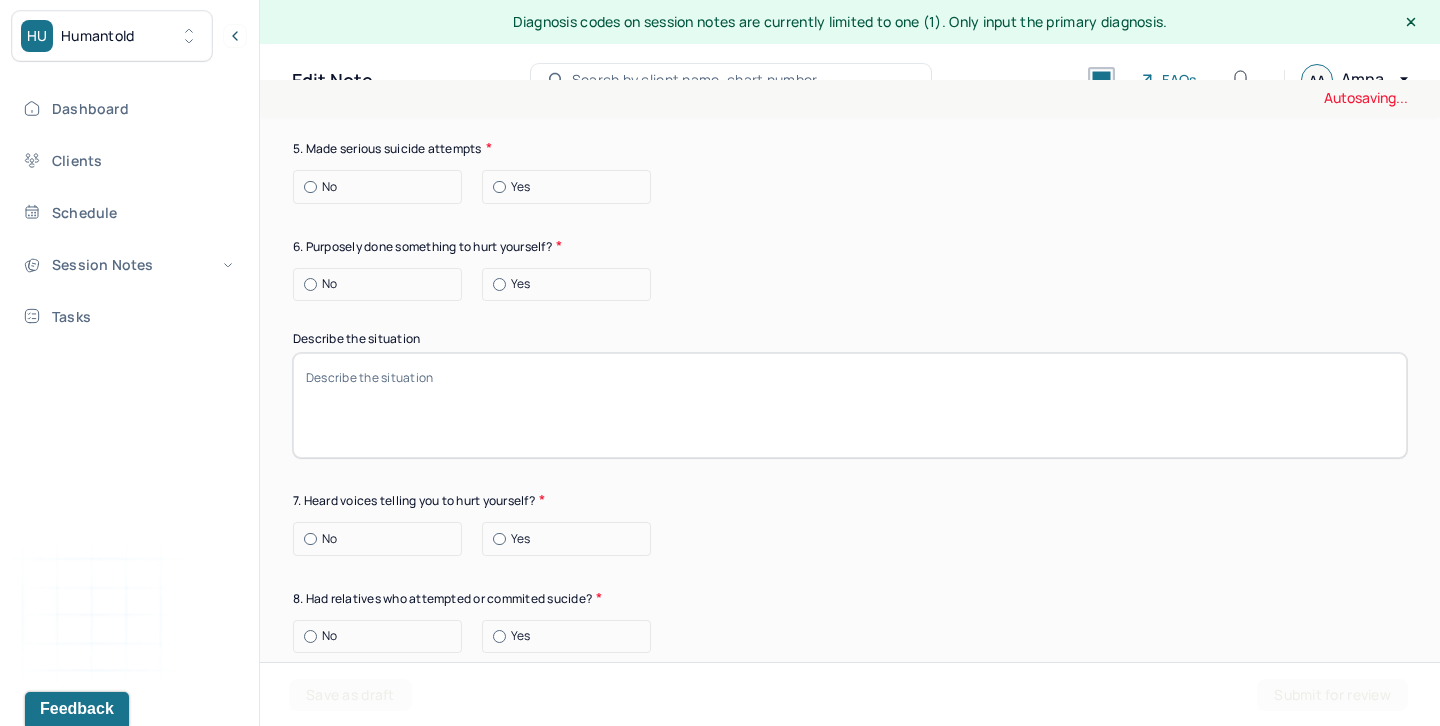 click on "No" at bounding box center [382, 187] 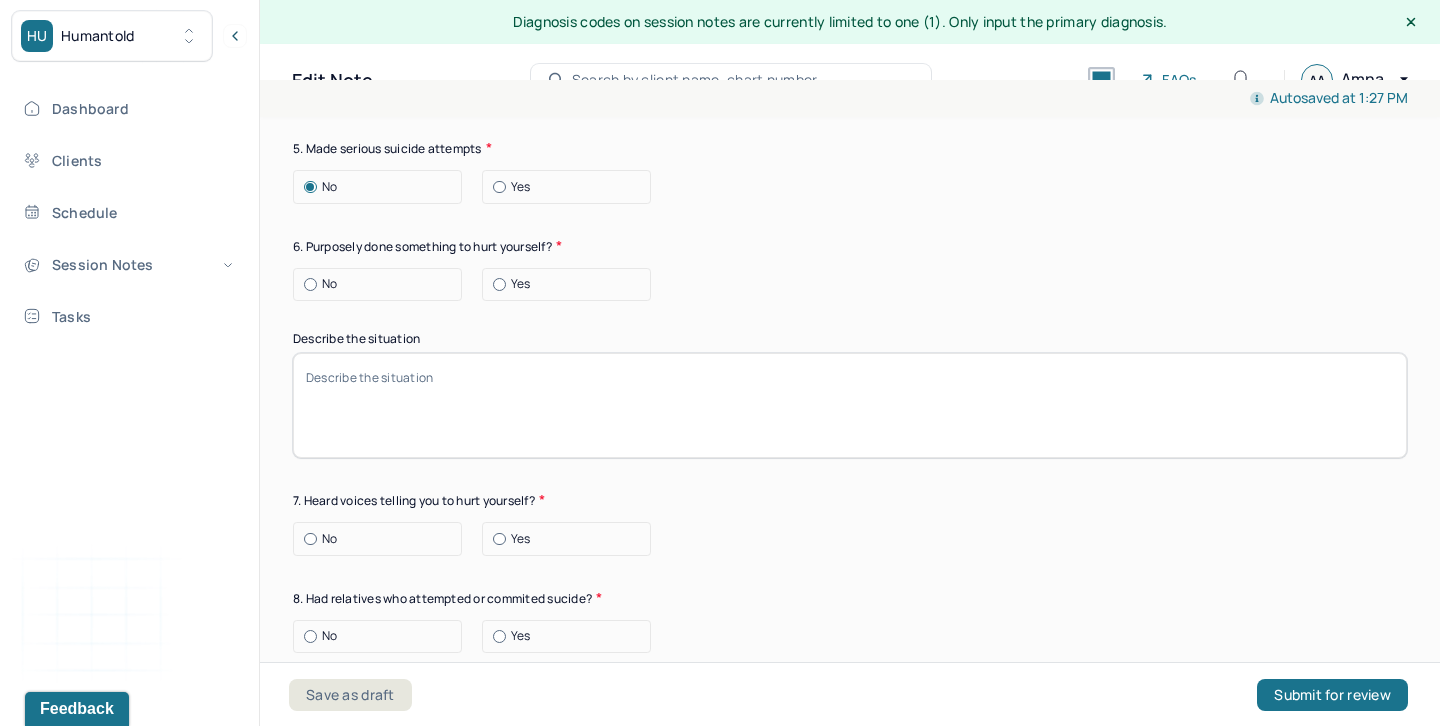 click on "No" at bounding box center (382, 284) 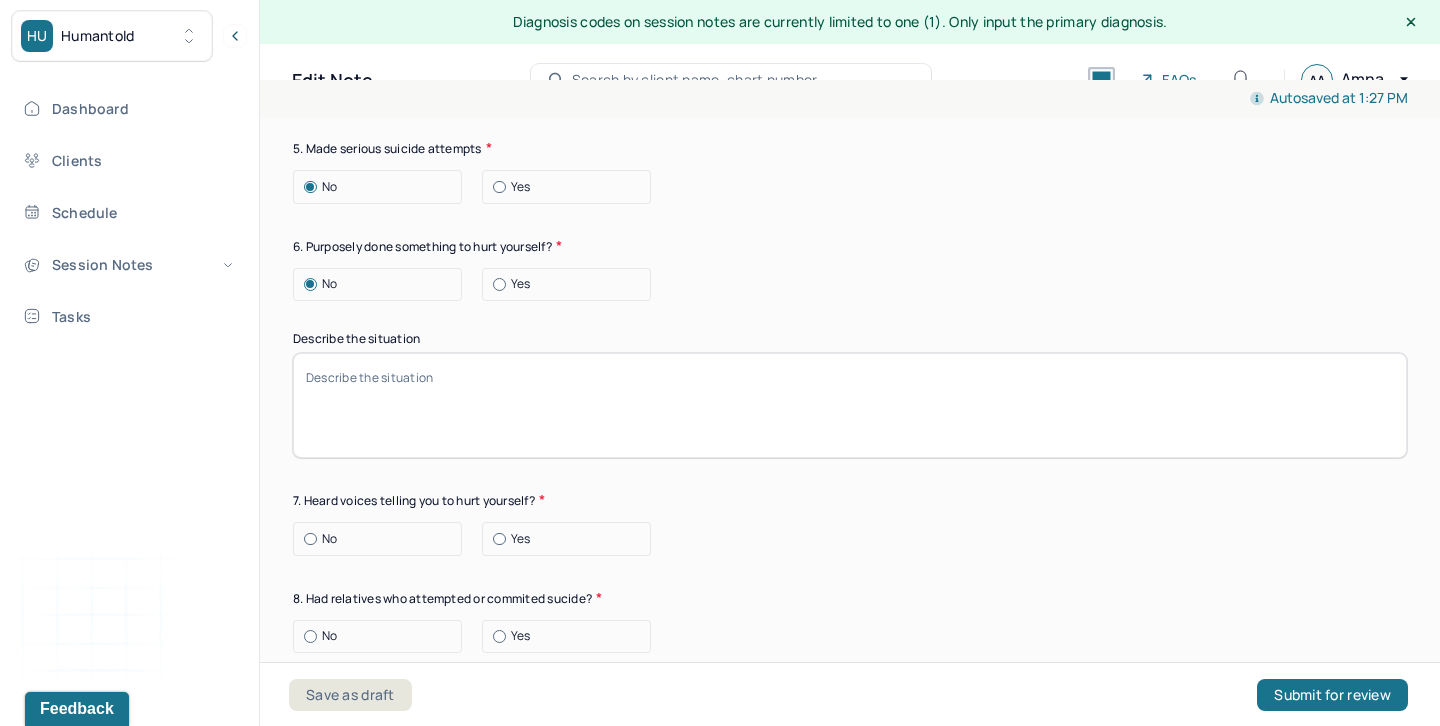 click on "No" at bounding box center [329, 539] 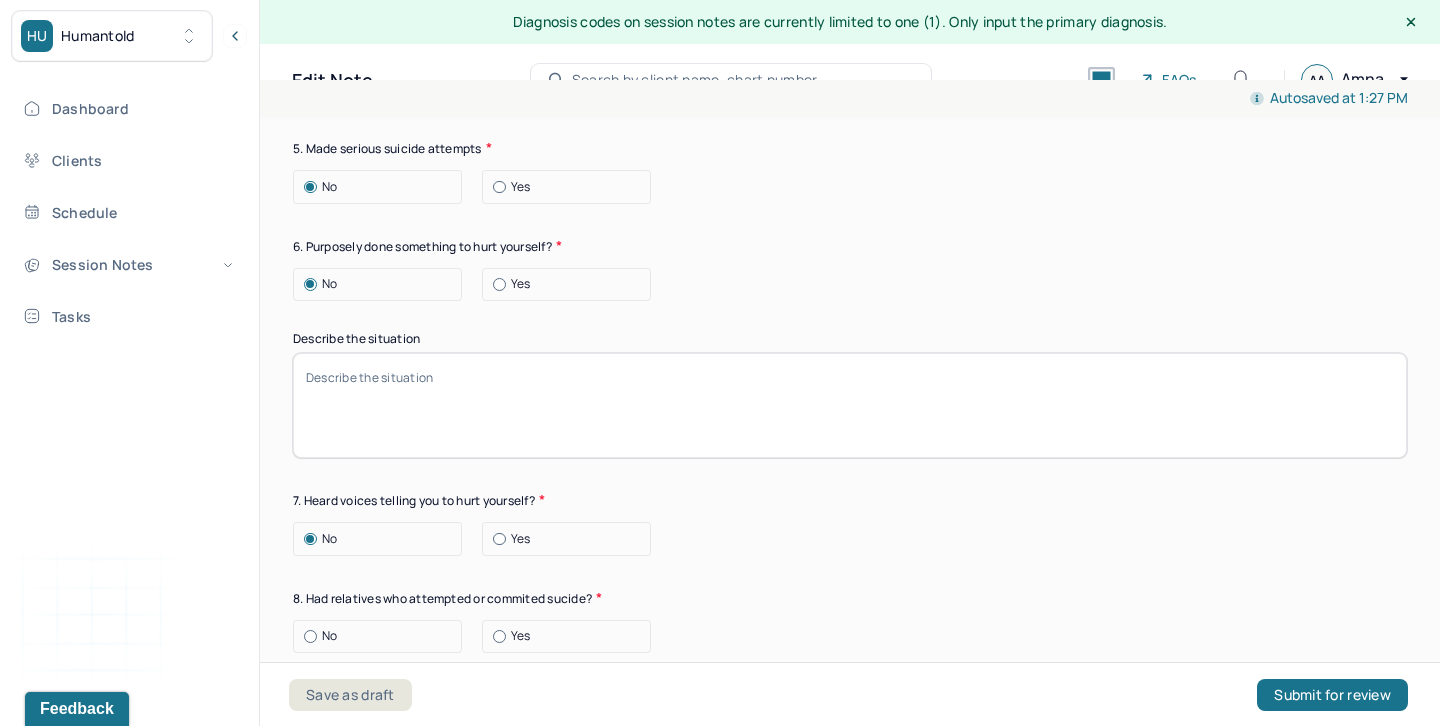 click on "No" at bounding box center (329, 636) 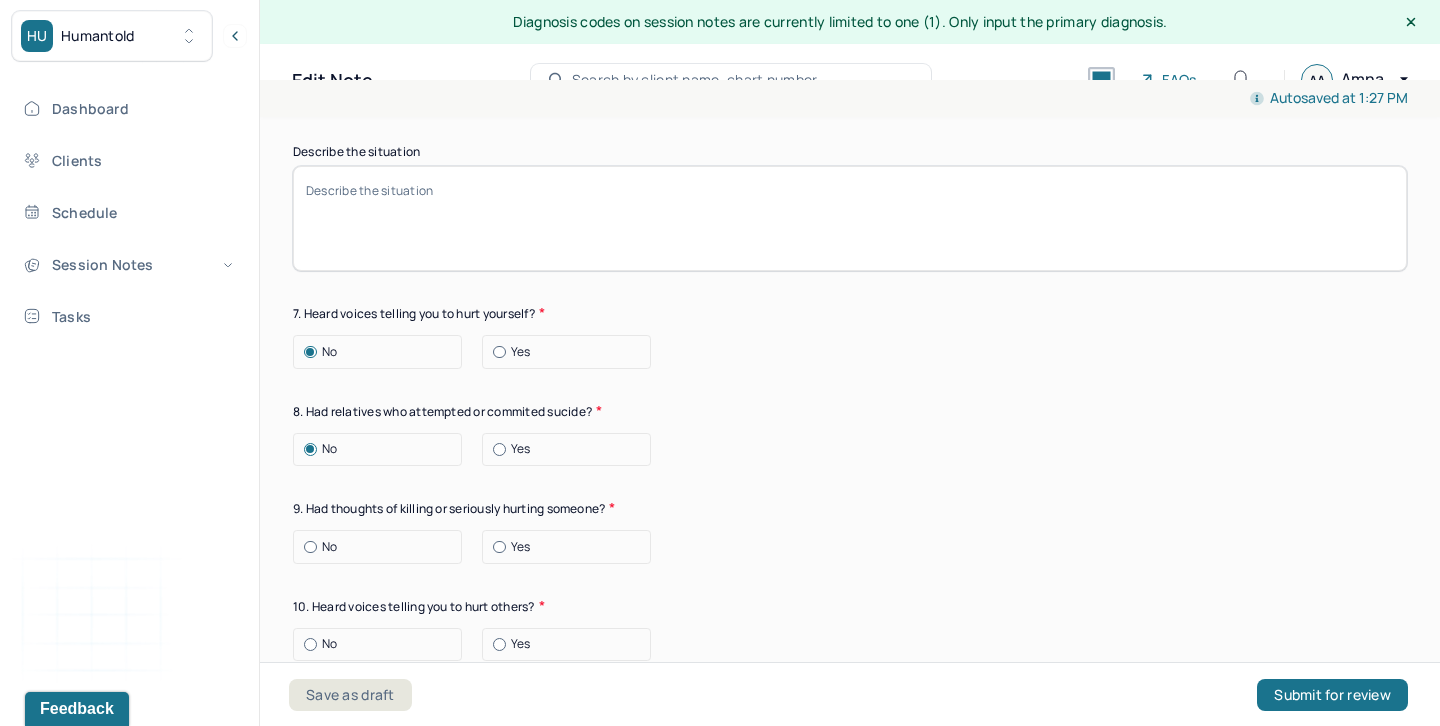 scroll, scrollTop: 7465, scrollLeft: 0, axis: vertical 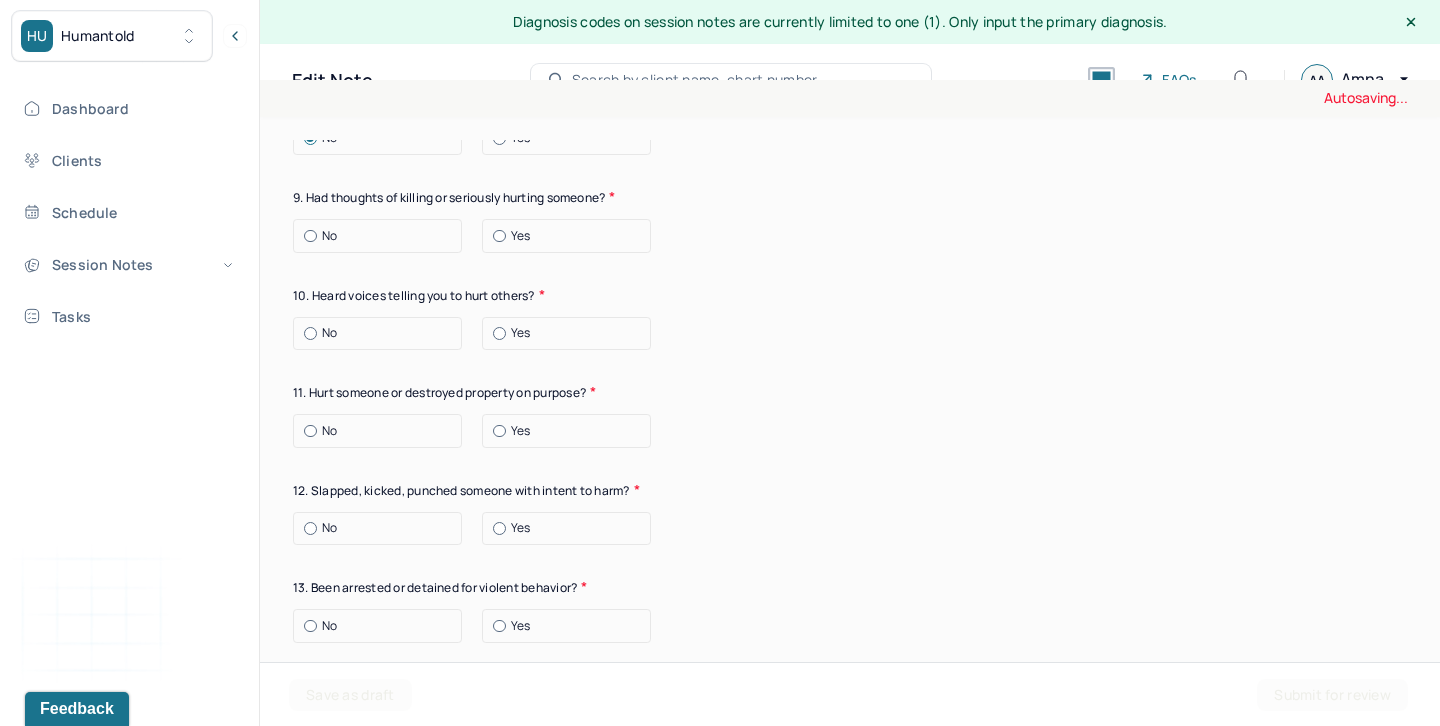 click on "No" at bounding box center [382, 236] 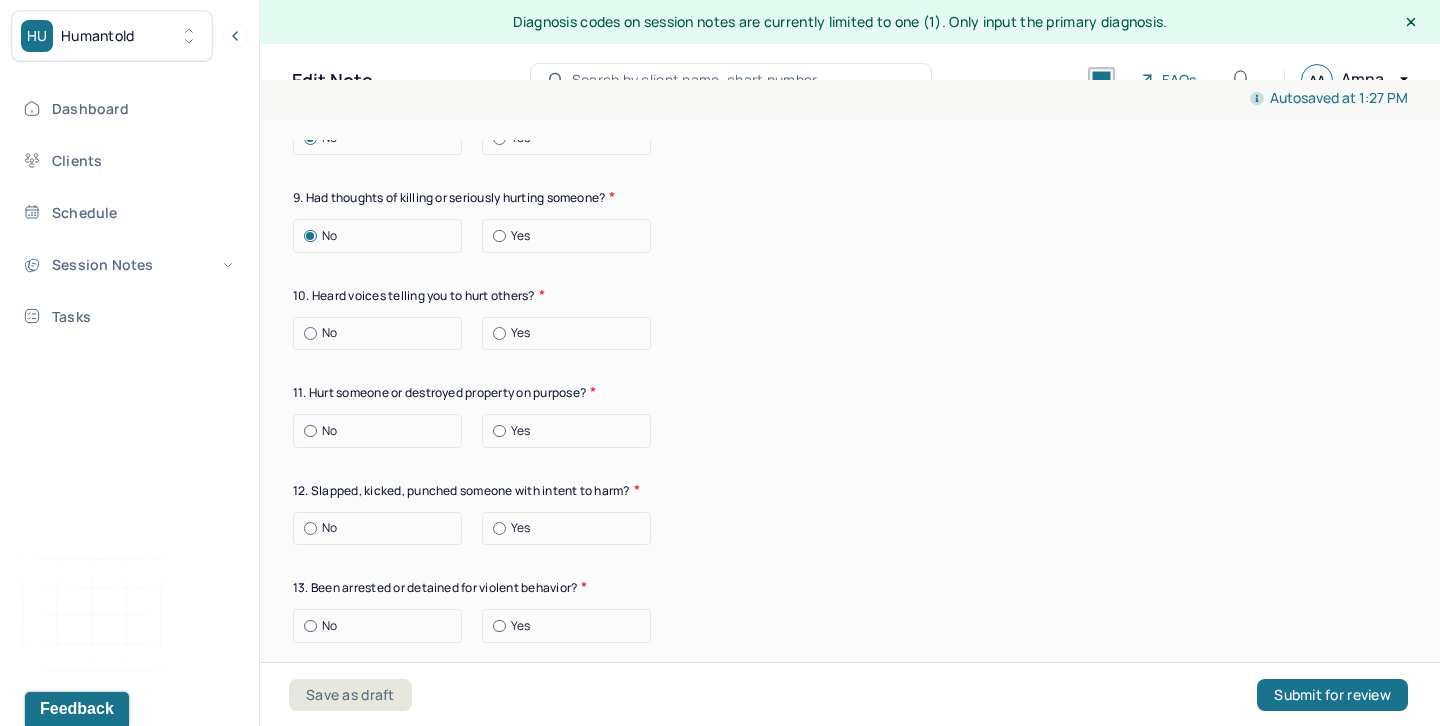 click on "No" at bounding box center [329, 333] 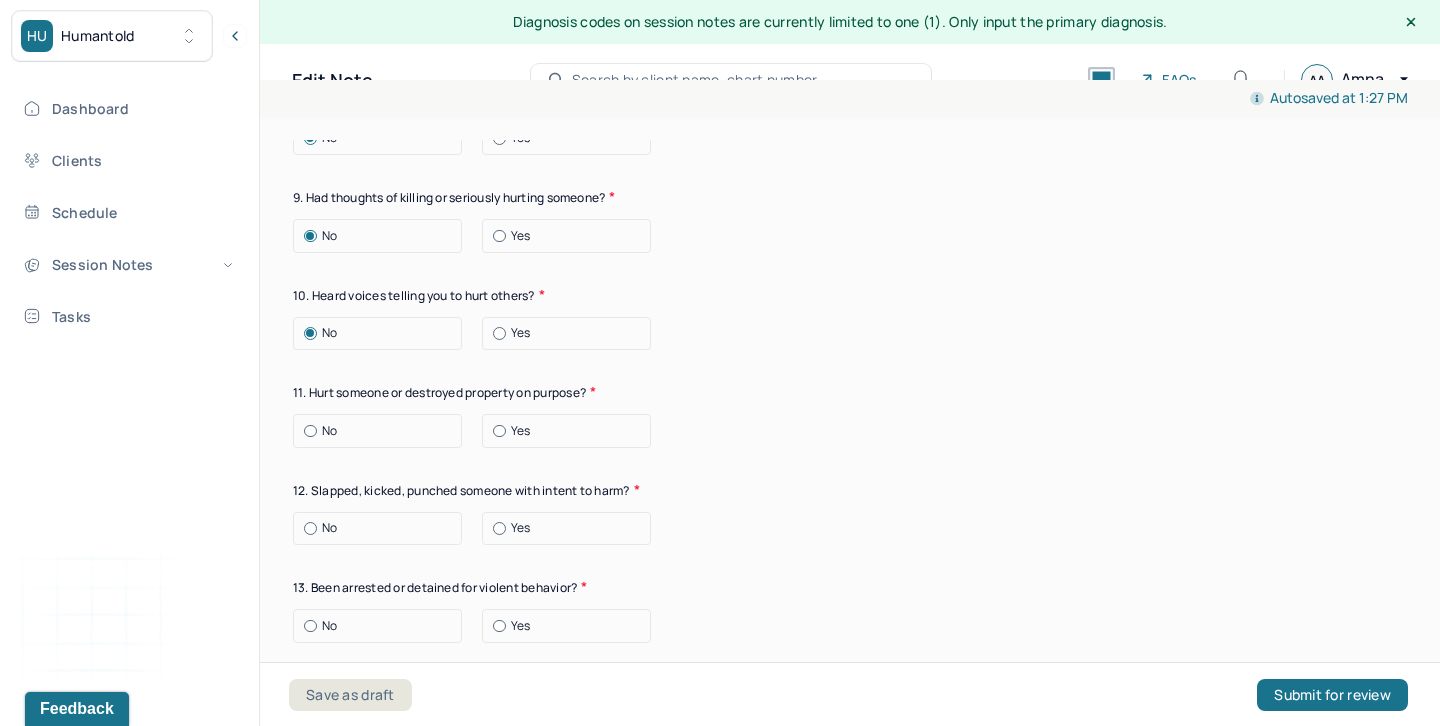 click on "No" at bounding box center (329, 431) 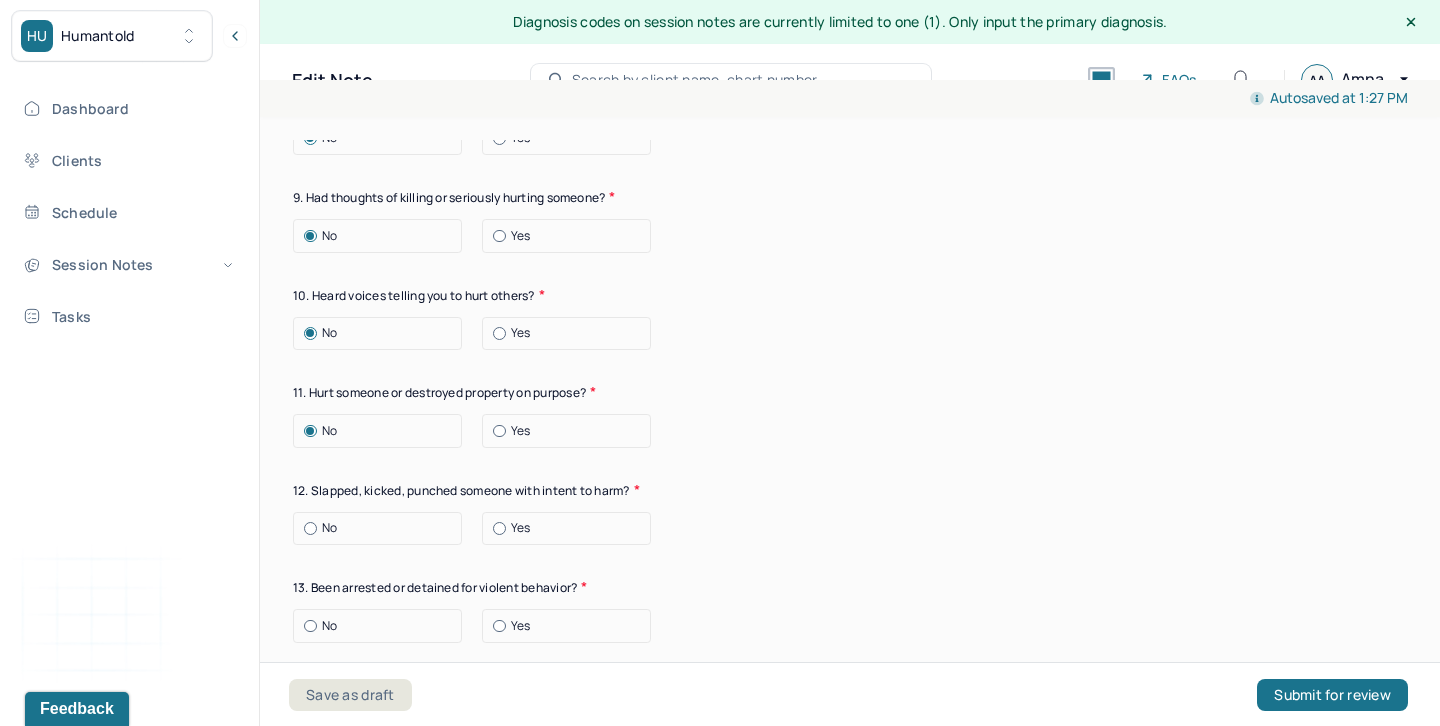click on "No" at bounding box center (329, 528) 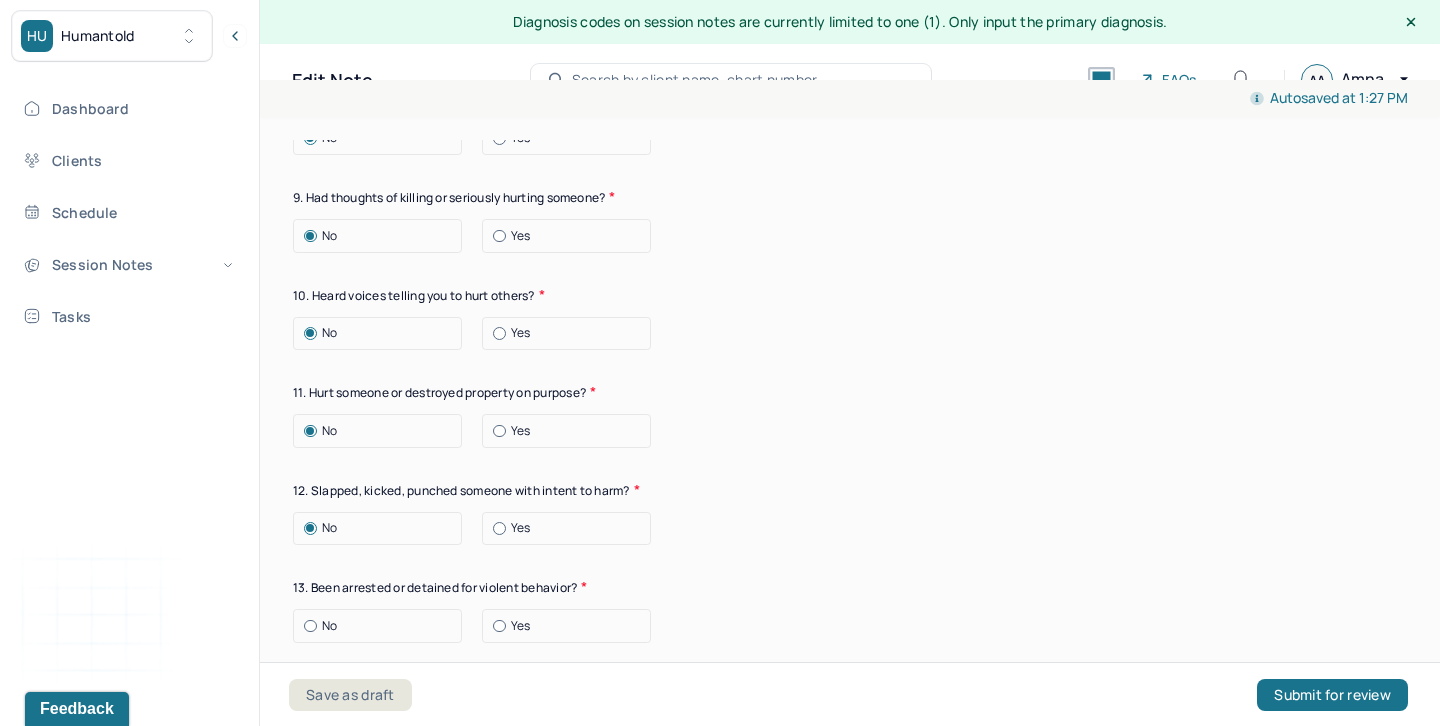 click on "Suicide risk assessment 1. Been so distressed you seriously wished to end your life? No Today Recently 2. Has anything happened recently to make you feel you don’t want to live? No Yes Describe the situation Therapist assessed; client denied past or current SI/HI/NSSI/SA.  Have you had/Do you have - 3. A specific plan of how you would kill yourself? No Yes 4. Access to weapons or means of hurting self? No Yes 5. Made serious suicide attempts No Yes 6. Purposely done something to hurt yourself? No Yes Describe the situation 7. Heard voices telling you to hurt yourself? No Yes 8. Had relatives who attempted or commited sucide? No Yes 9. Had thoughts of killing or seriously hurting someone? No Yes 10. Heard voices telling you to hurt others? No Yes 11. Hurt someone or destroyed property on purpose? No Yes 12. Slapped, kicked, punched someone with intent to harm? No Yes 13. Been arrested or detained for violent behavior? No Yes 14. Been to jail for any reason? No Yes 15. Been on probation for any reason? No Yes" at bounding box center (850, -18) 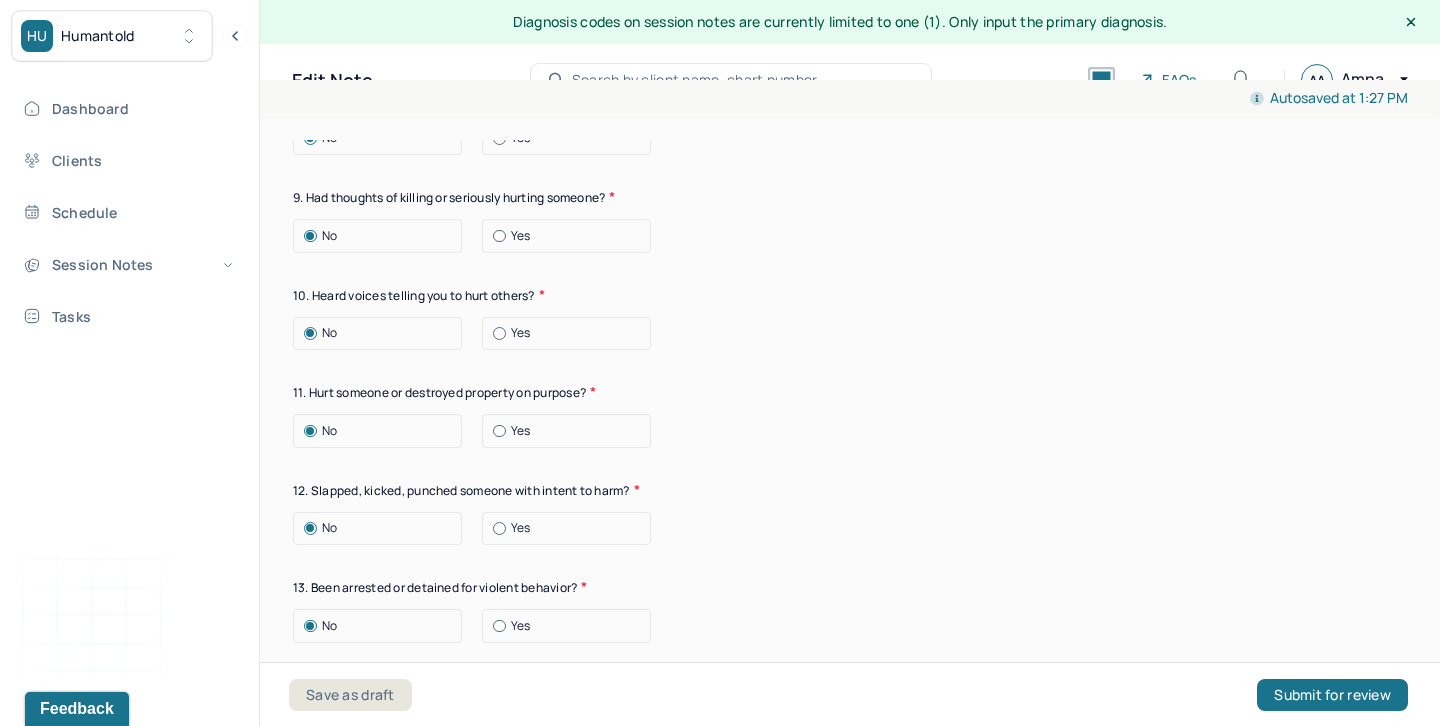 scroll, scrollTop: 7777, scrollLeft: 0, axis: vertical 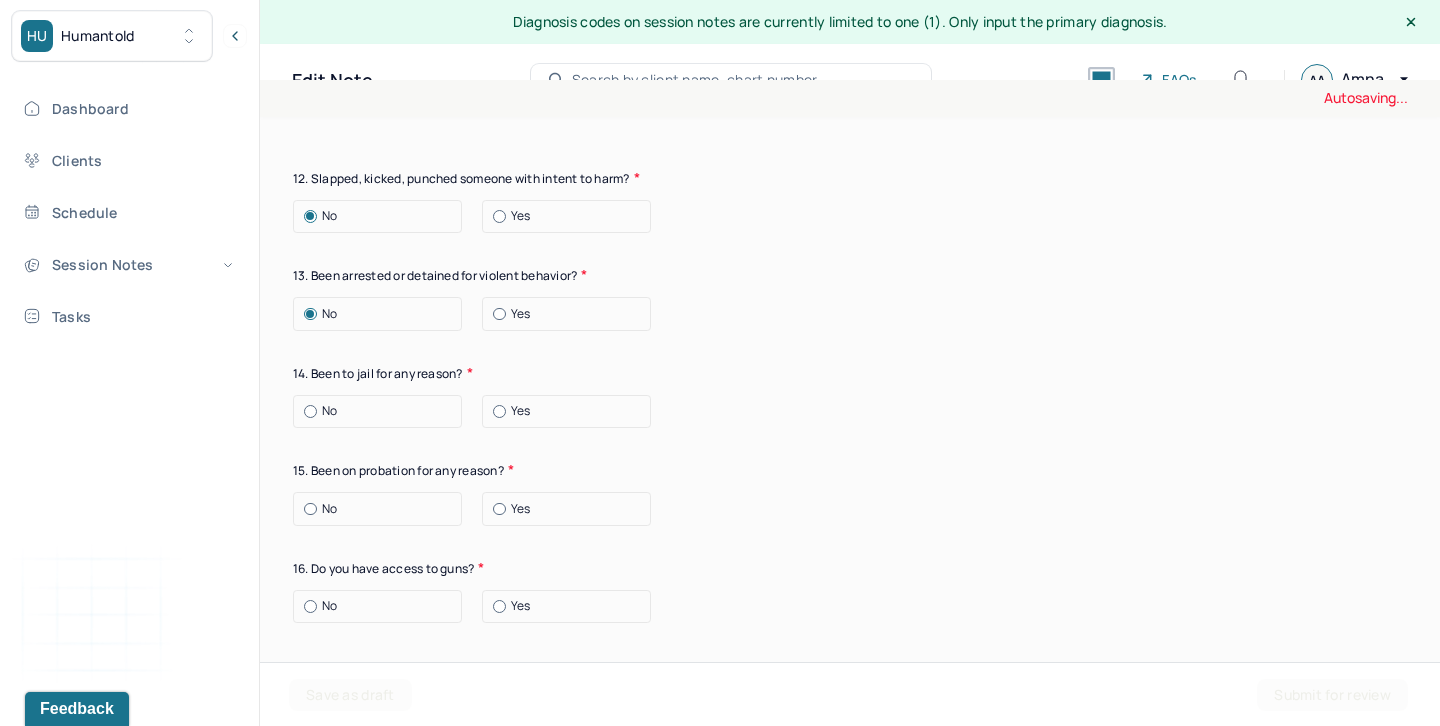click on "No" at bounding box center (329, 411) 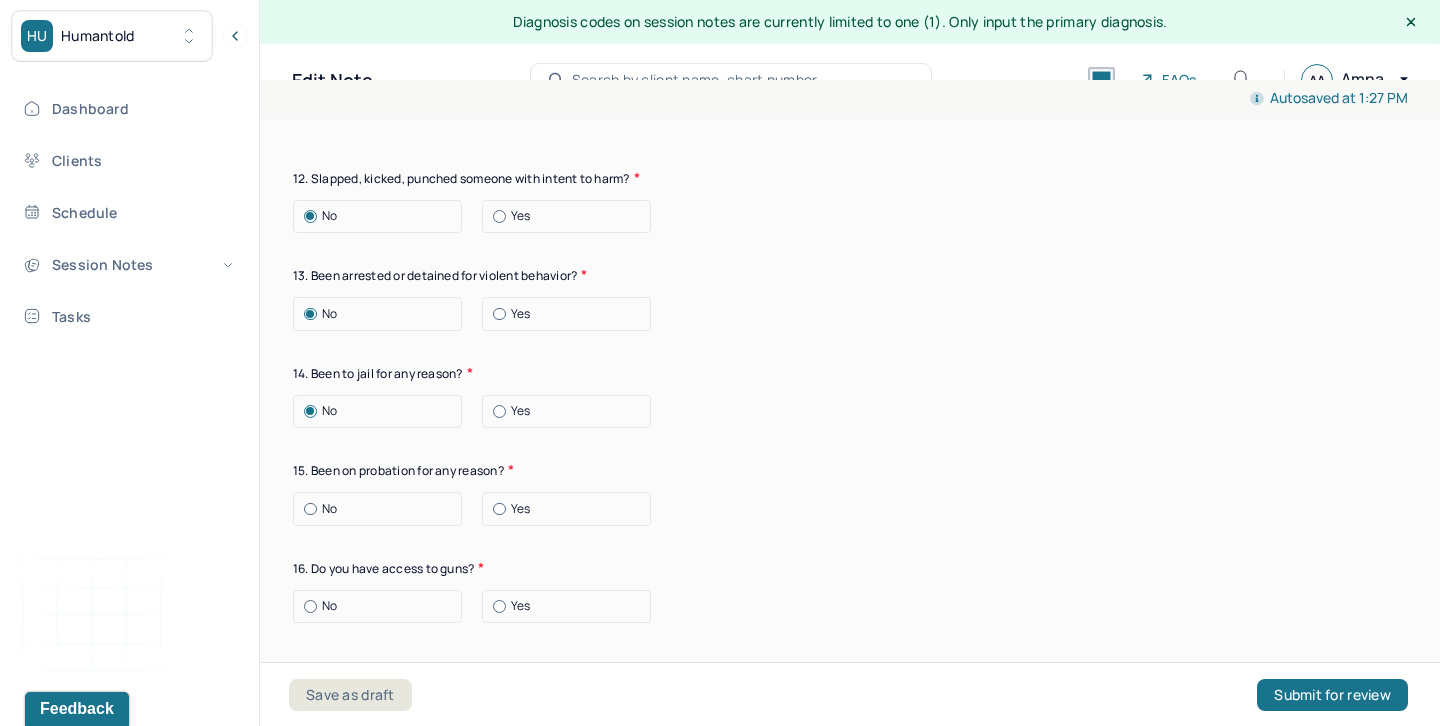 click on "No" at bounding box center (377, 509) 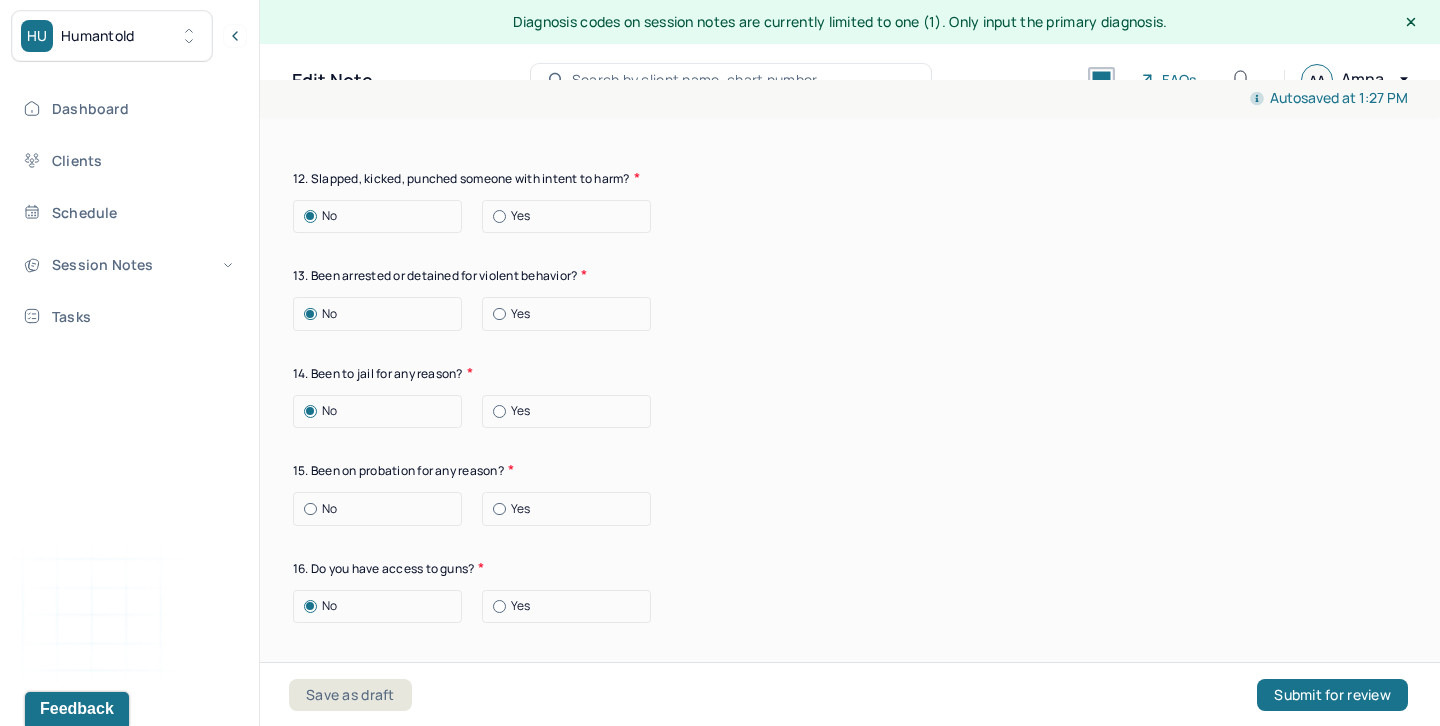 click on "No" at bounding box center [329, 509] 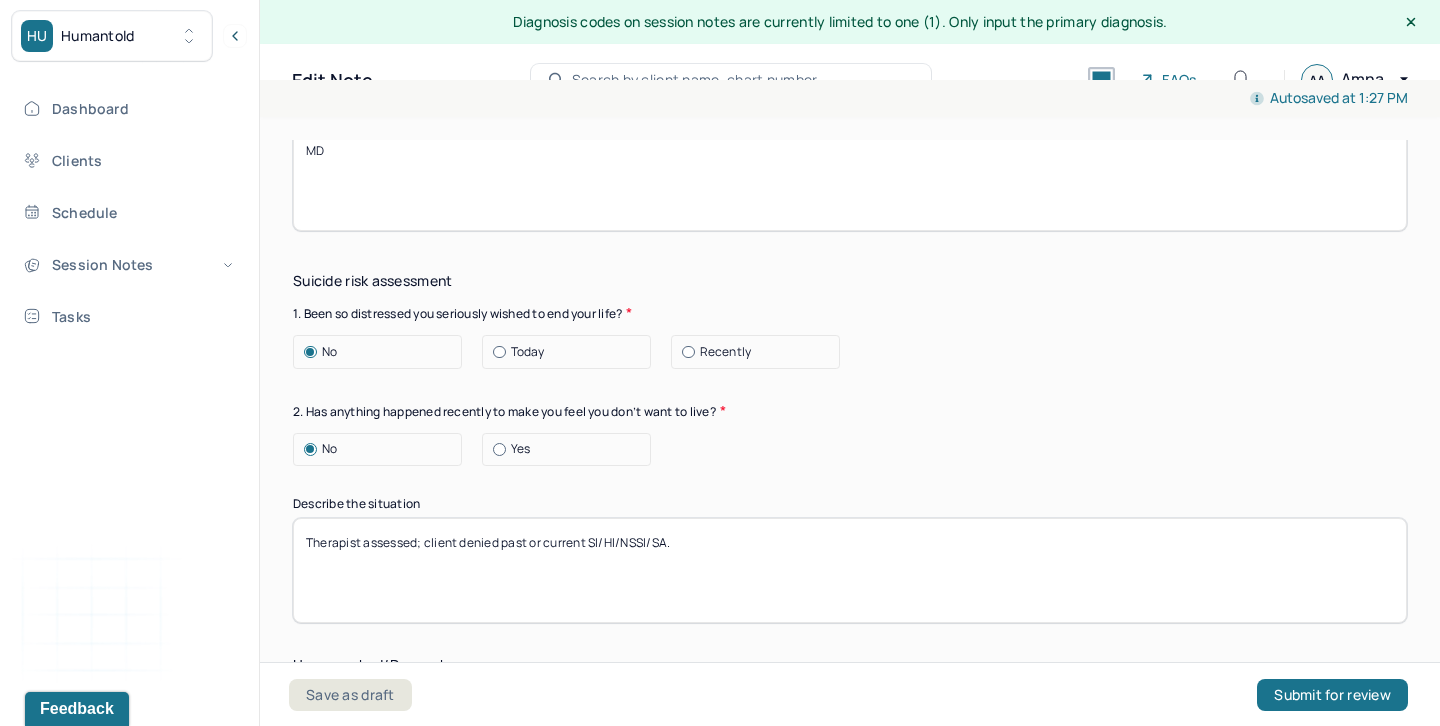 scroll, scrollTop: 6205, scrollLeft: 0, axis: vertical 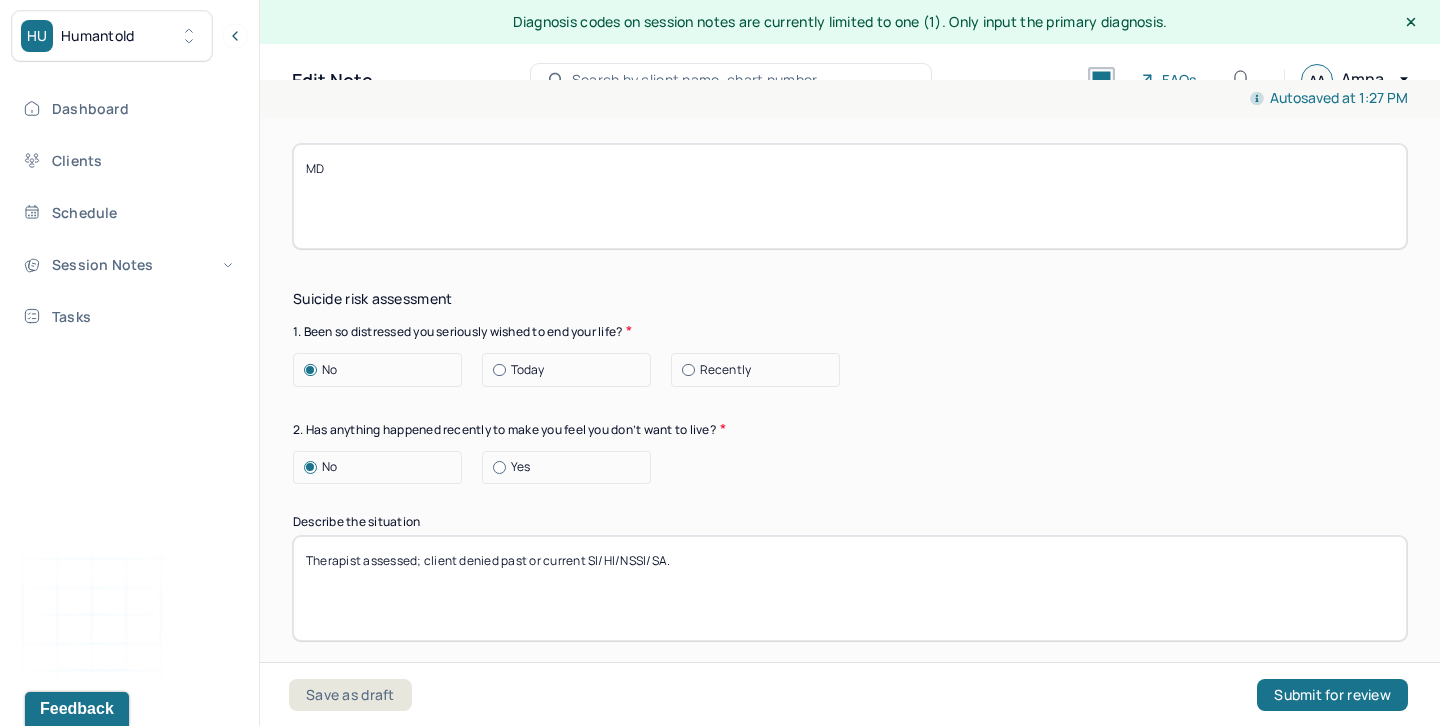 click on "Therapist assessed; client denied past or current SI/HI/NSSI/SA." at bounding box center [850, 588] 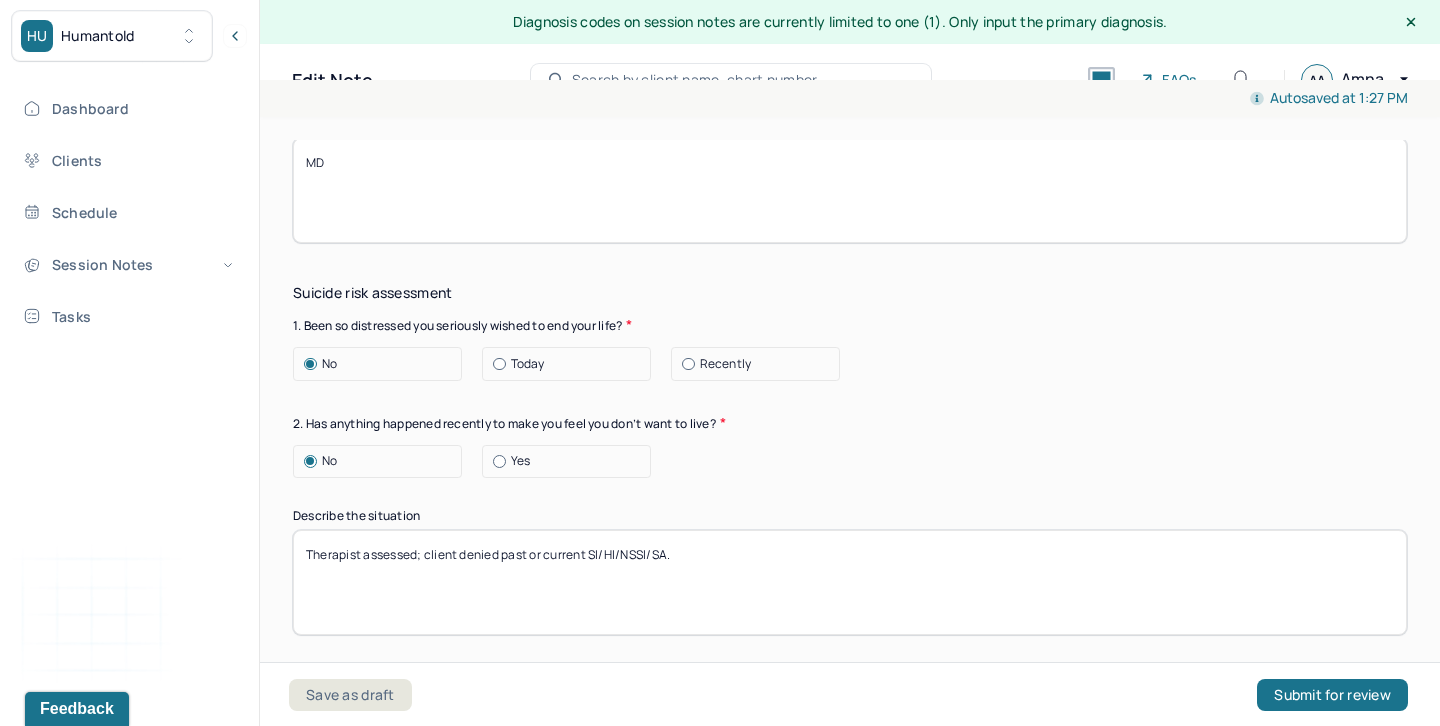 click on "Therapist assessed; client denied past or current SI/HI/NSSI/SA." at bounding box center [850, 582] 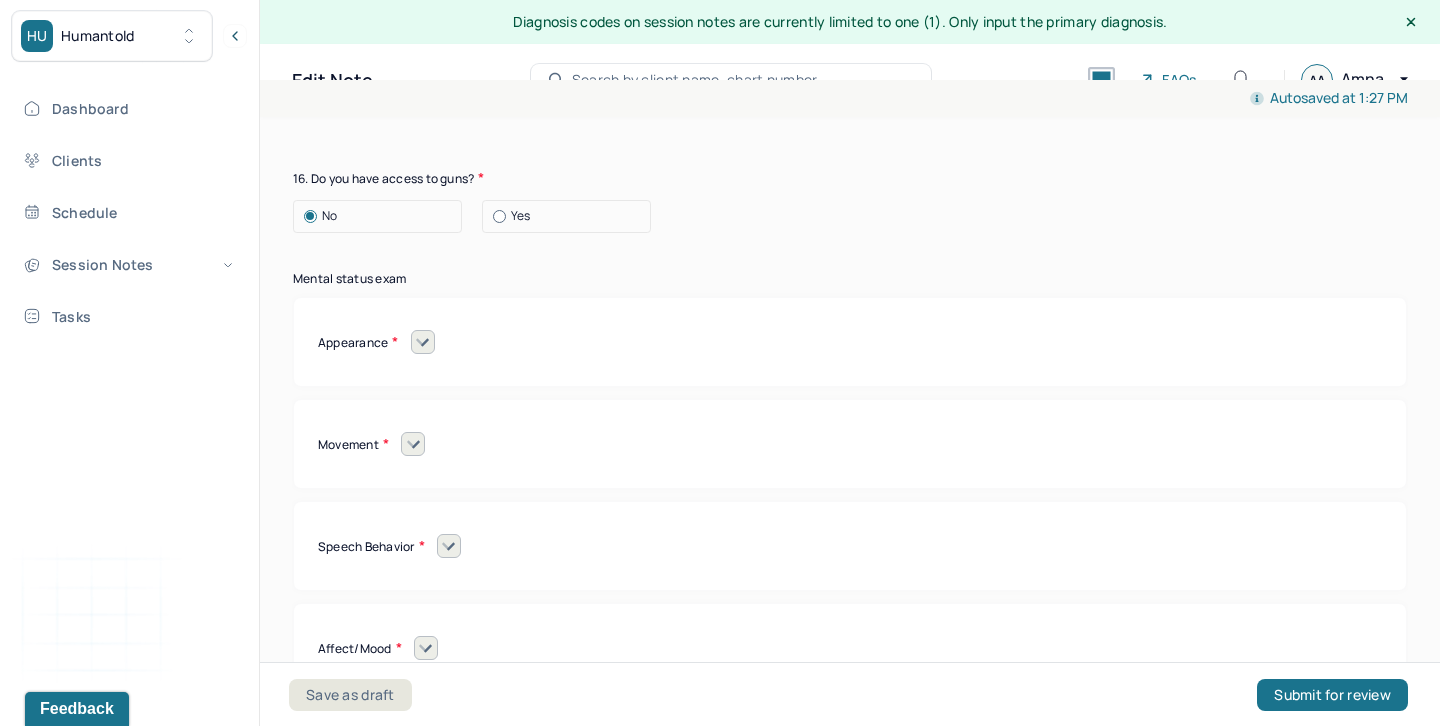 scroll, scrollTop: 8185, scrollLeft: 0, axis: vertical 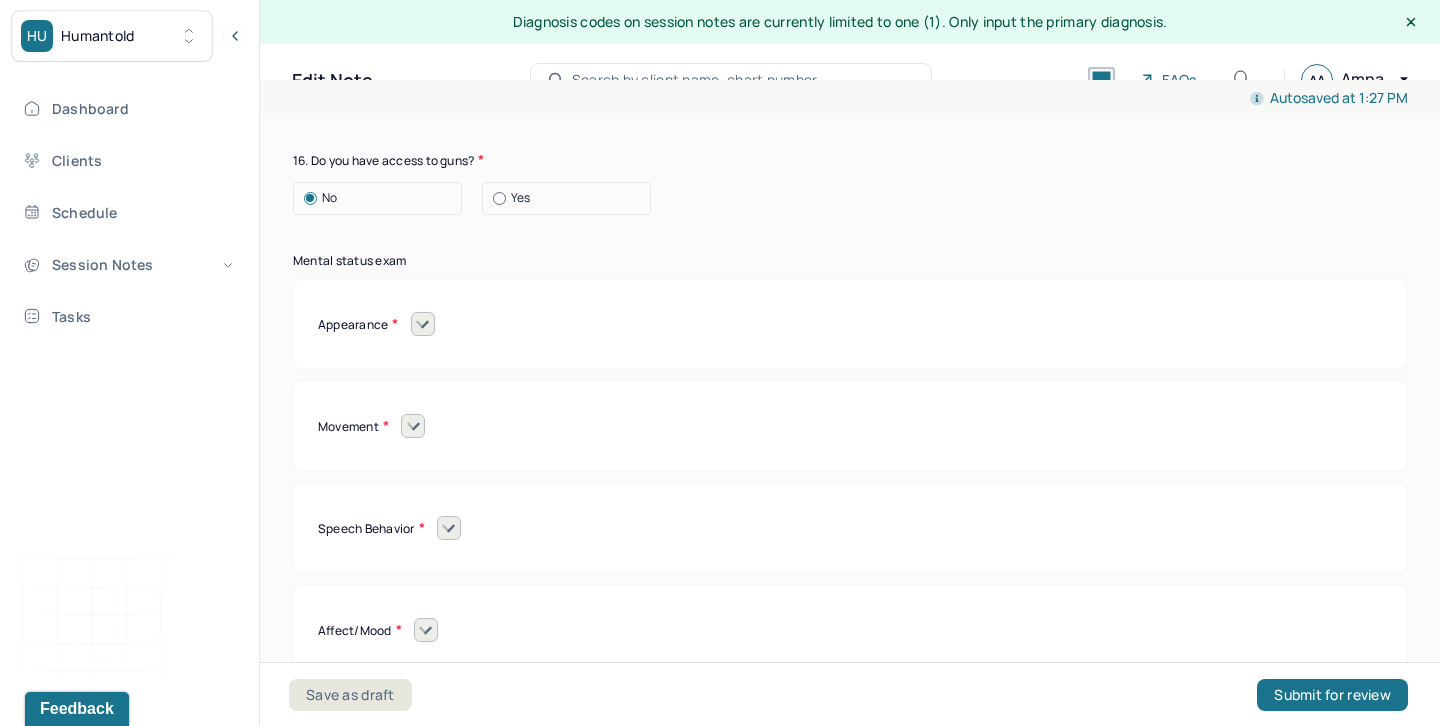 click at bounding box center [423, 324] 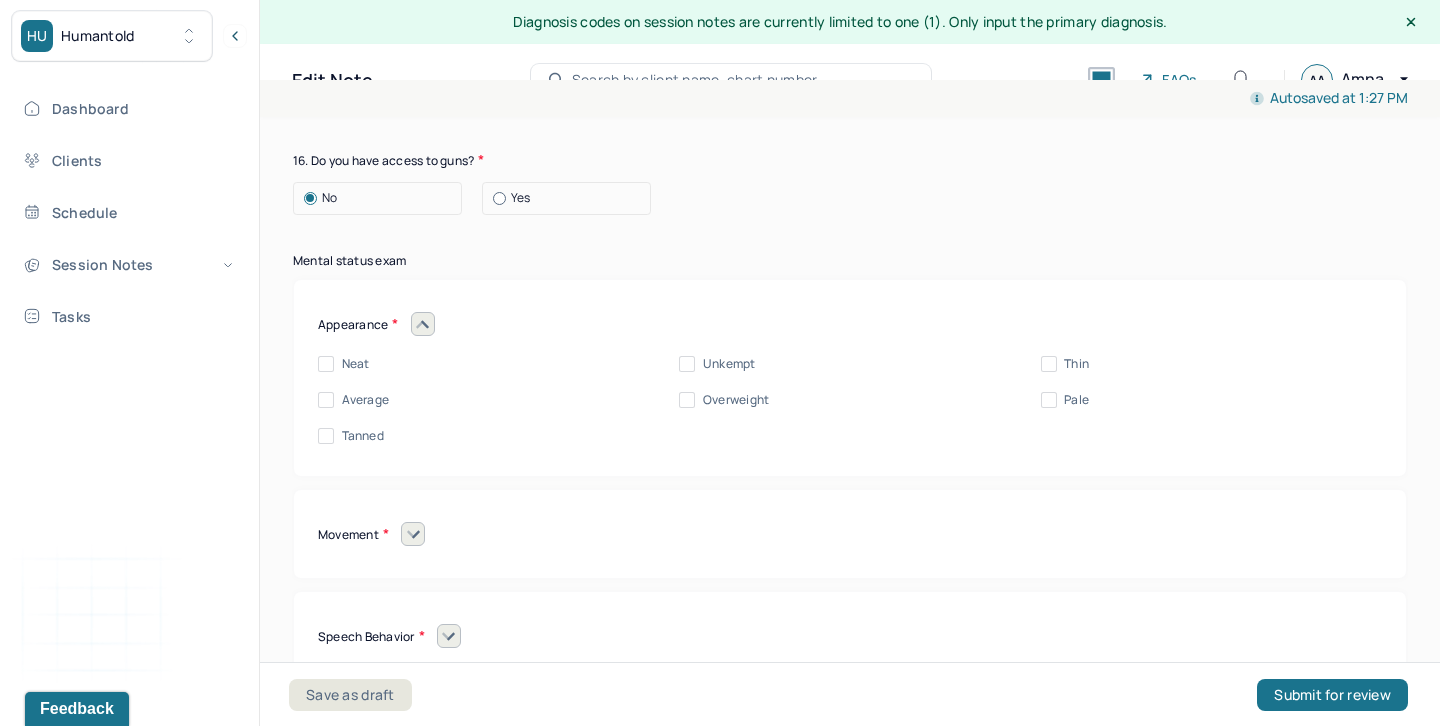 click on "Average" at bounding box center (366, 400) 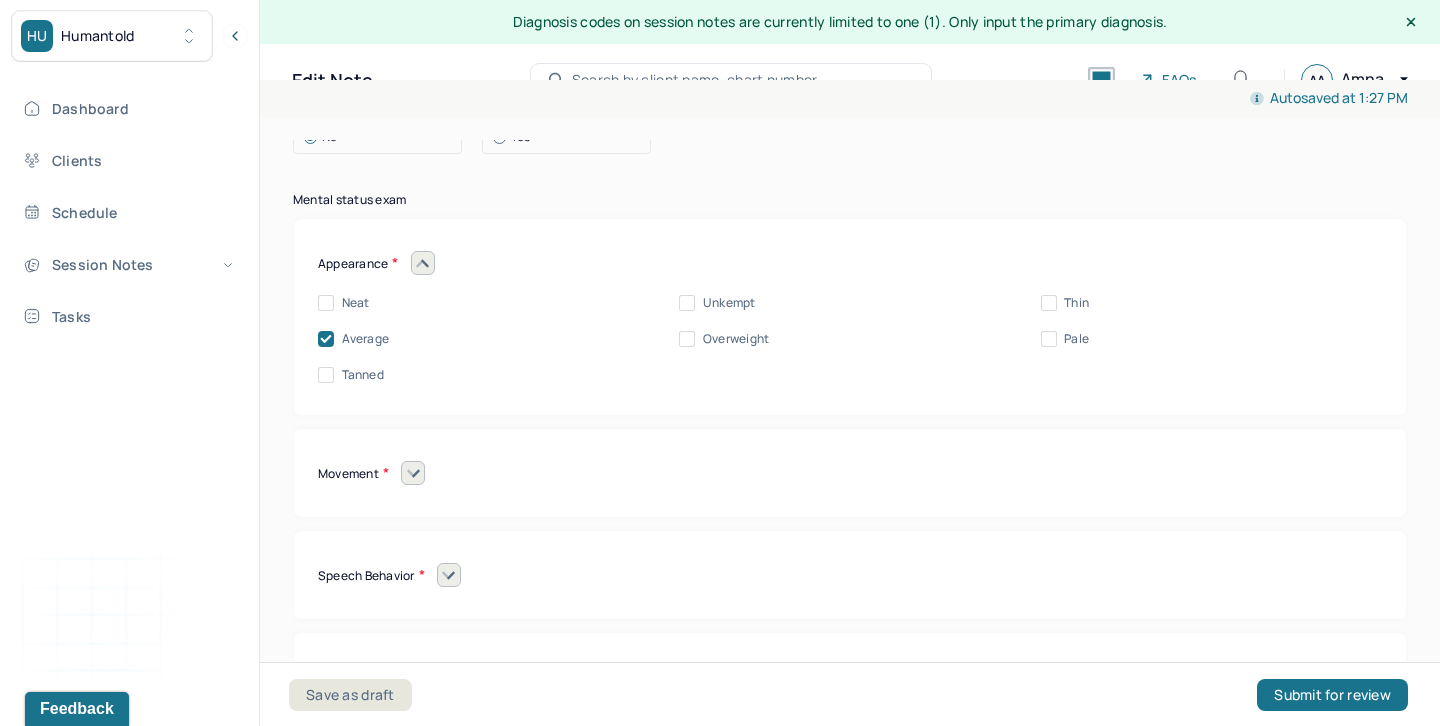 scroll, scrollTop: 8306, scrollLeft: 0, axis: vertical 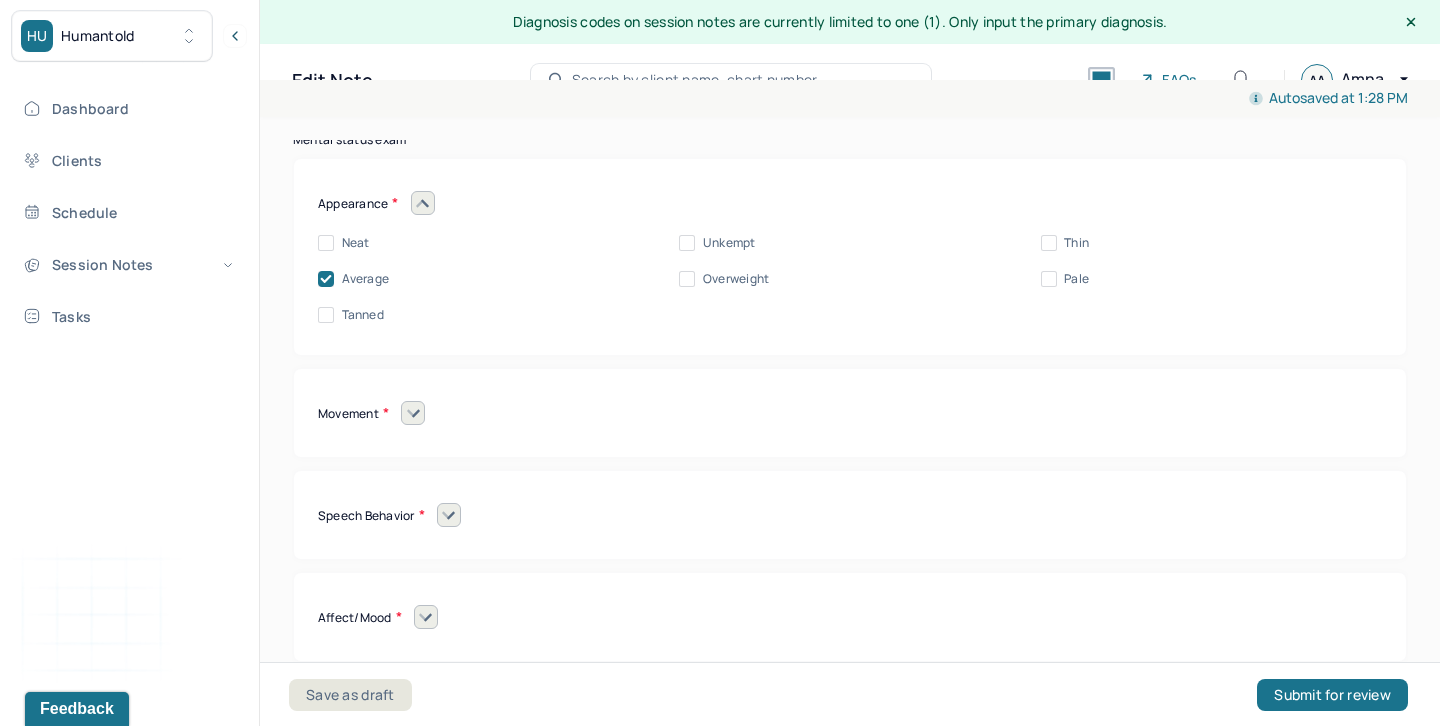click 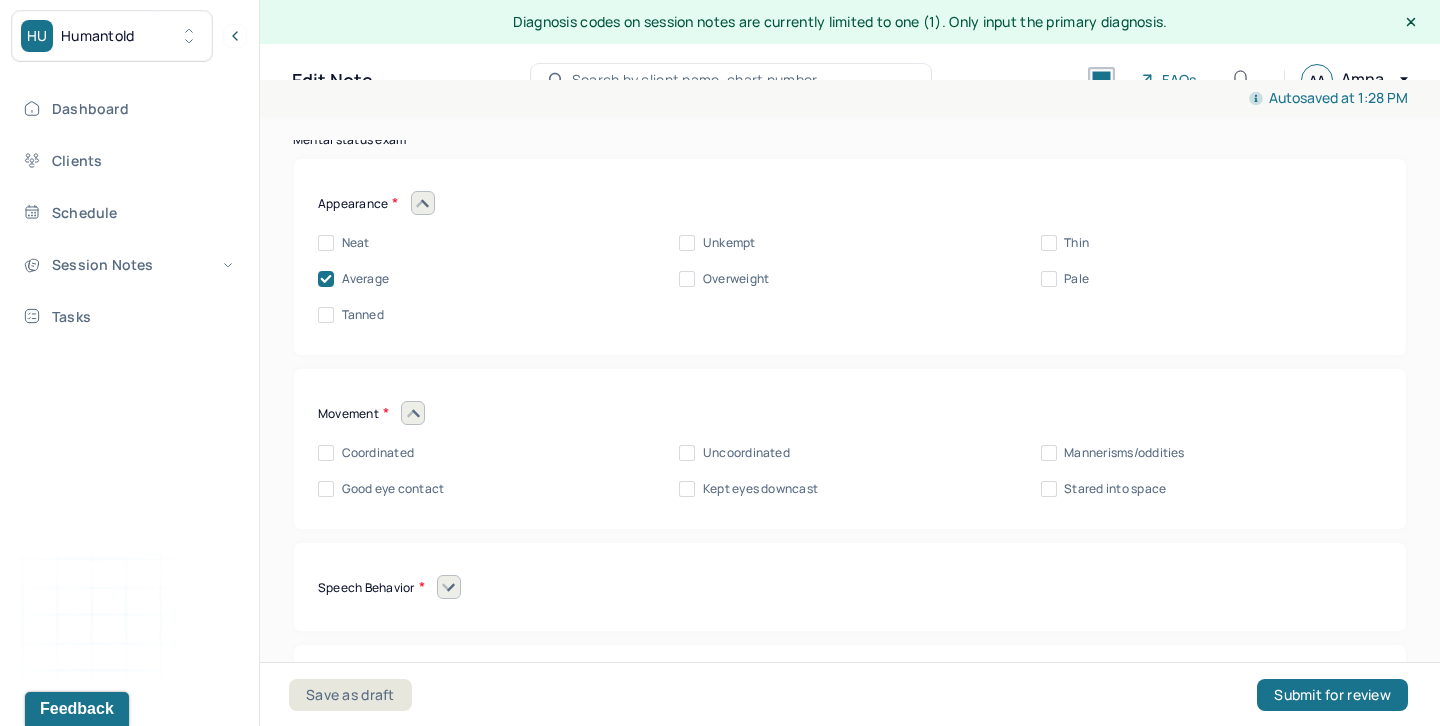 scroll, scrollTop: 8392, scrollLeft: 0, axis: vertical 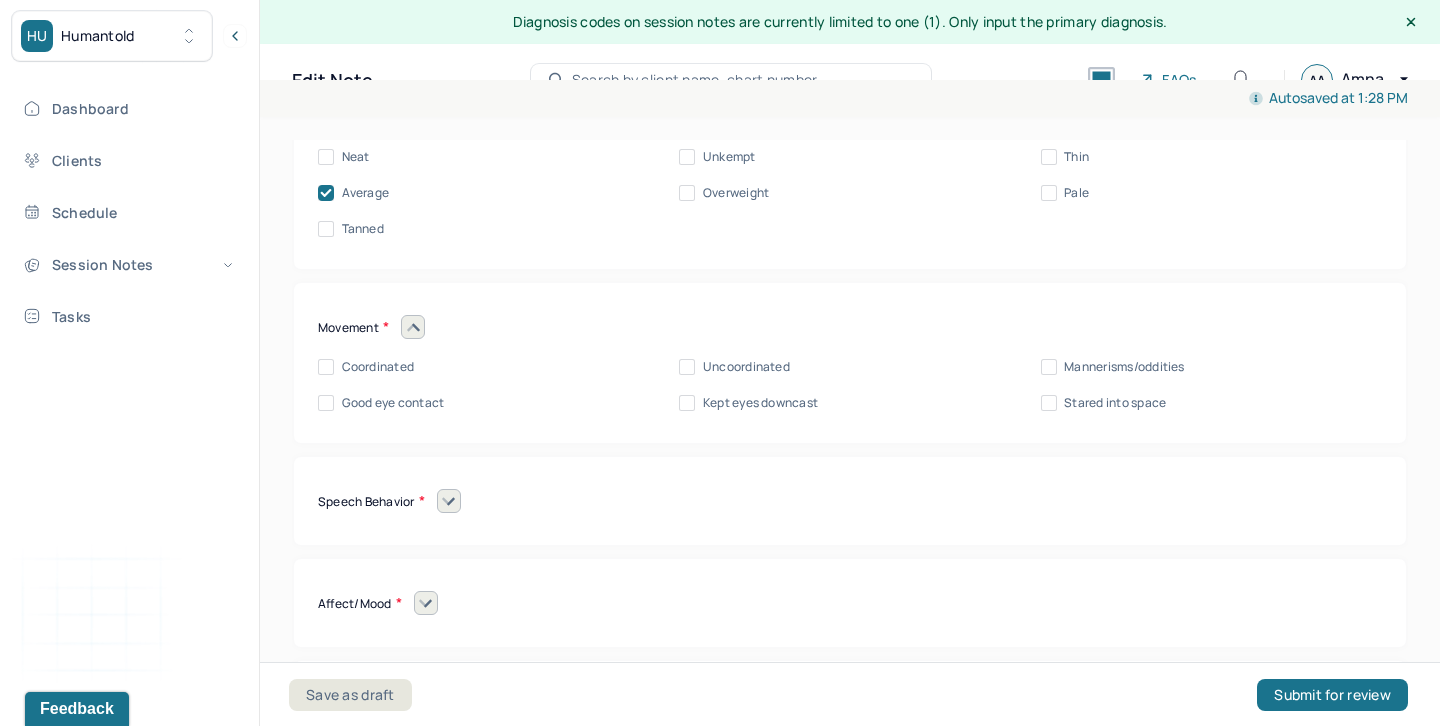 click on "Coordinated" at bounding box center (378, 367) 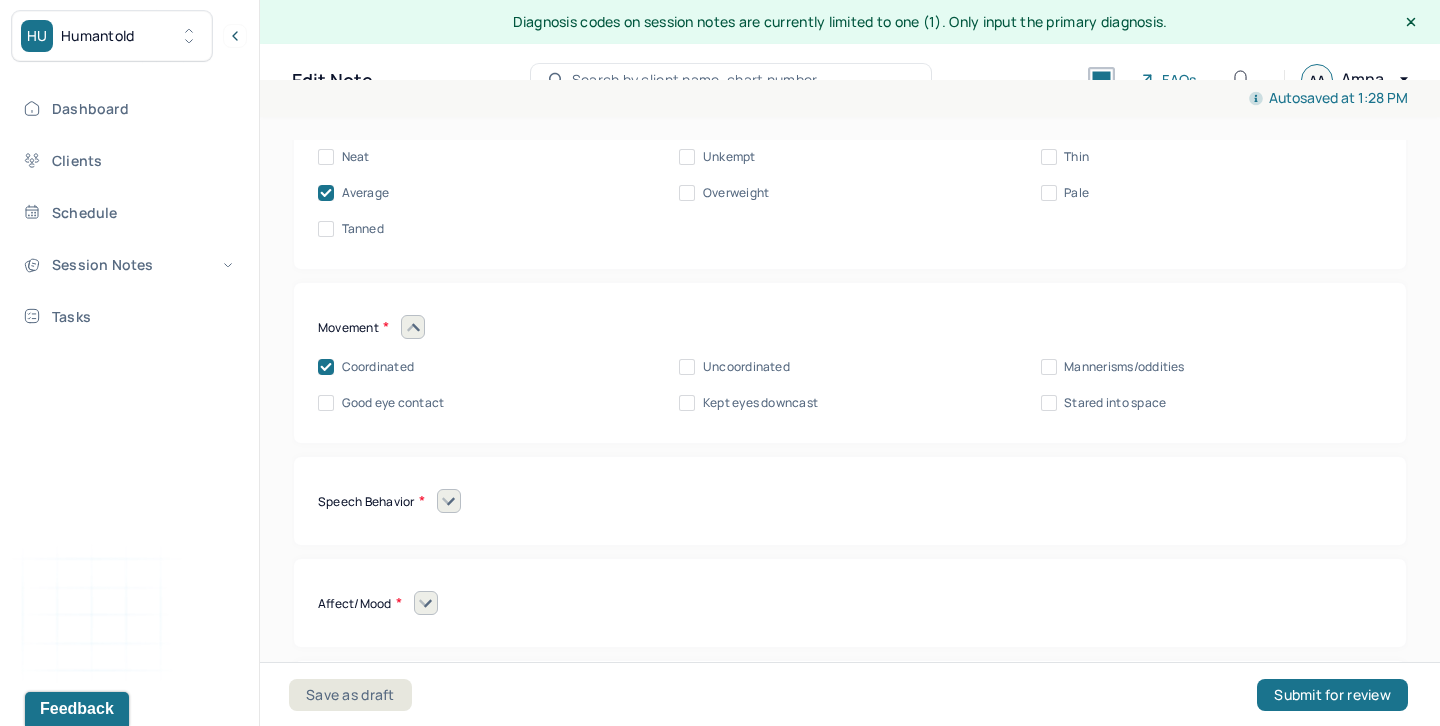 click 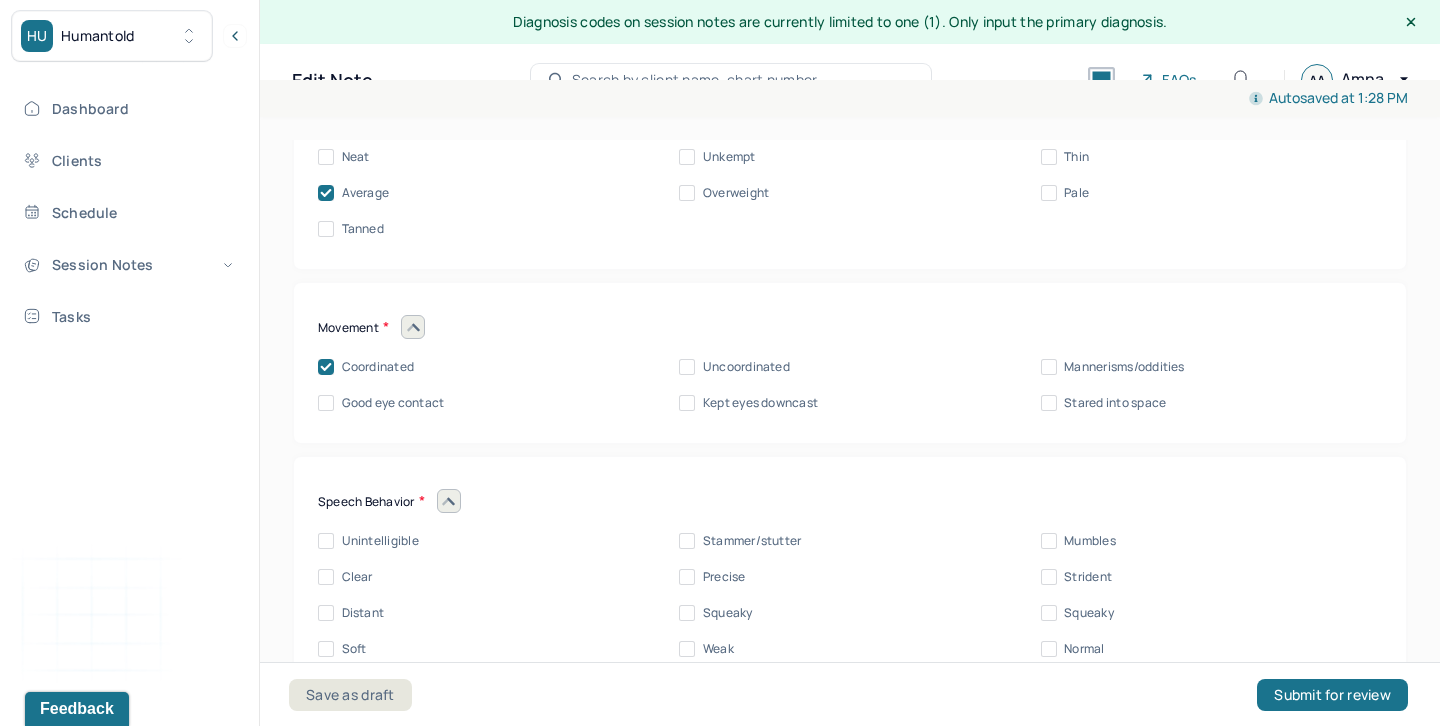 scroll, scrollTop: 8602, scrollLeft: 0, axis: vertical 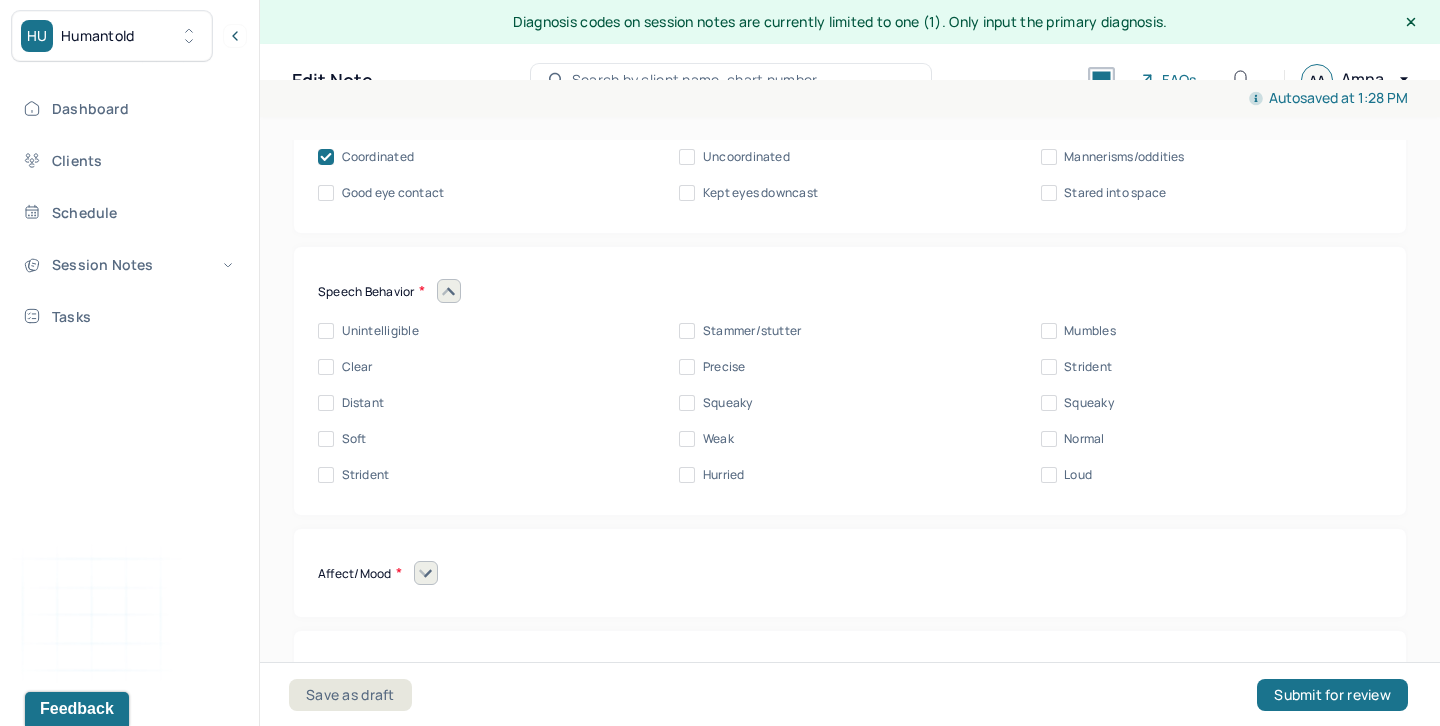 click on "Kept eyes downcast" at bounding box center (760, 193) 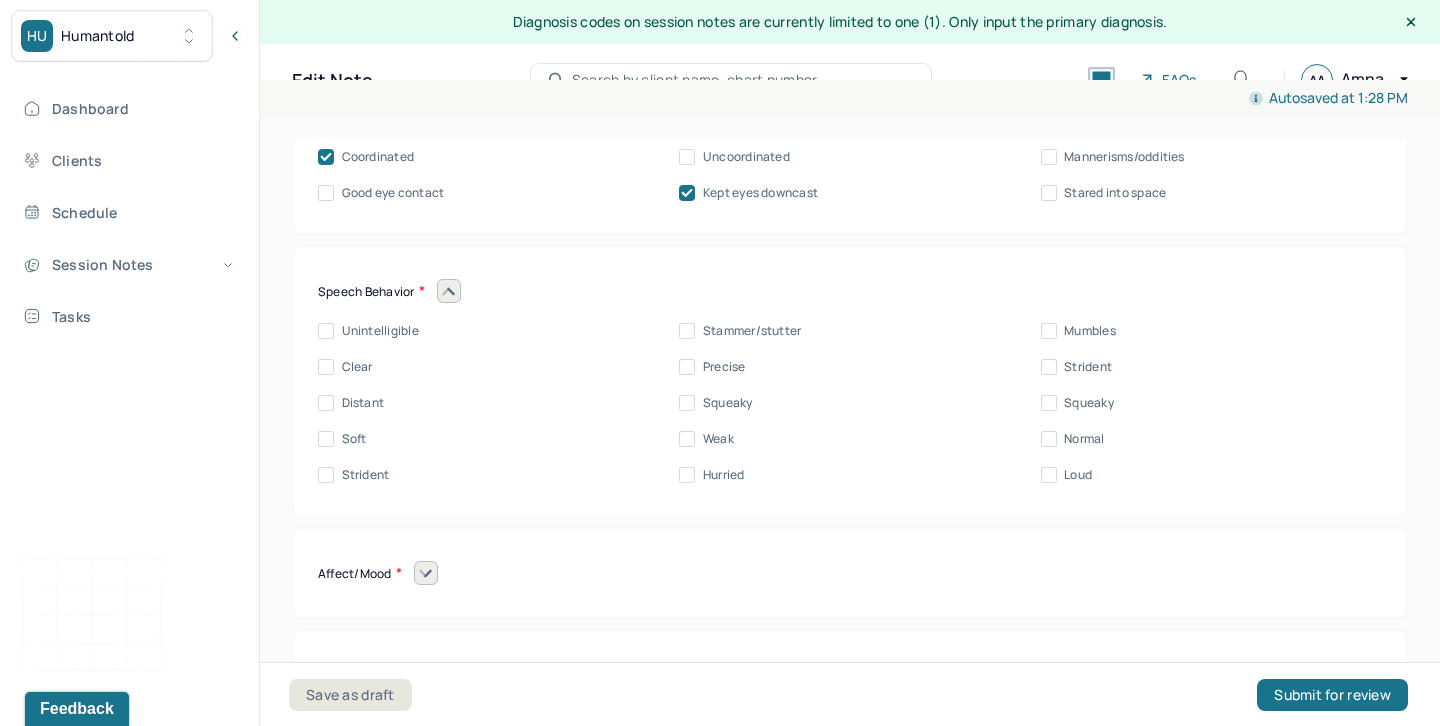 click on "Clear" at bounding box center [357, 367] 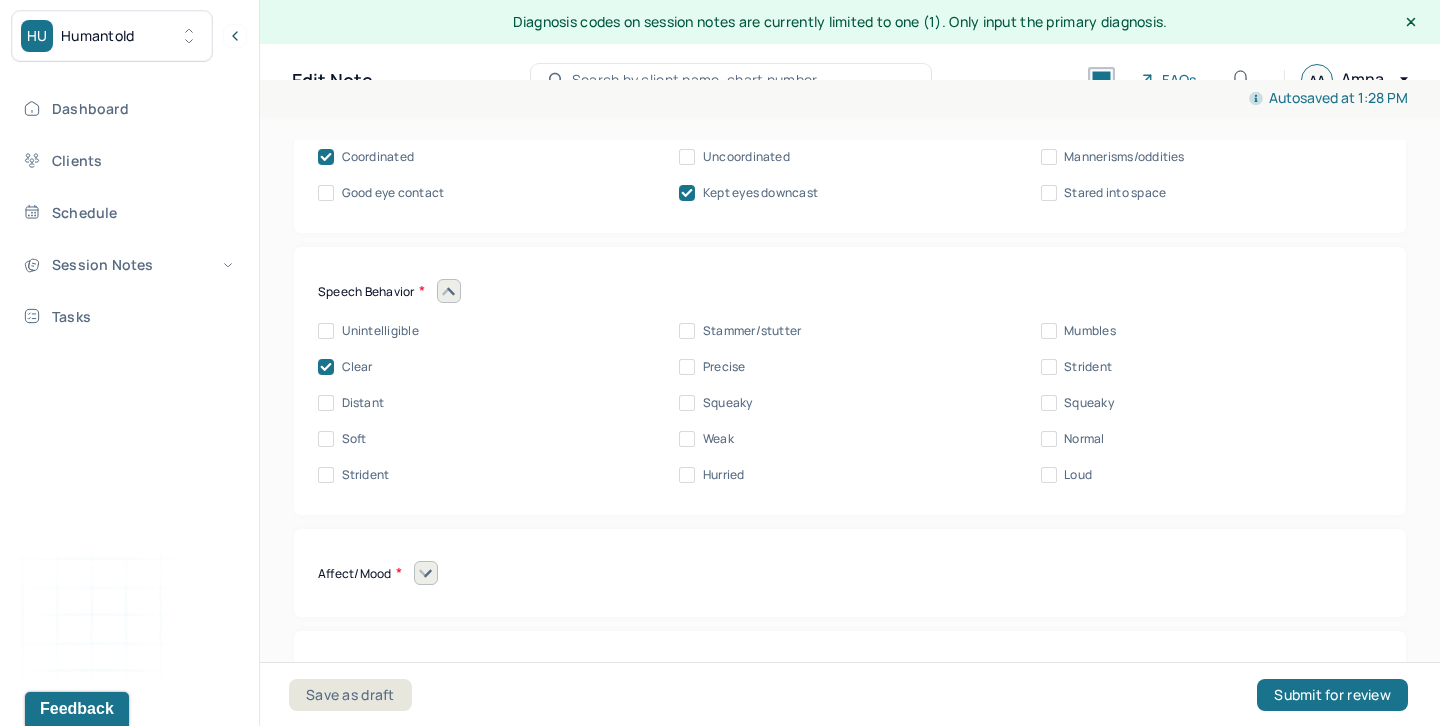click 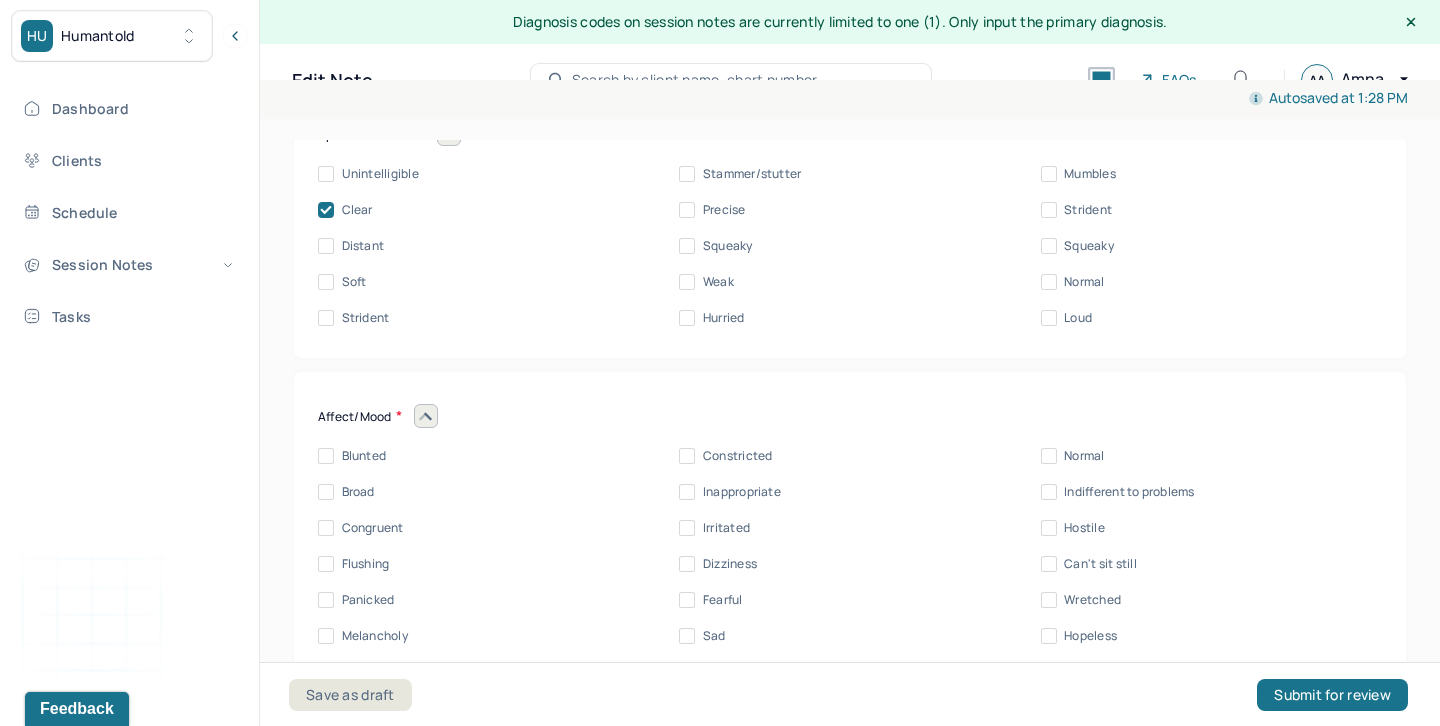 scroll, scrollTop: 8770, scrollLeft: 0, axis: vertical 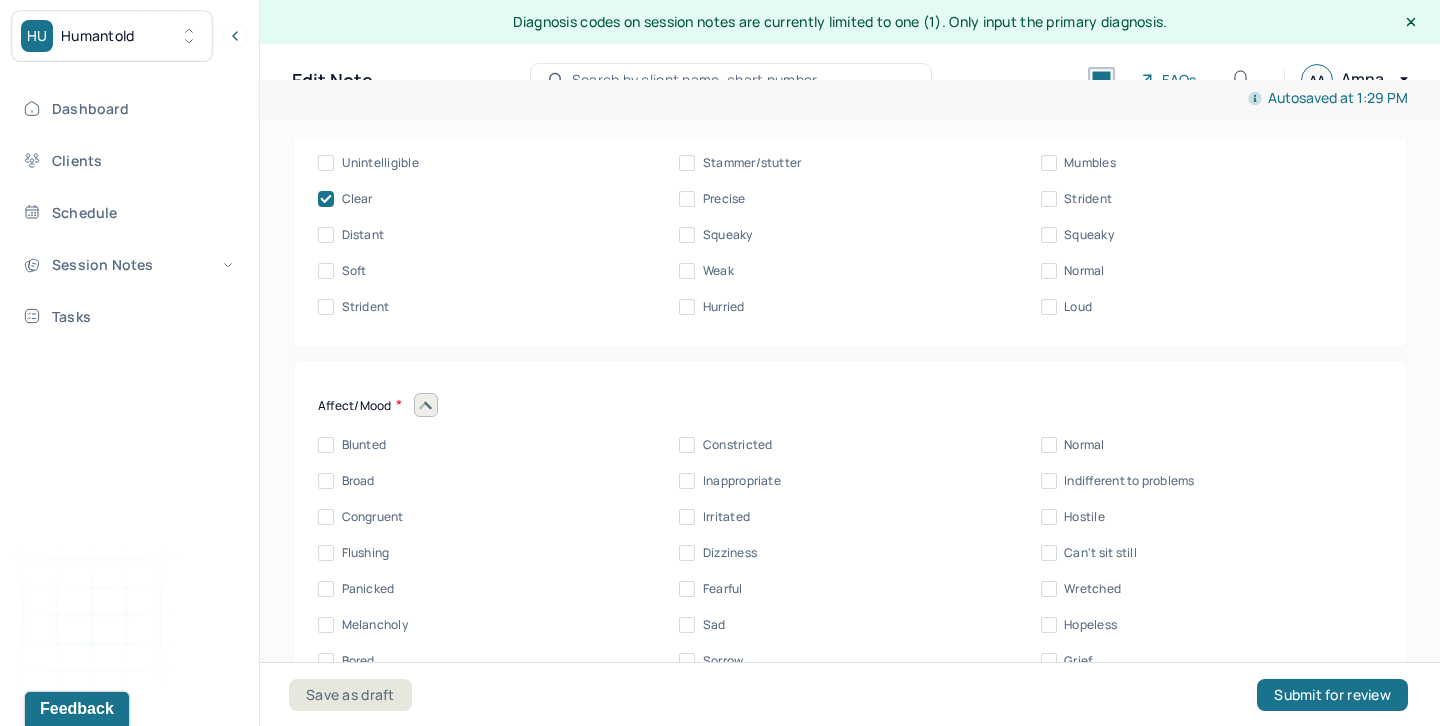 click on "Blunted" at bounding box center (364, 445) 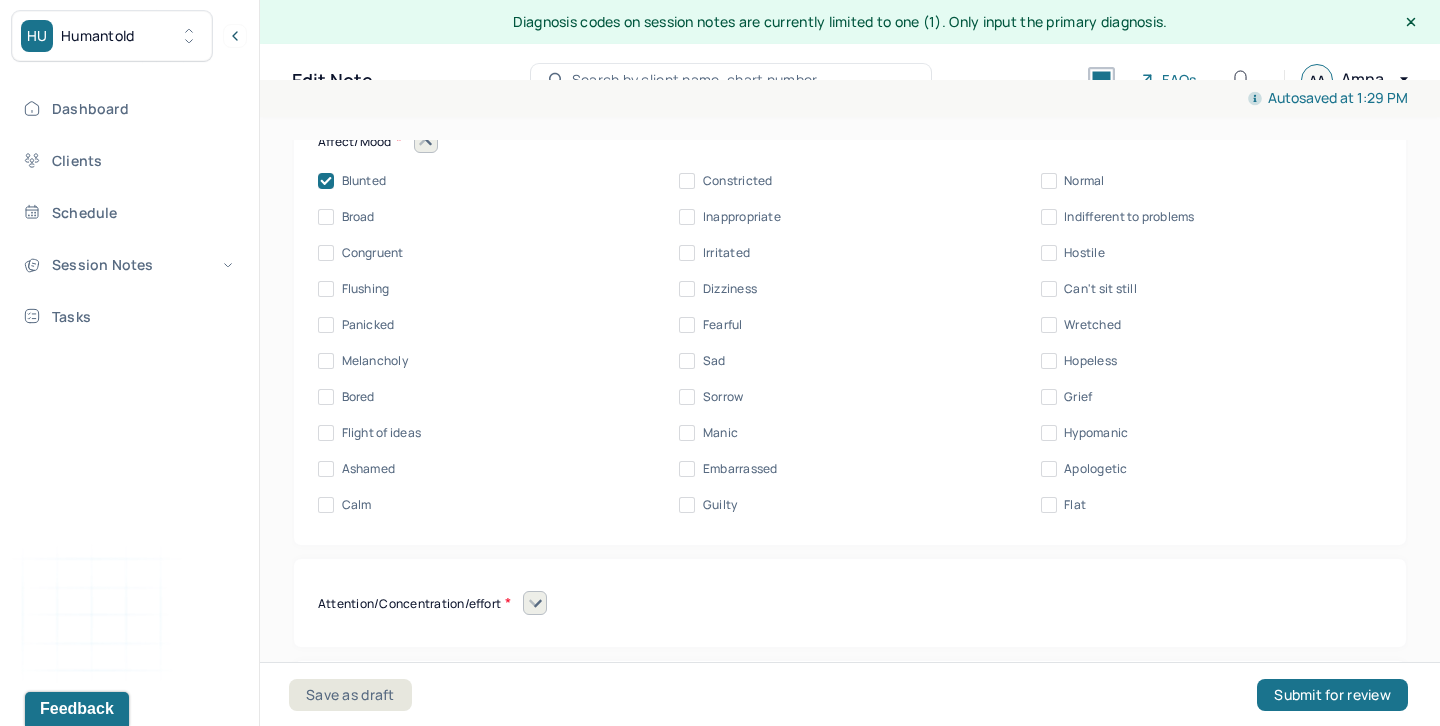 scroll, scrollTop: 9119, scrollLeft: 0, axis: vertical 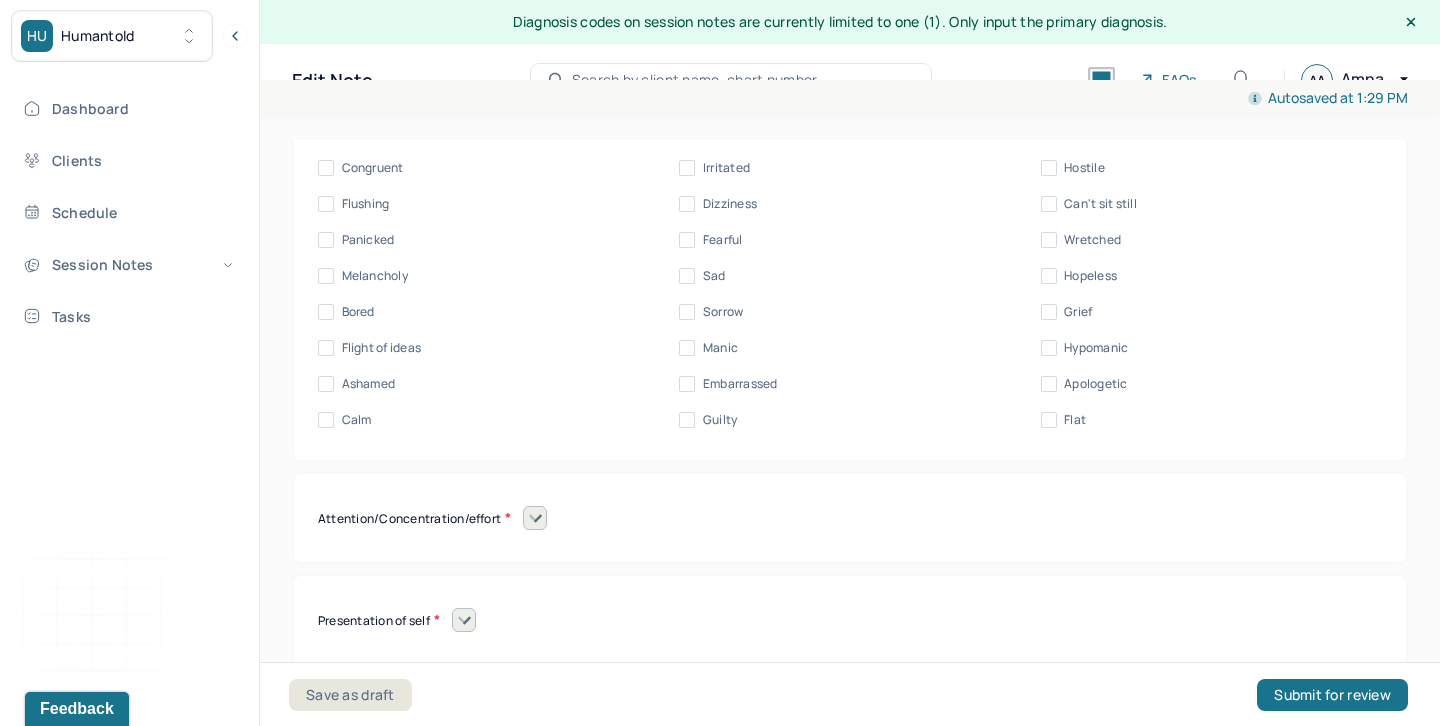 click 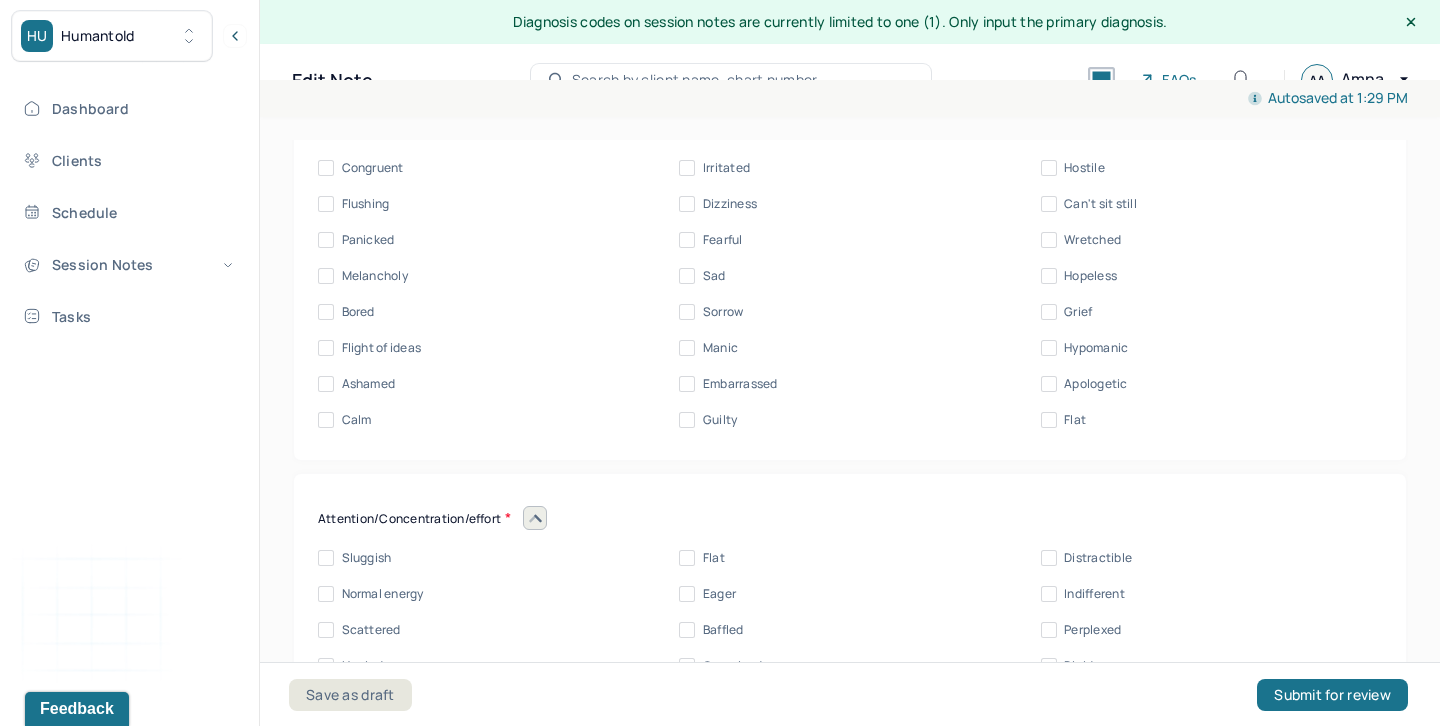 scroll, scrollTop: 9303, scrollLeft: 0, axis: vertical 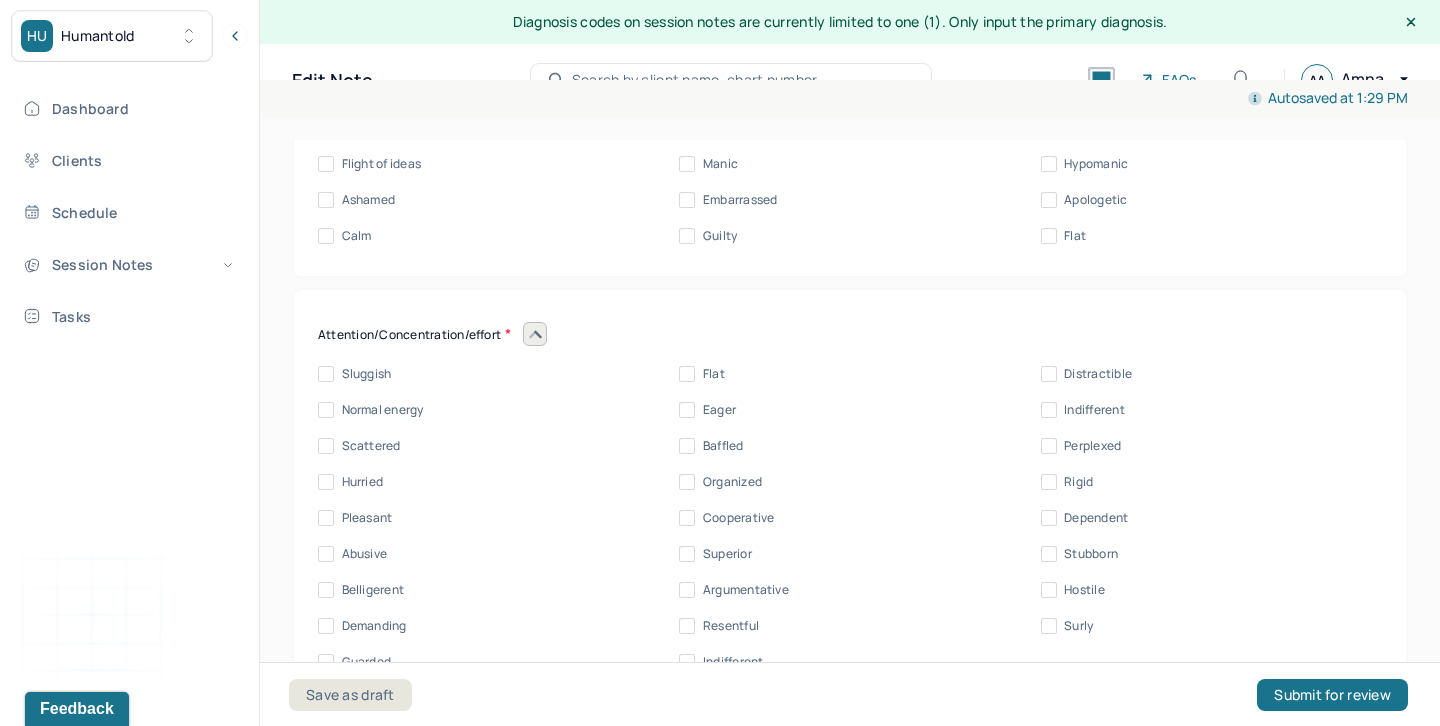 click on "Normal energy" at bounding box center [383, 410] 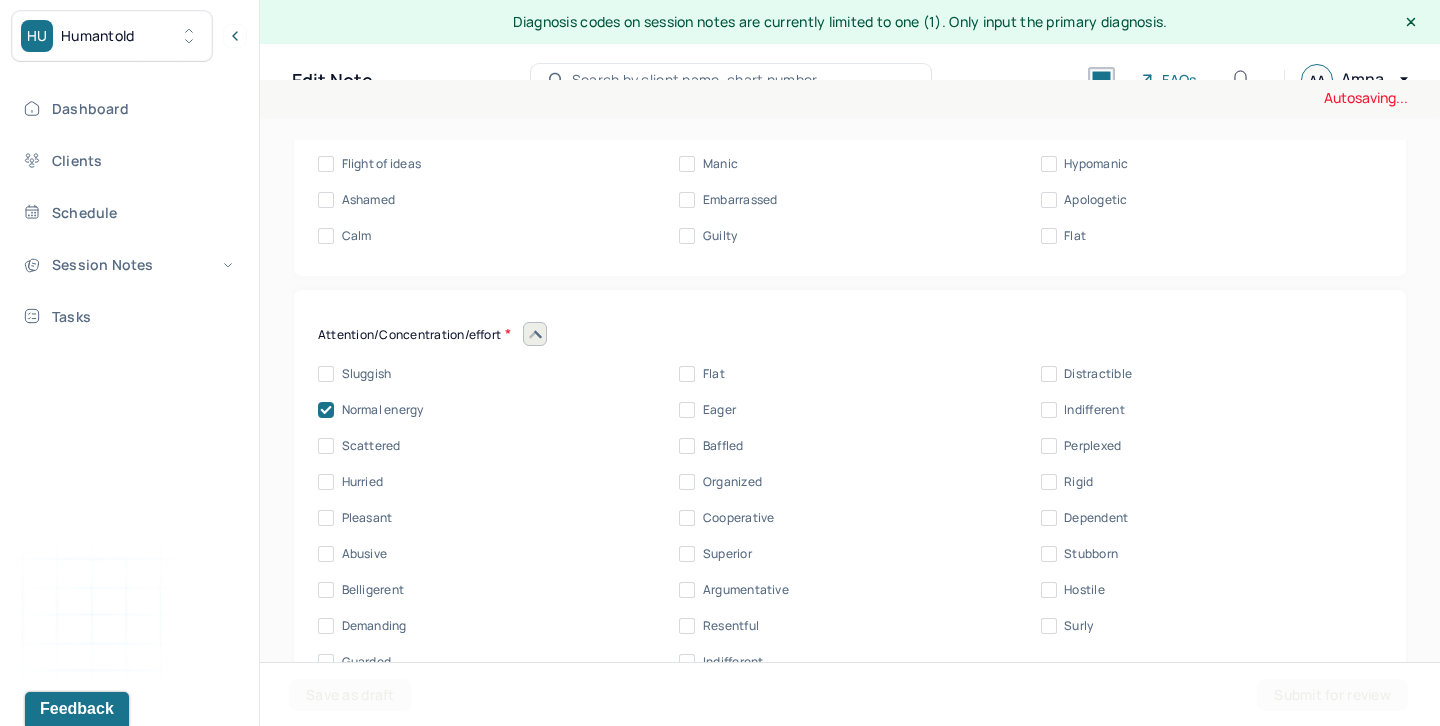 click on "Pleasant" at bounding box center [367, 518] 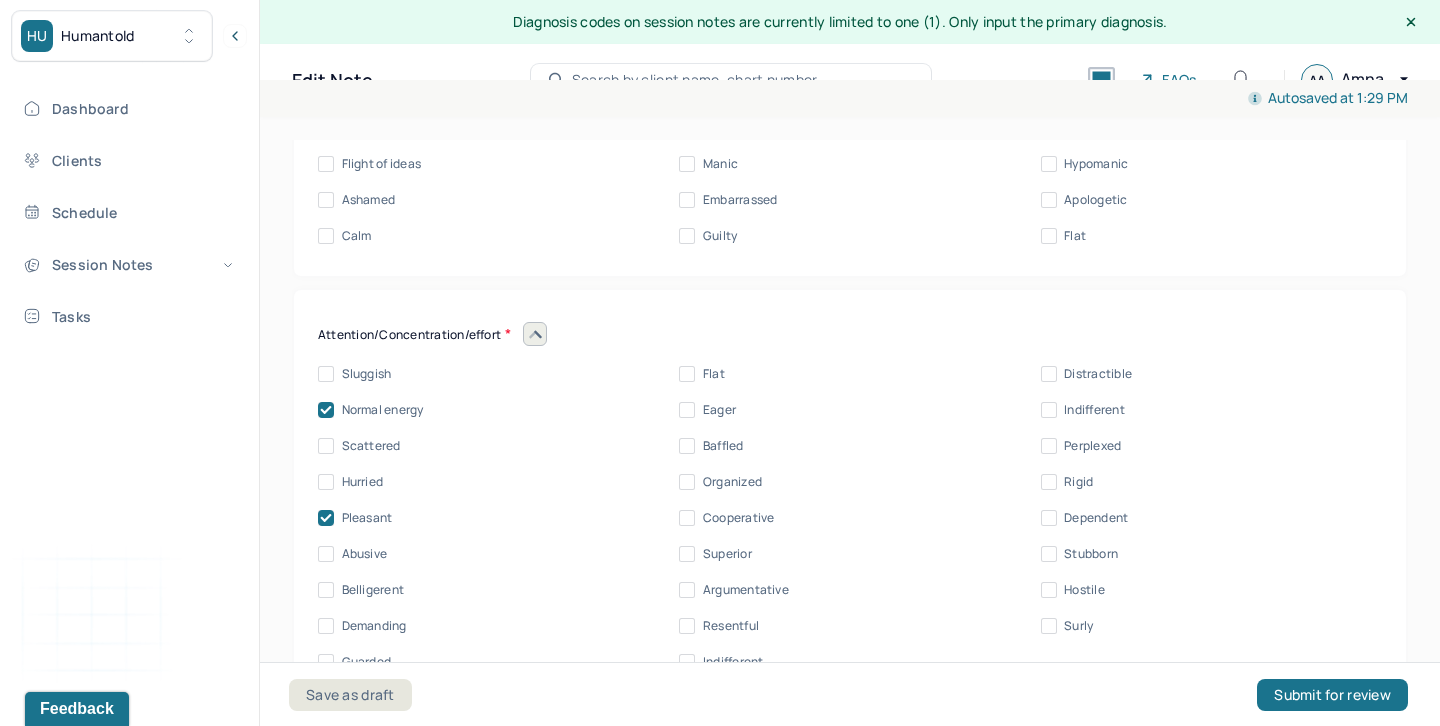 click on "Cooperative" at bounding box center [739, 518] 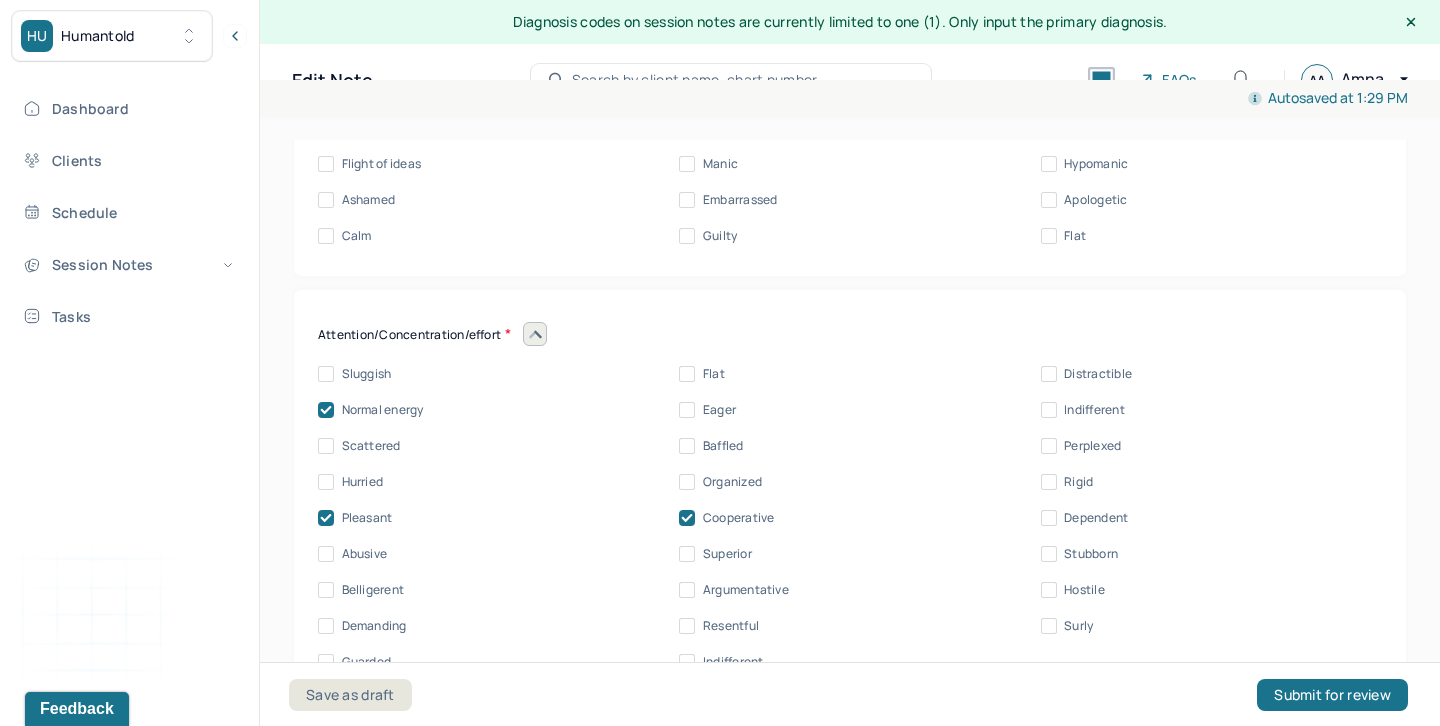 click on "Pleasant" at bounding box center [367, 518] 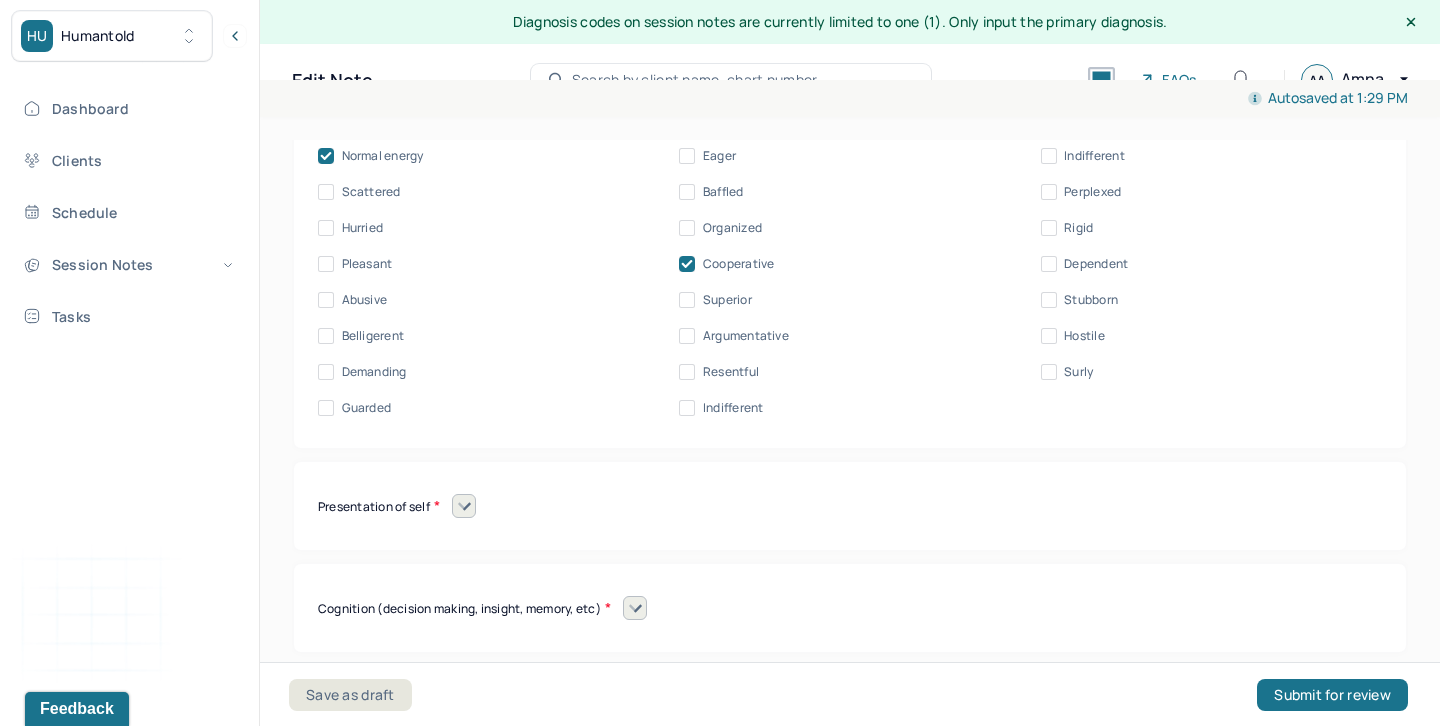 scroll, scrollTop: 9630, scrollLeft: 0, axis: vertical 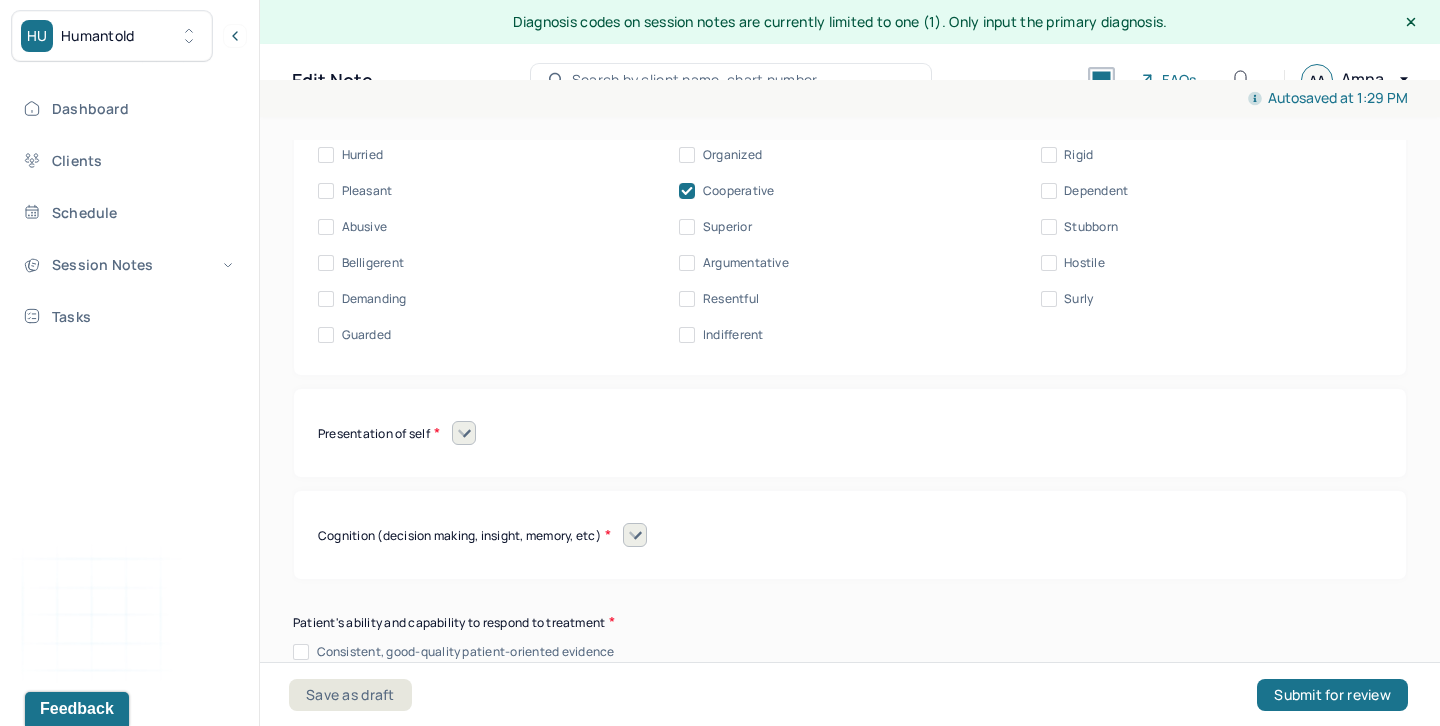click 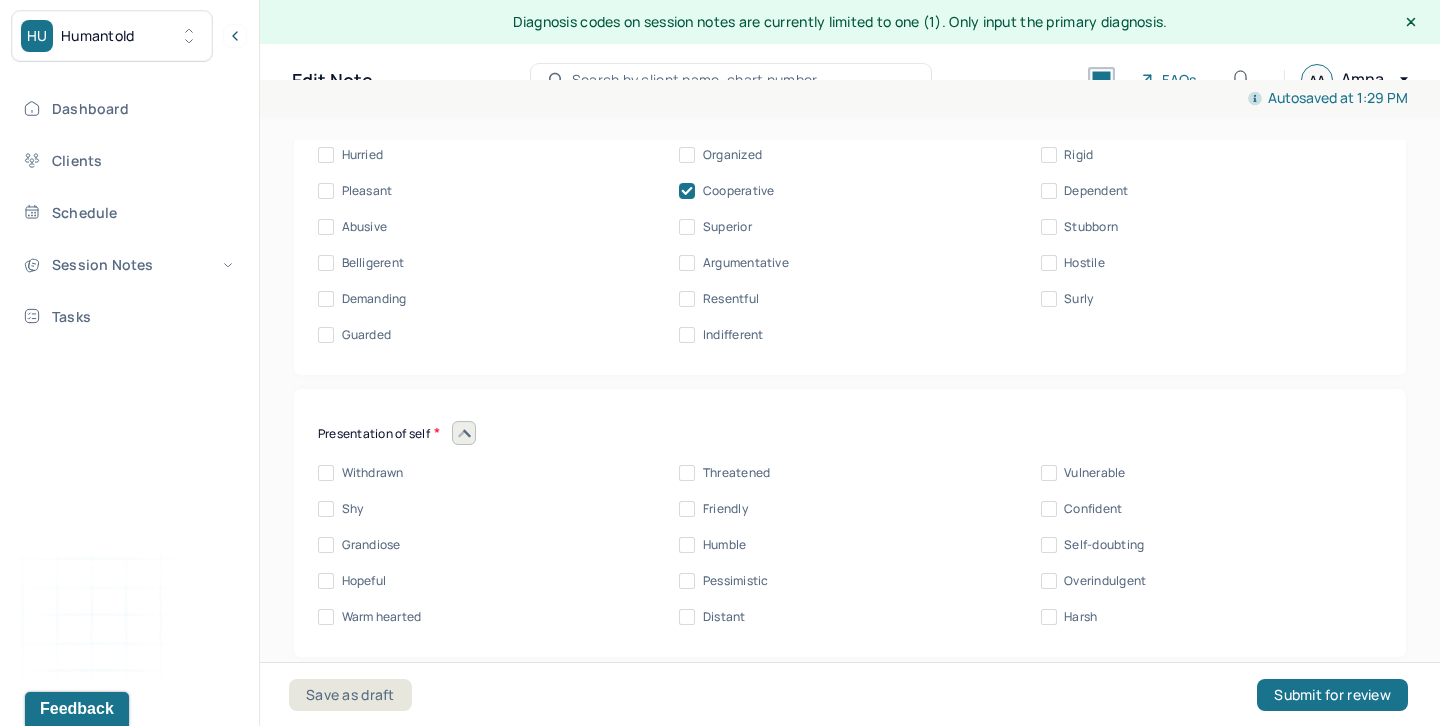 click on "Withdrawn" at bounding box center [373, 473] 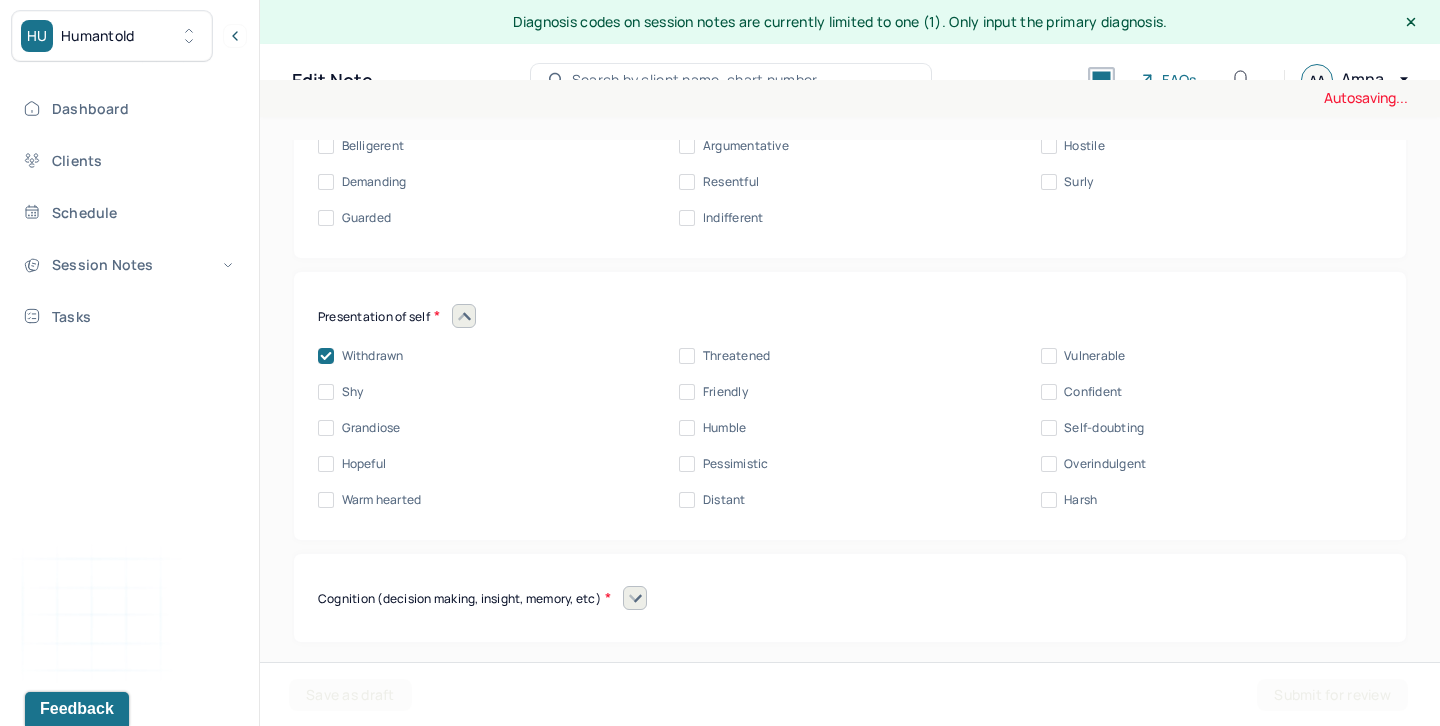 scroll, scrollTop: 9851, scrollLeft: 0, axis: vertical 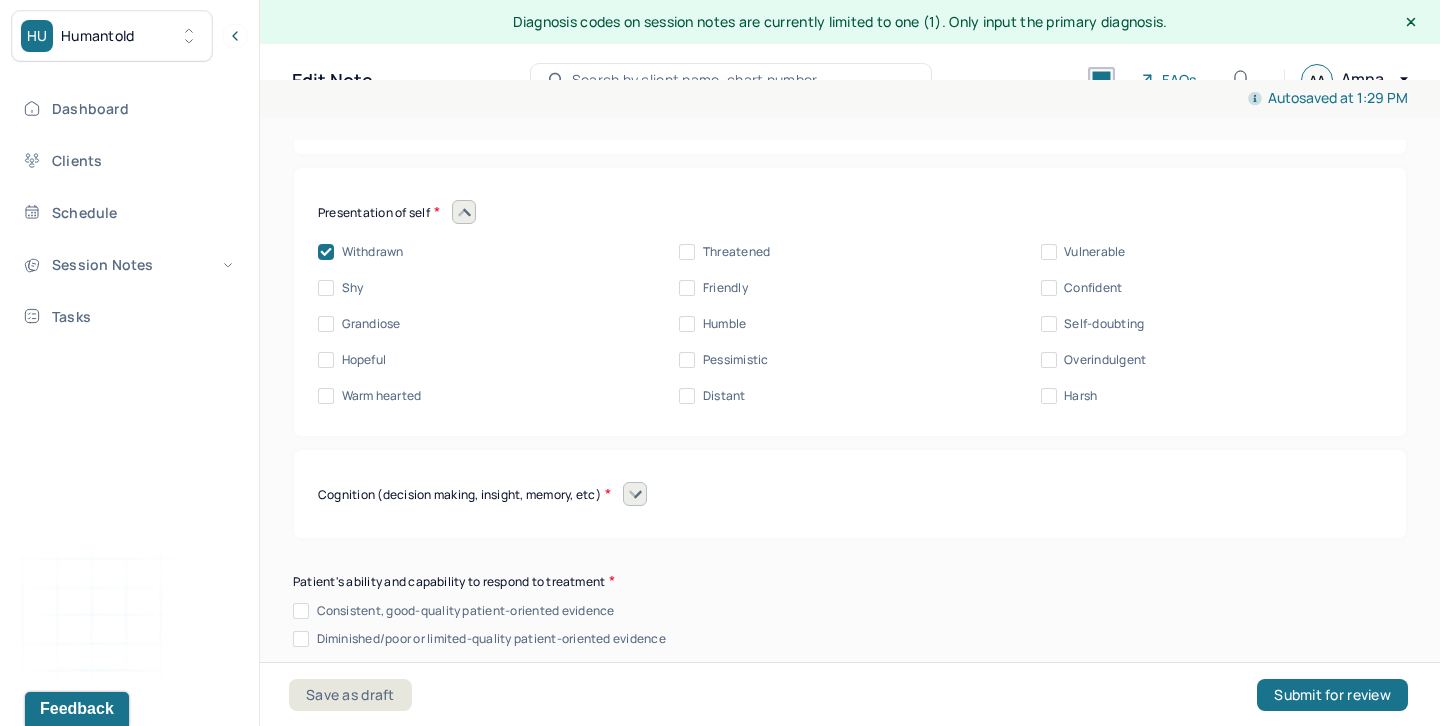 click at bounding box center (635, 494) 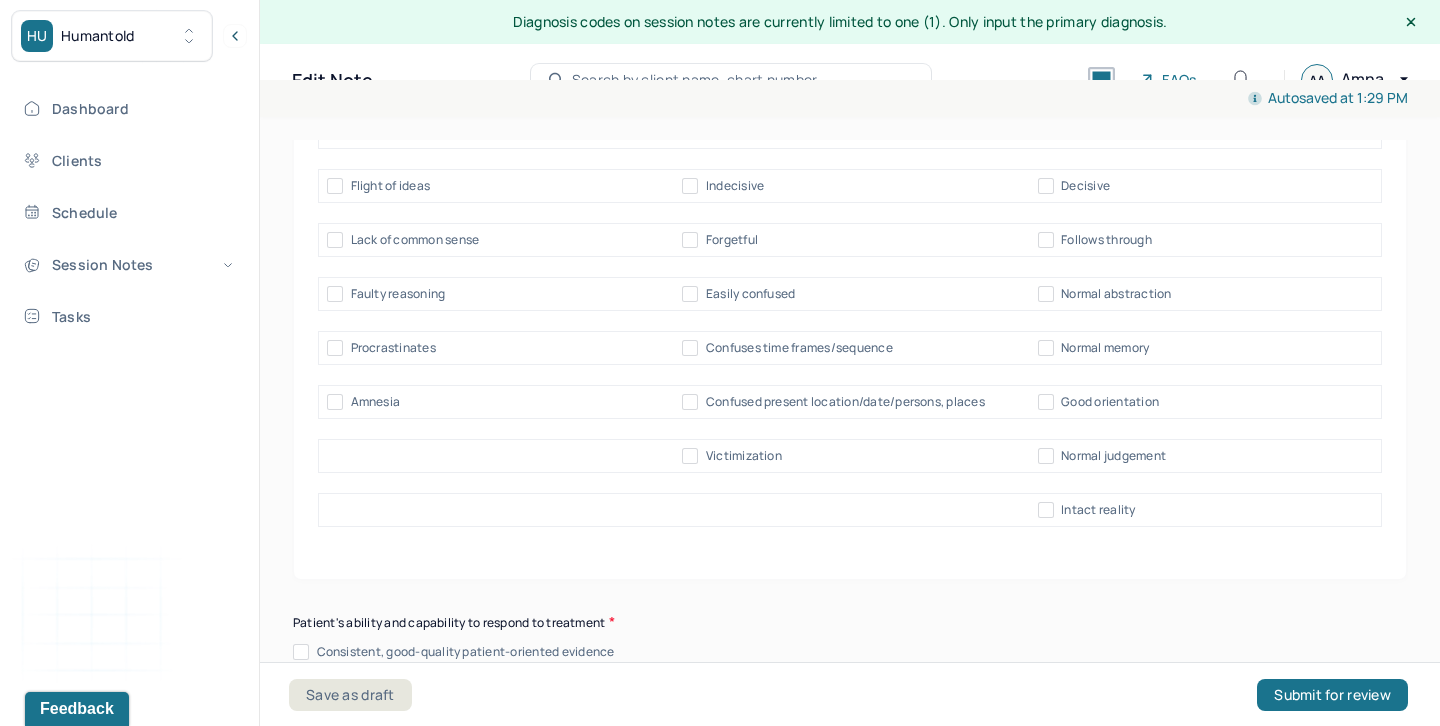 scroll, scrollTop: 10412, scrollLeft: 0, axis: vertical 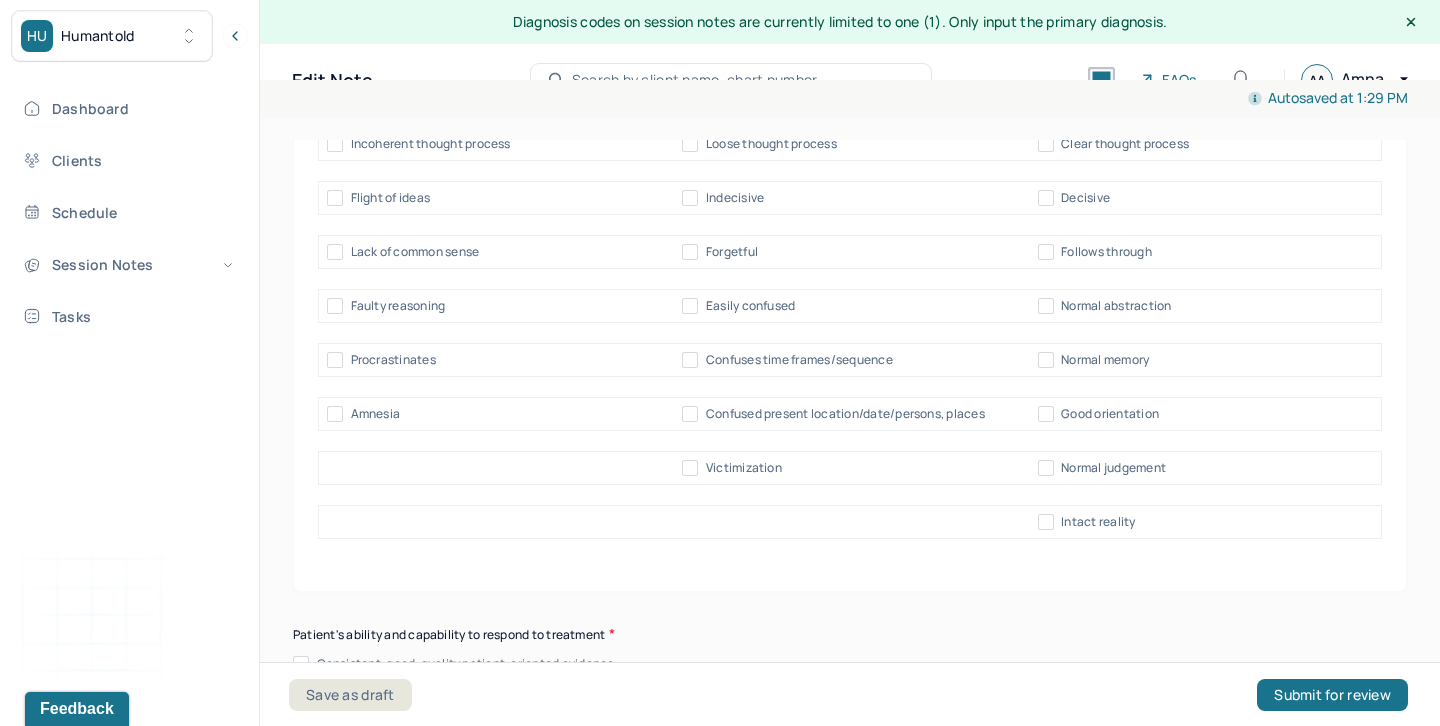 click on "Normal memory" at bounding box center (1046, 360) 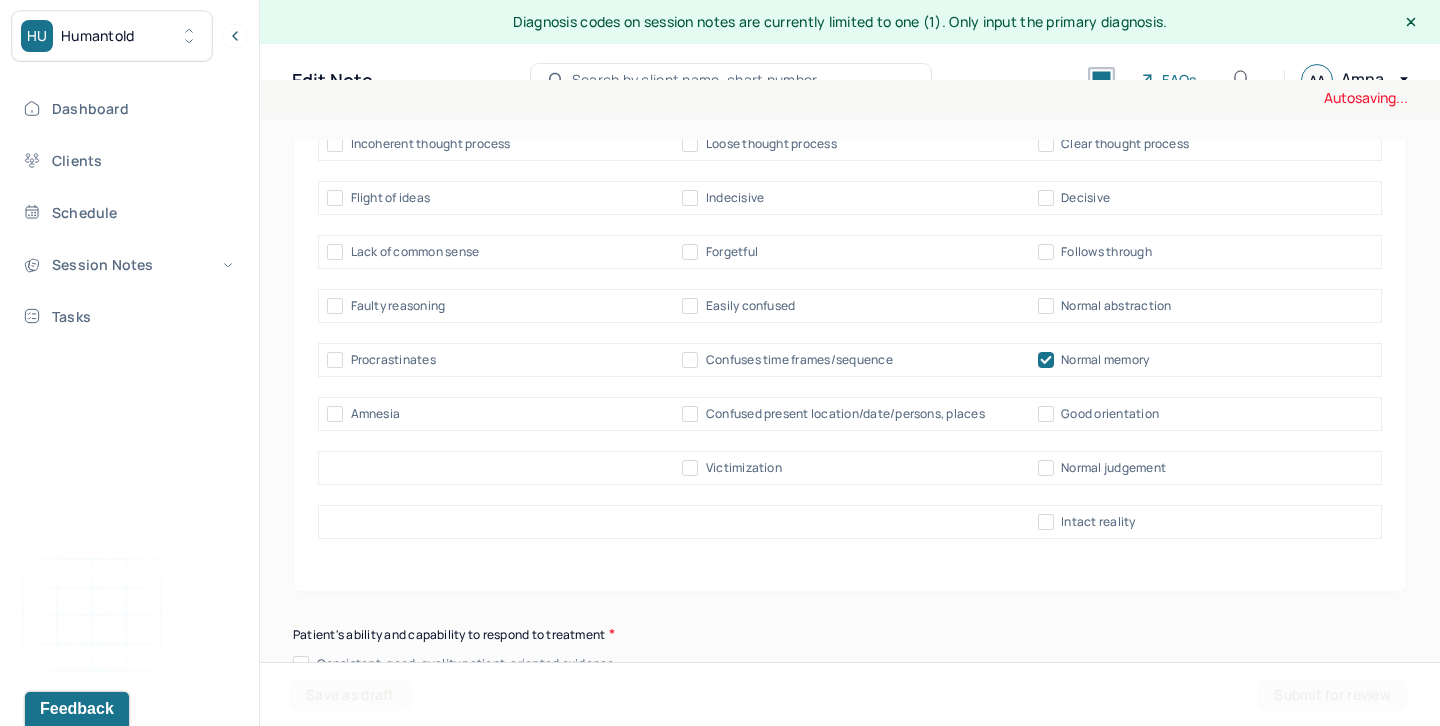 click on "Good orientation" at bounding box center (1046, 414) 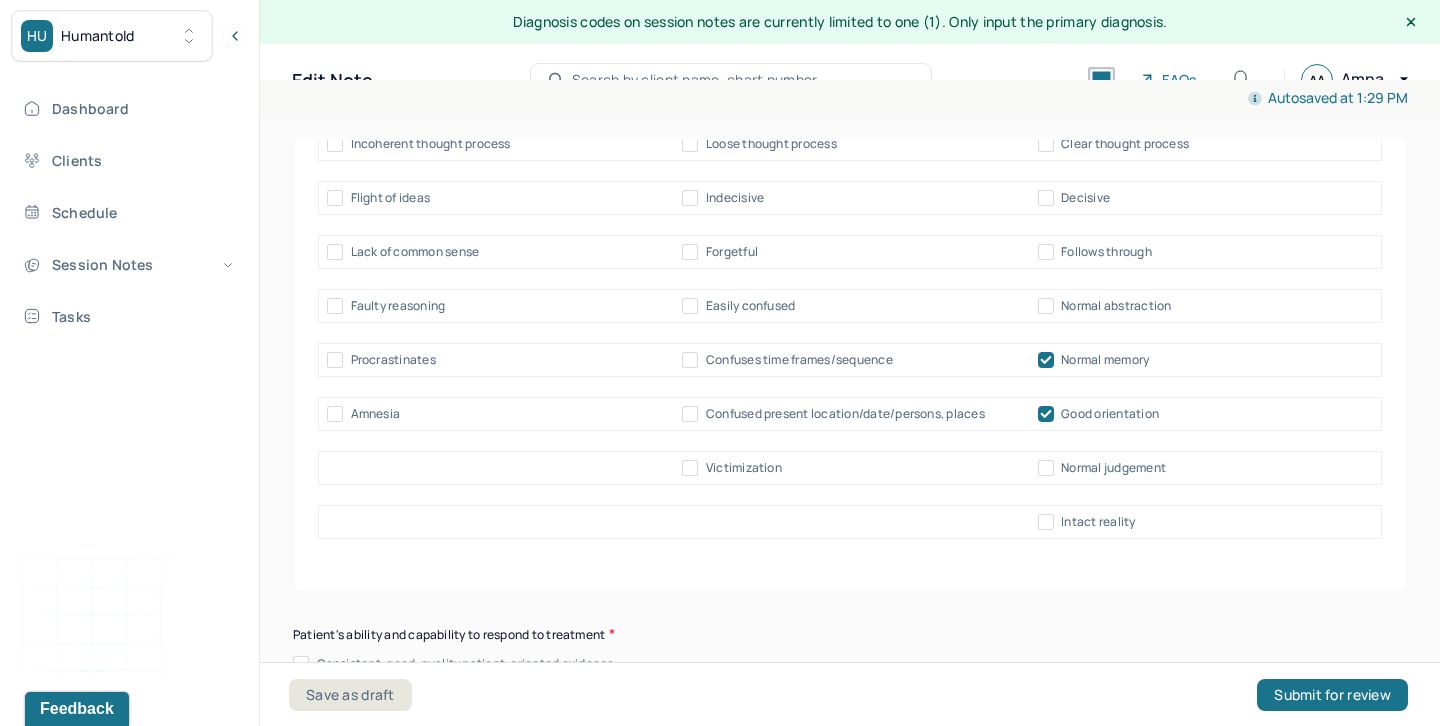 scroll, scrollTop: 36, scrollLeft: 0, axis: vertical 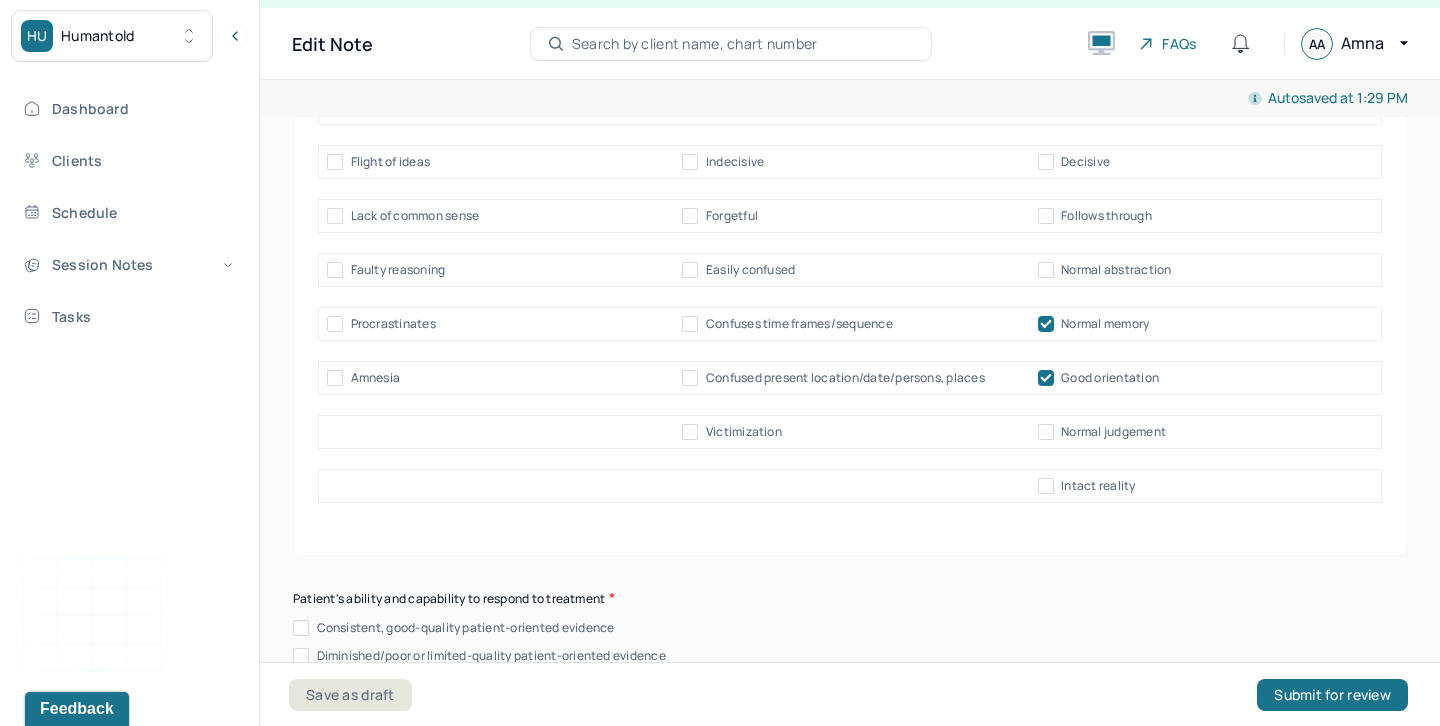click on "Consistent, good-quality patient-oriented evidence" at bounding box center (466, 628) 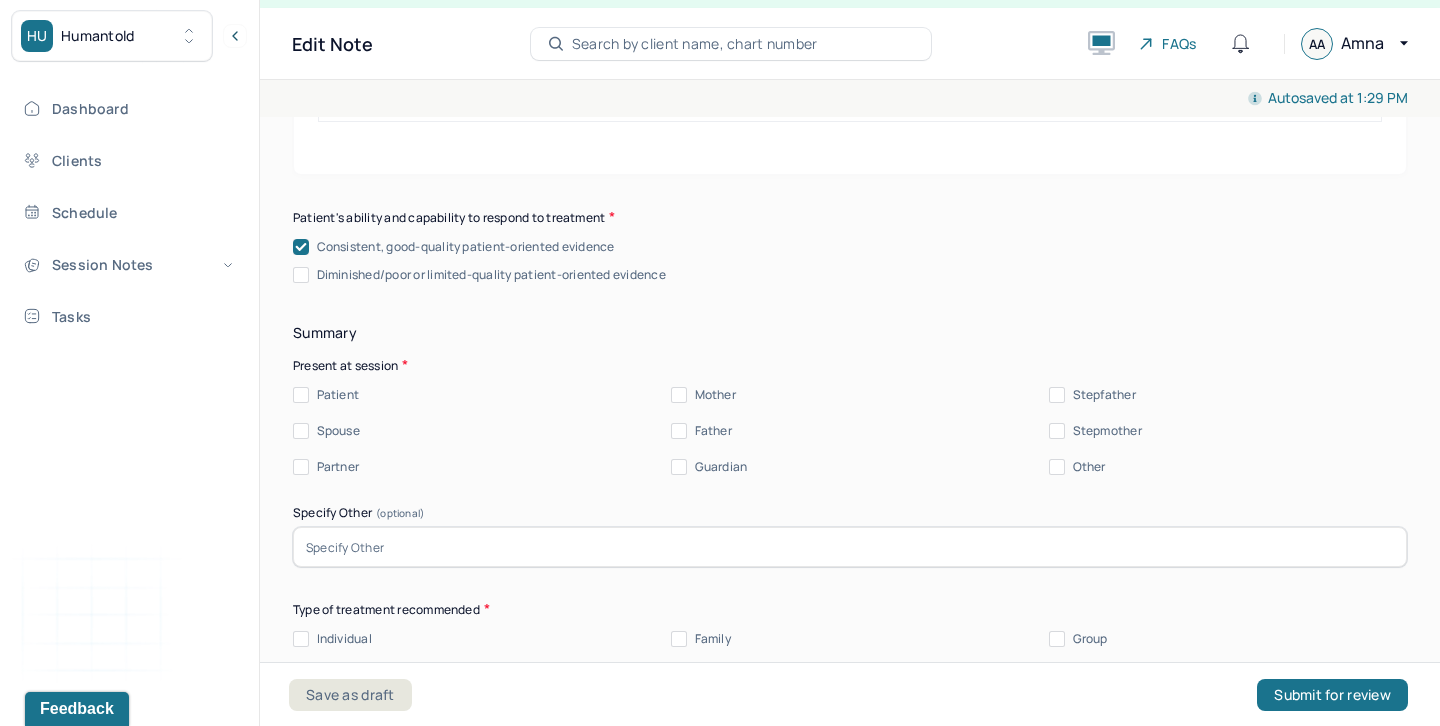 scroll, scrollTop: 10795, scrollLeft: 0, axis: vertical 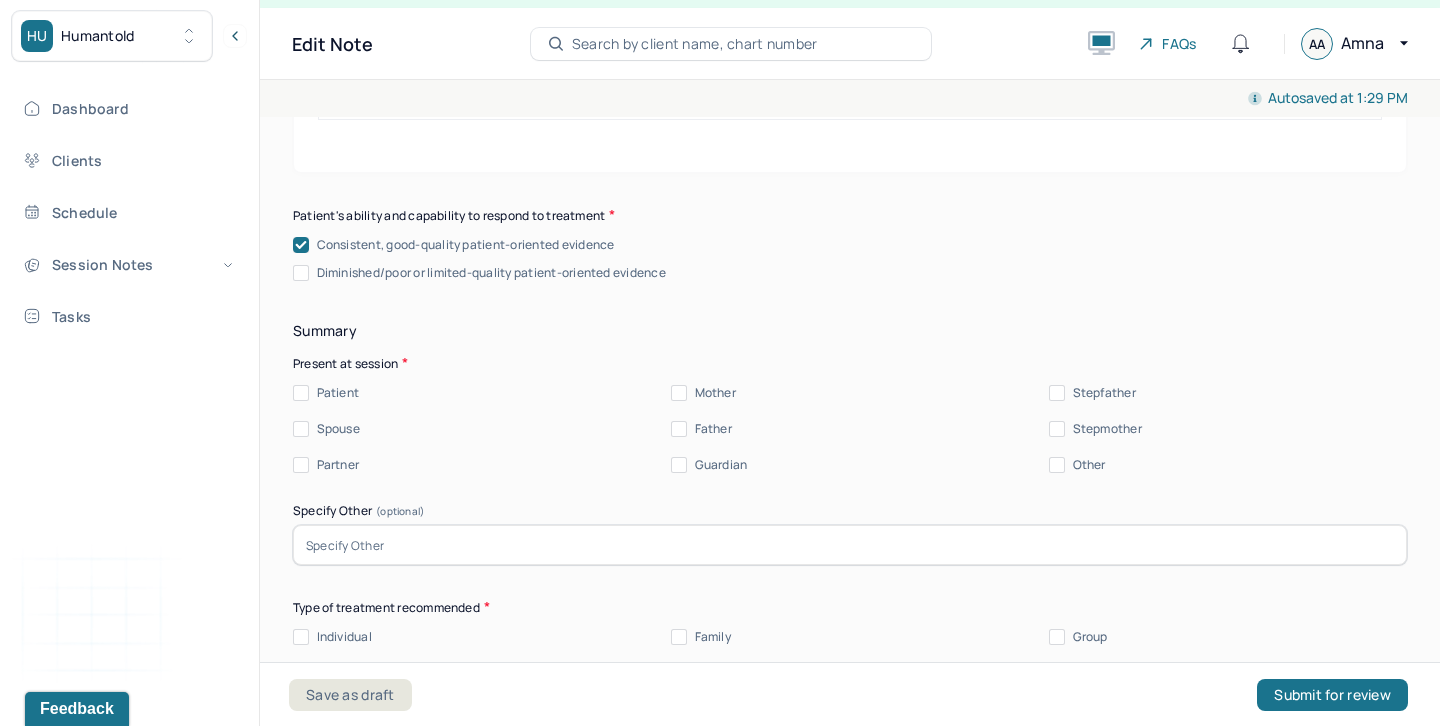 click on "Patient" at bounding box center (338, 393) 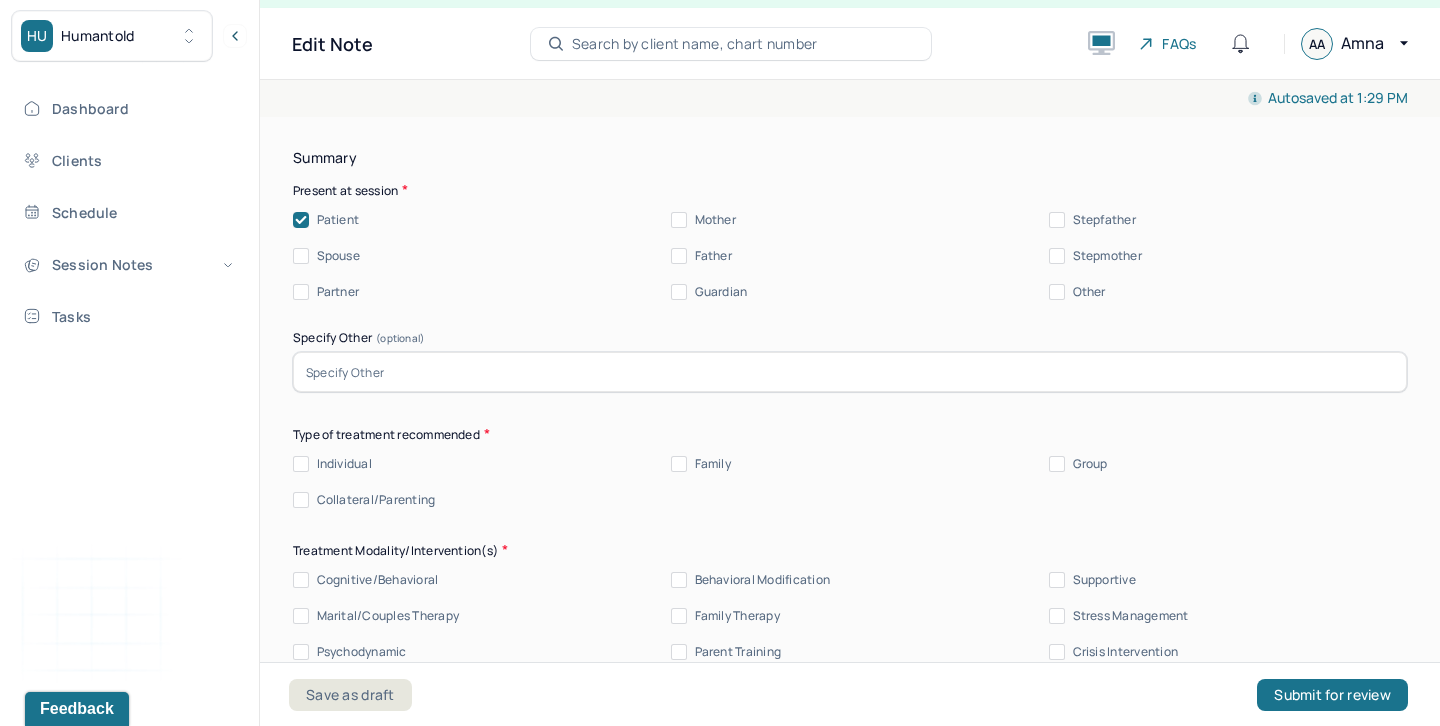 scroll, scrollTop: 11004, scrollLeft: 0, axis: vertical 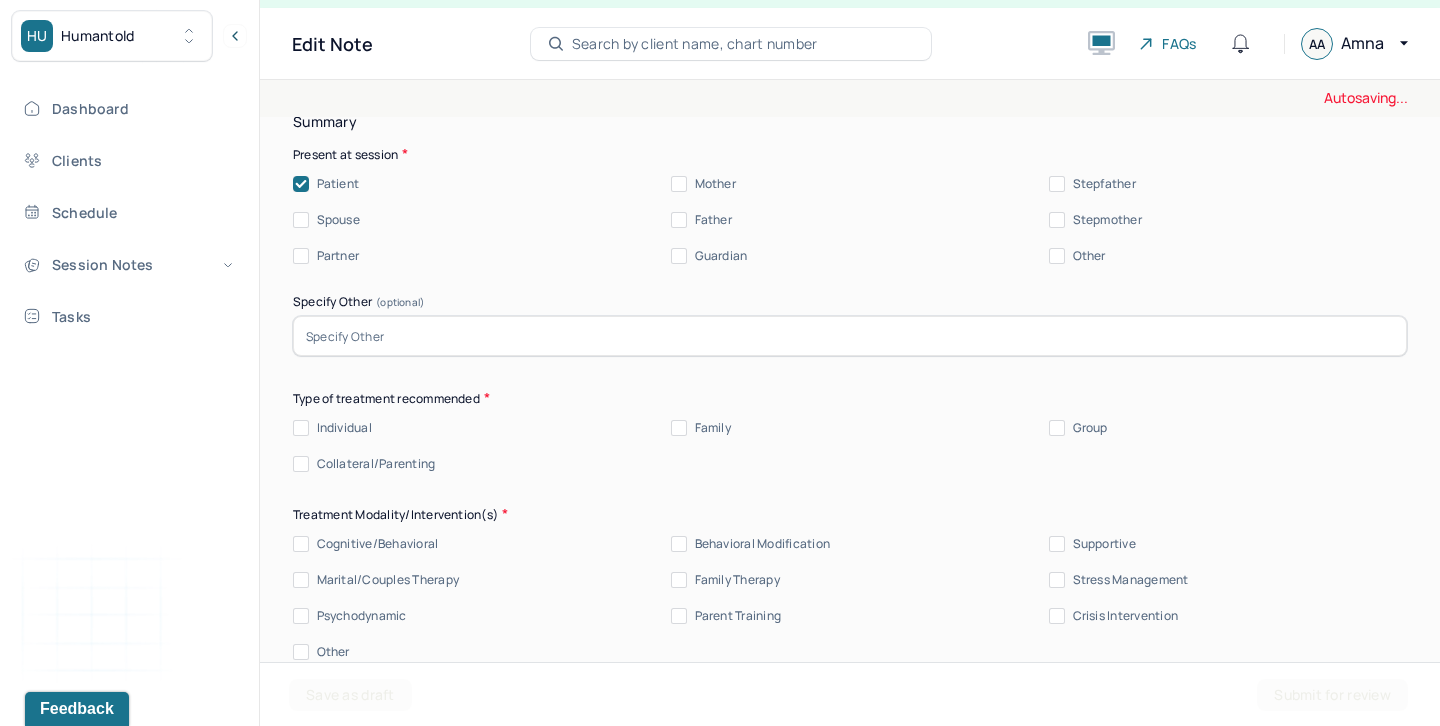 click on "Individual" at bounding box center [344, 428] 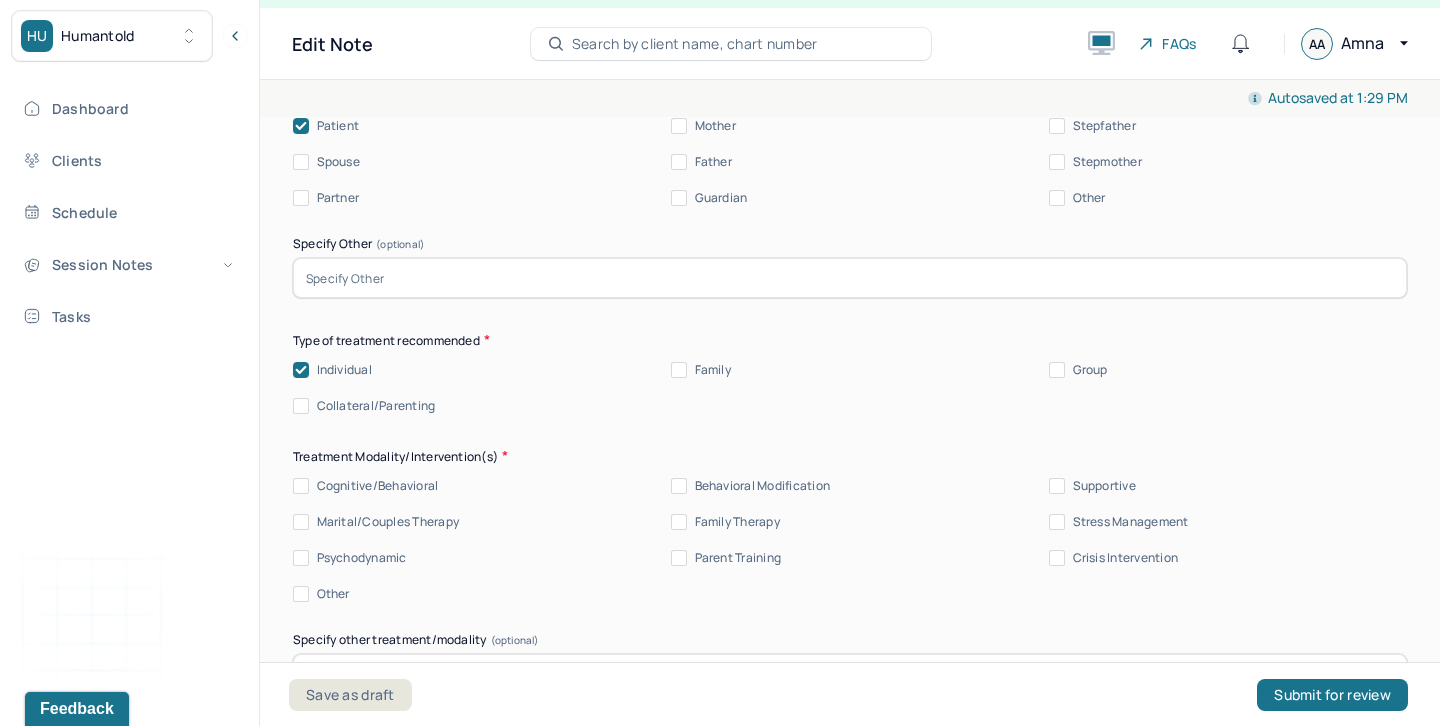 scroll, scrollTop: 11115, scrollLeft: 0, axis: vertical 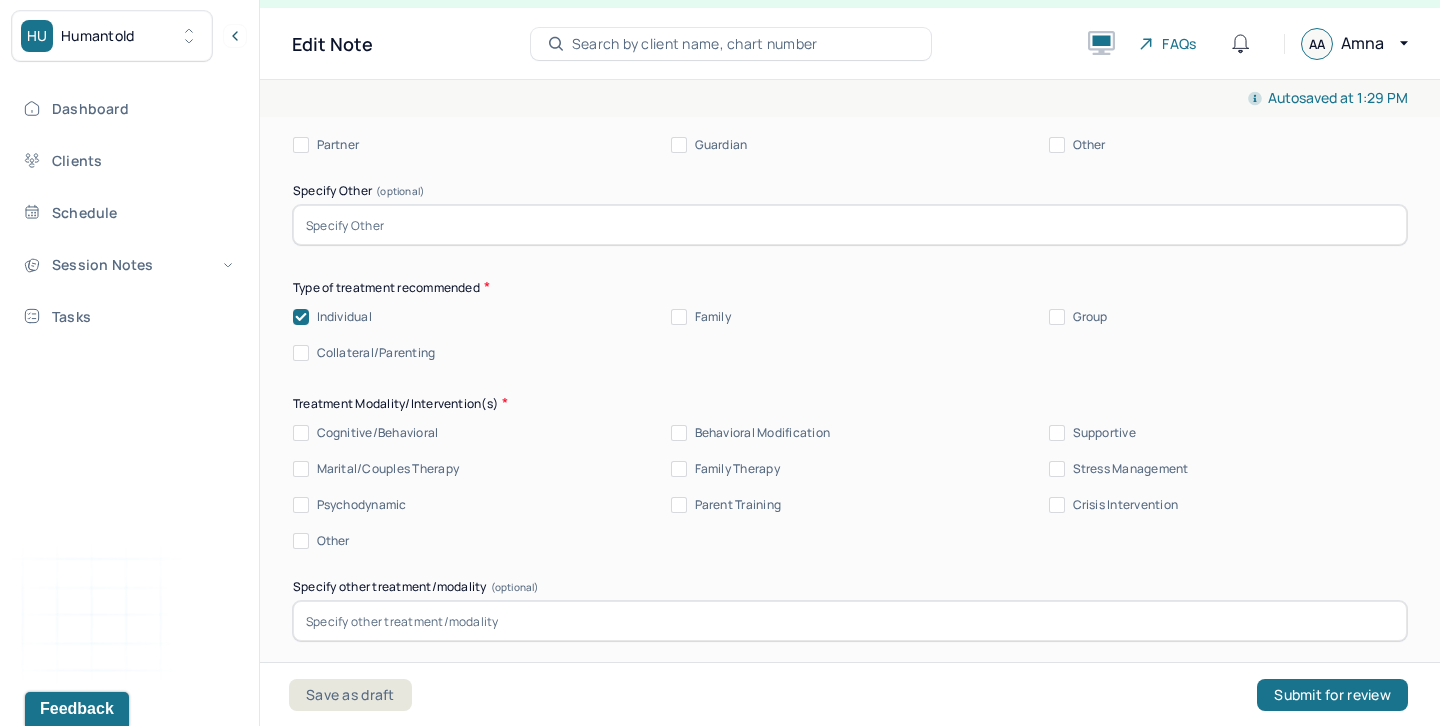click on "Psychodynamic" at bounding box center [362, 505] 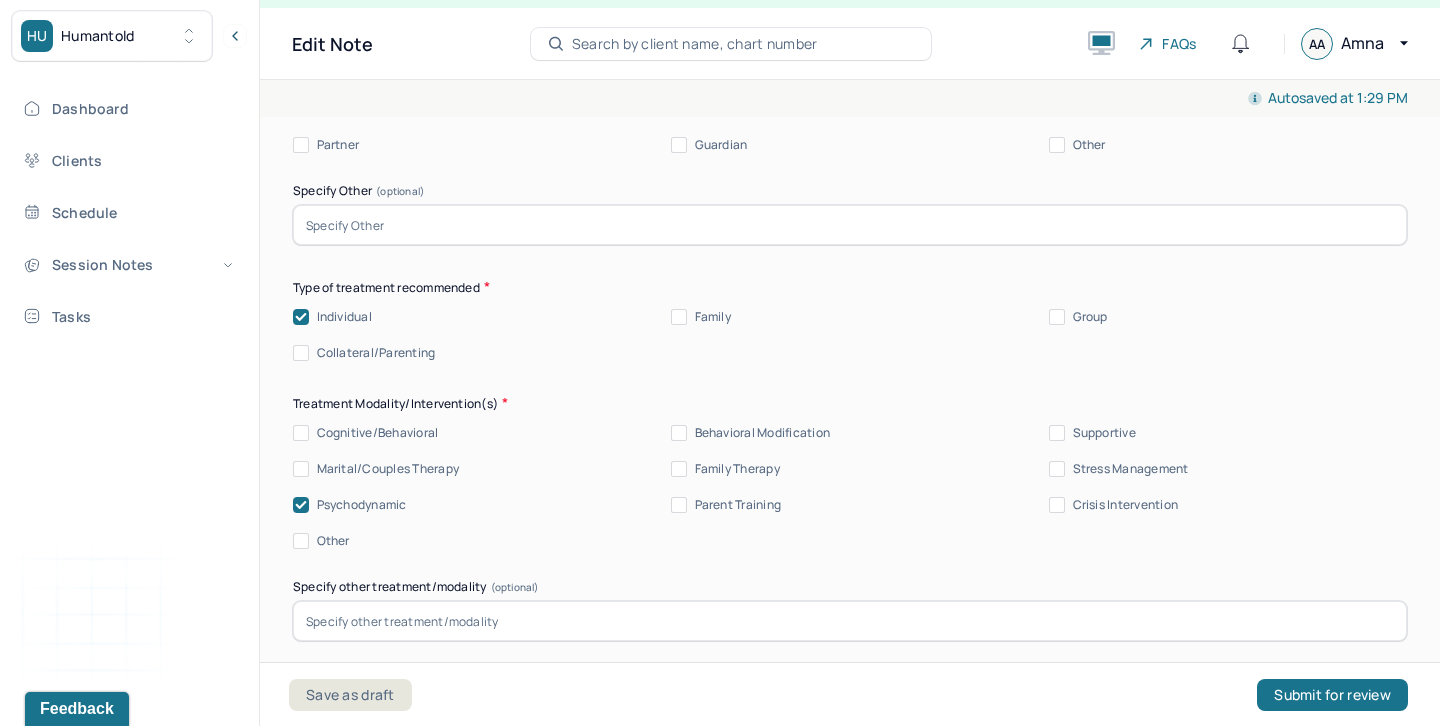 click on "Behavioral Modification" at bounding box center (763, 433) 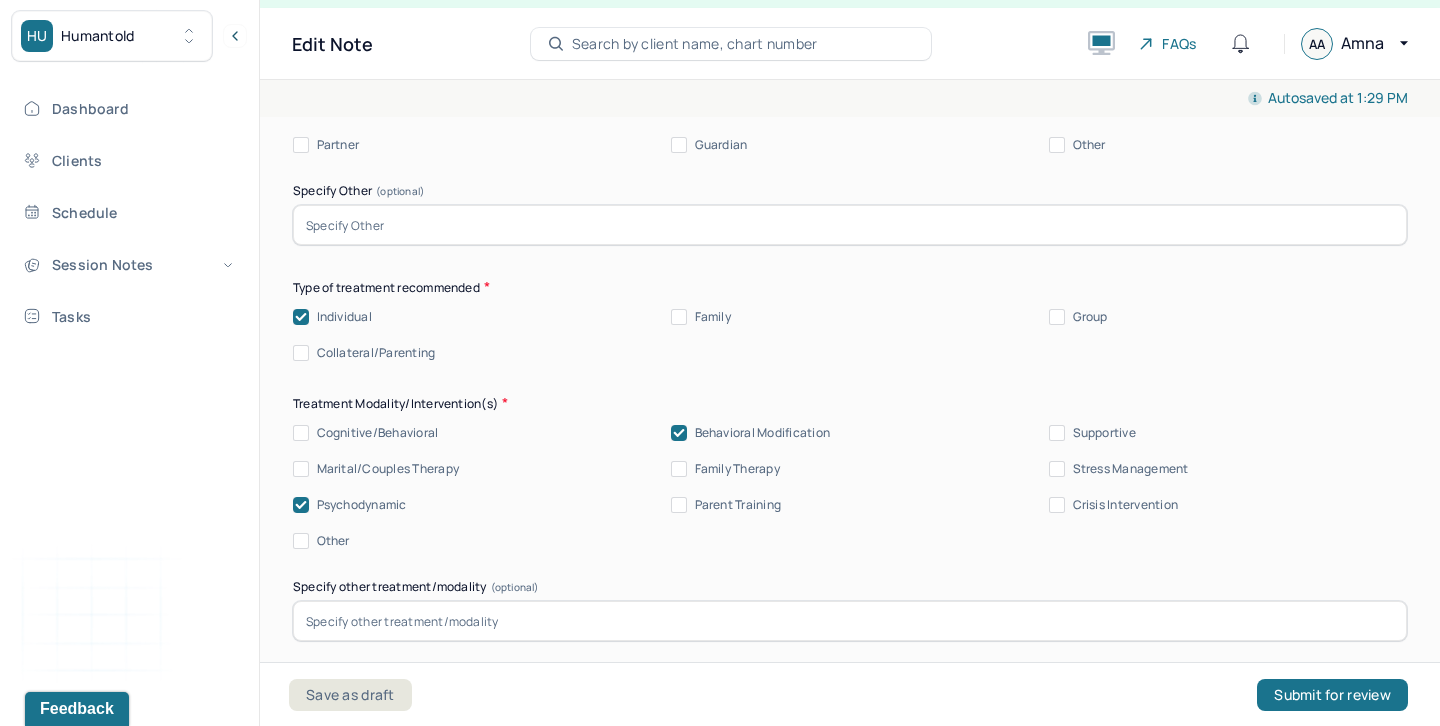 click on "Stress Management" at bounding box center [1131, 469] 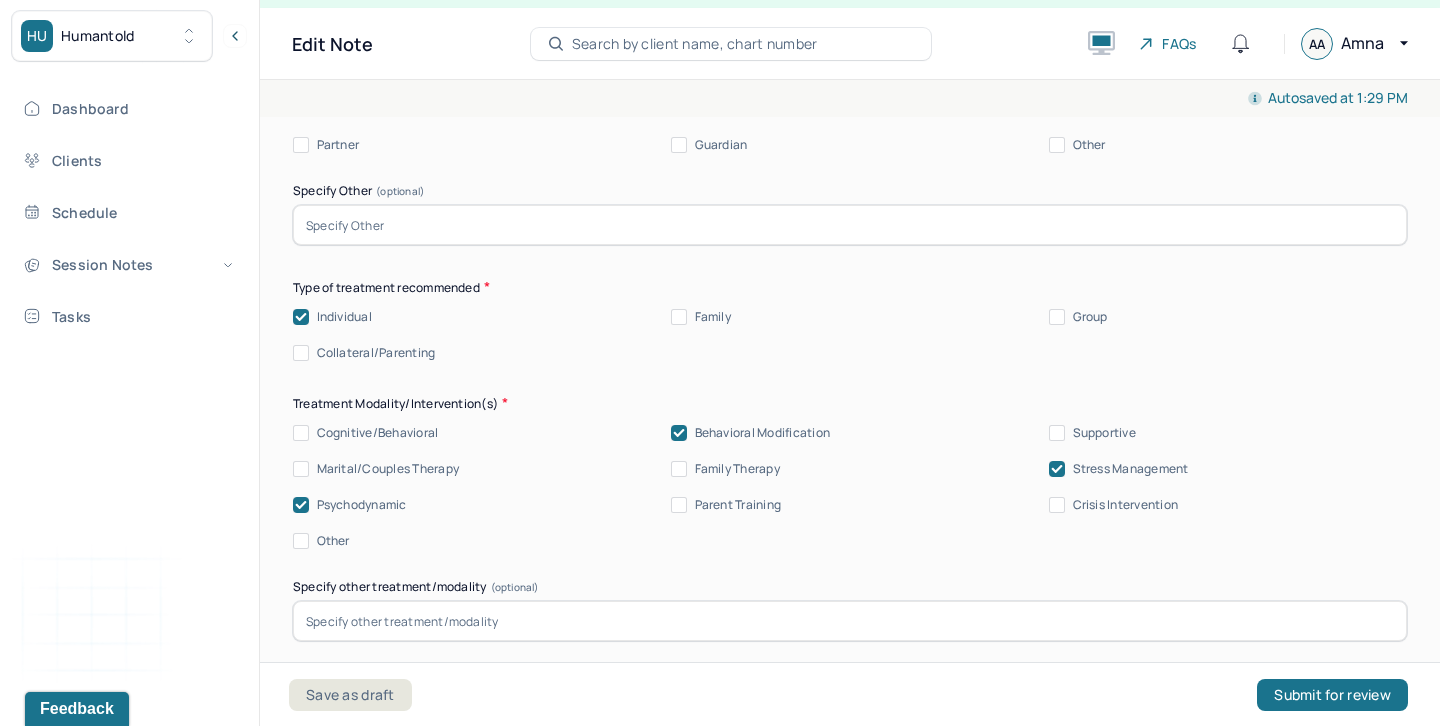 click on "Supportive" at bounding box center (1104, 433) 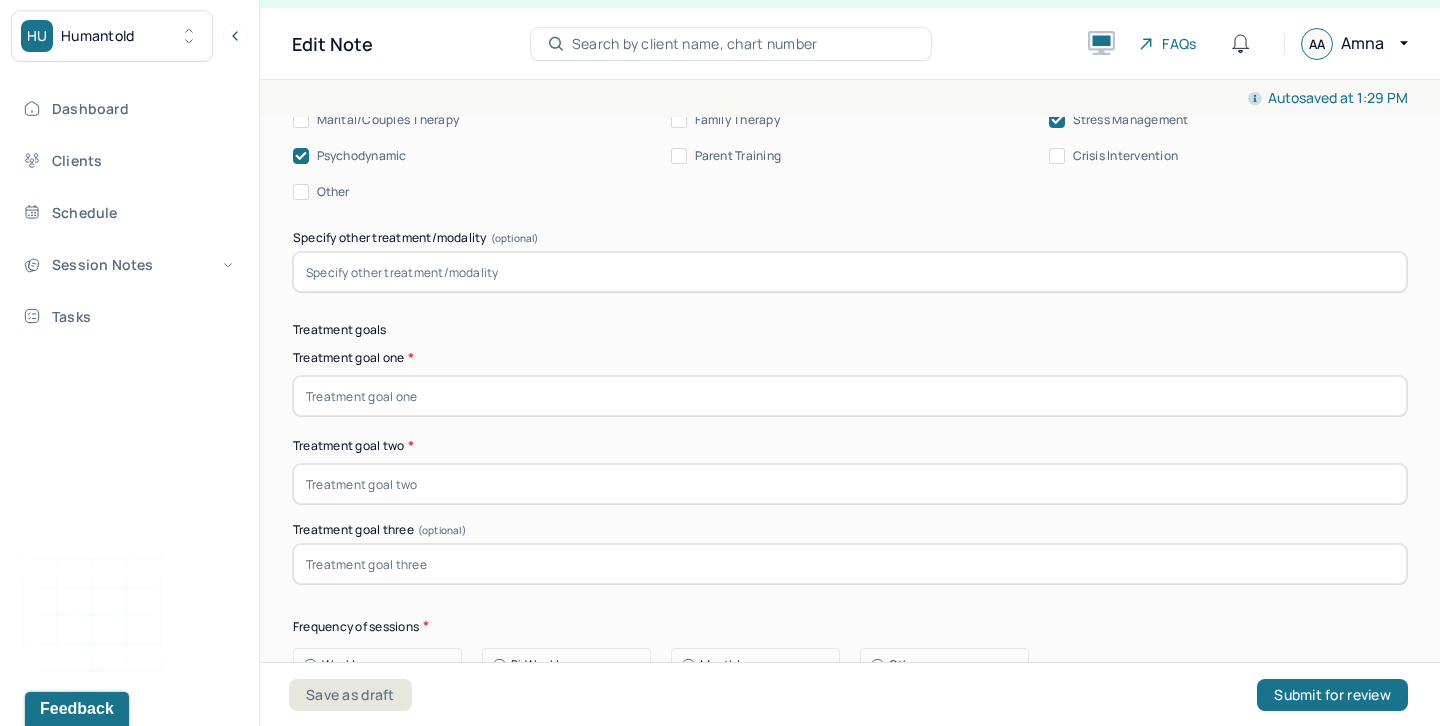 scroll, scrollTop: 11468, scrollLeft: 0, axis: vertical 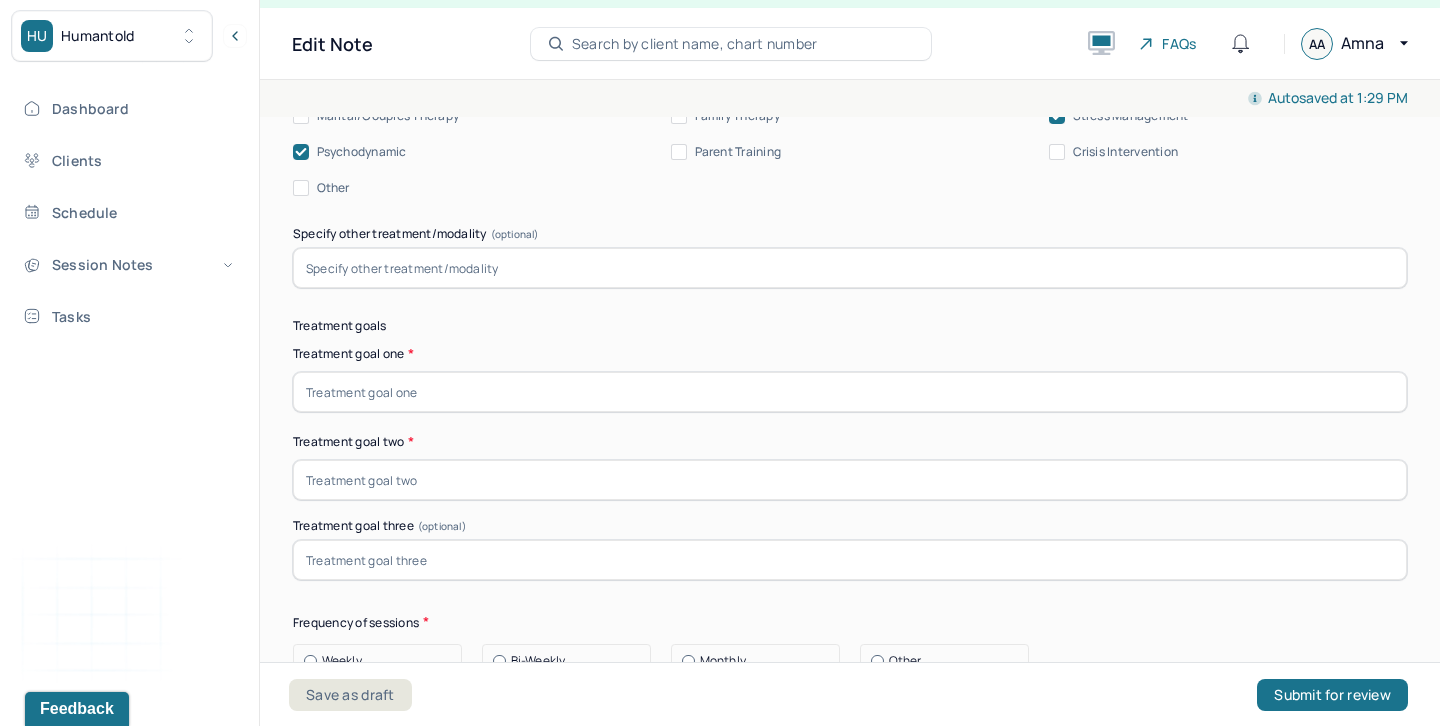 click at bounding box center [850, 392] 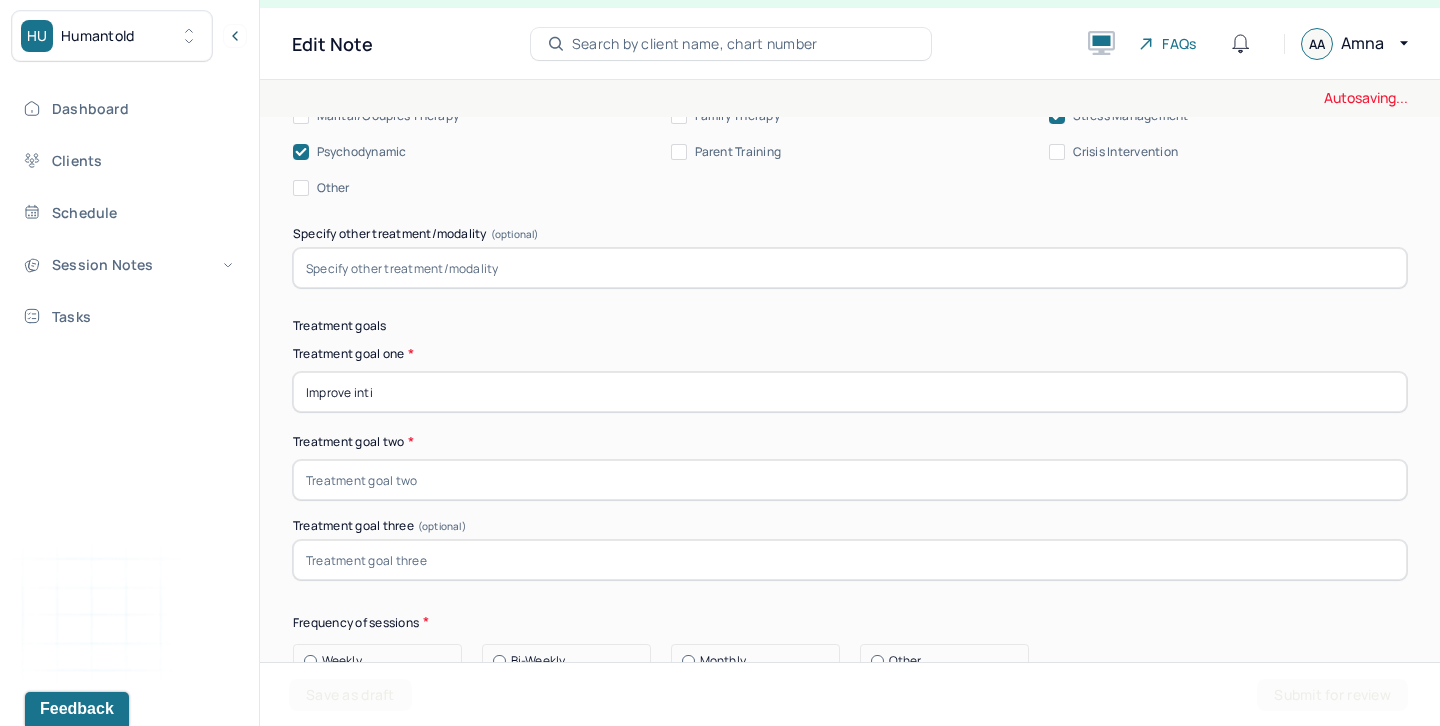 drag, startPoint x: 450, startPoint y: 381, endPoint x: 262, endPoint y: 370, distance: 188.32153 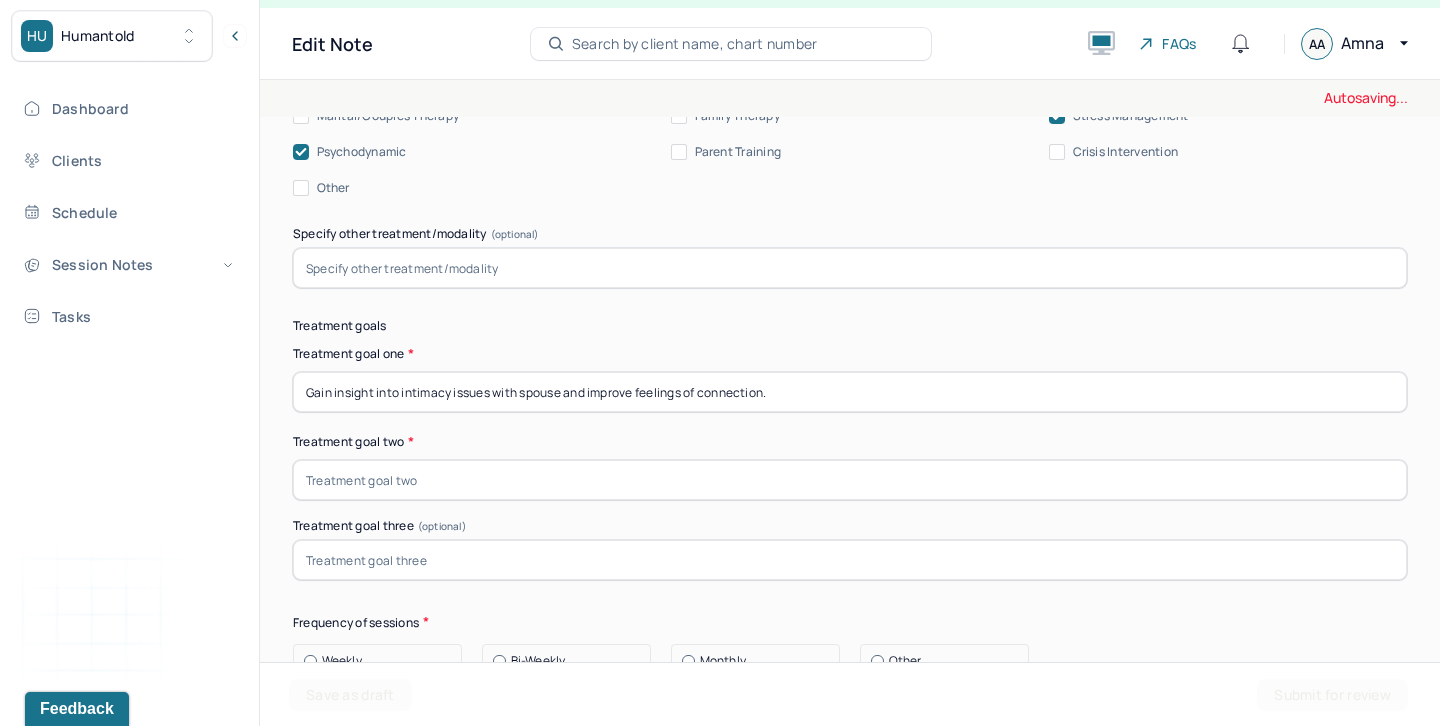 type on "Gain insight into intimacy issues with spouse and improve feelings of connection." 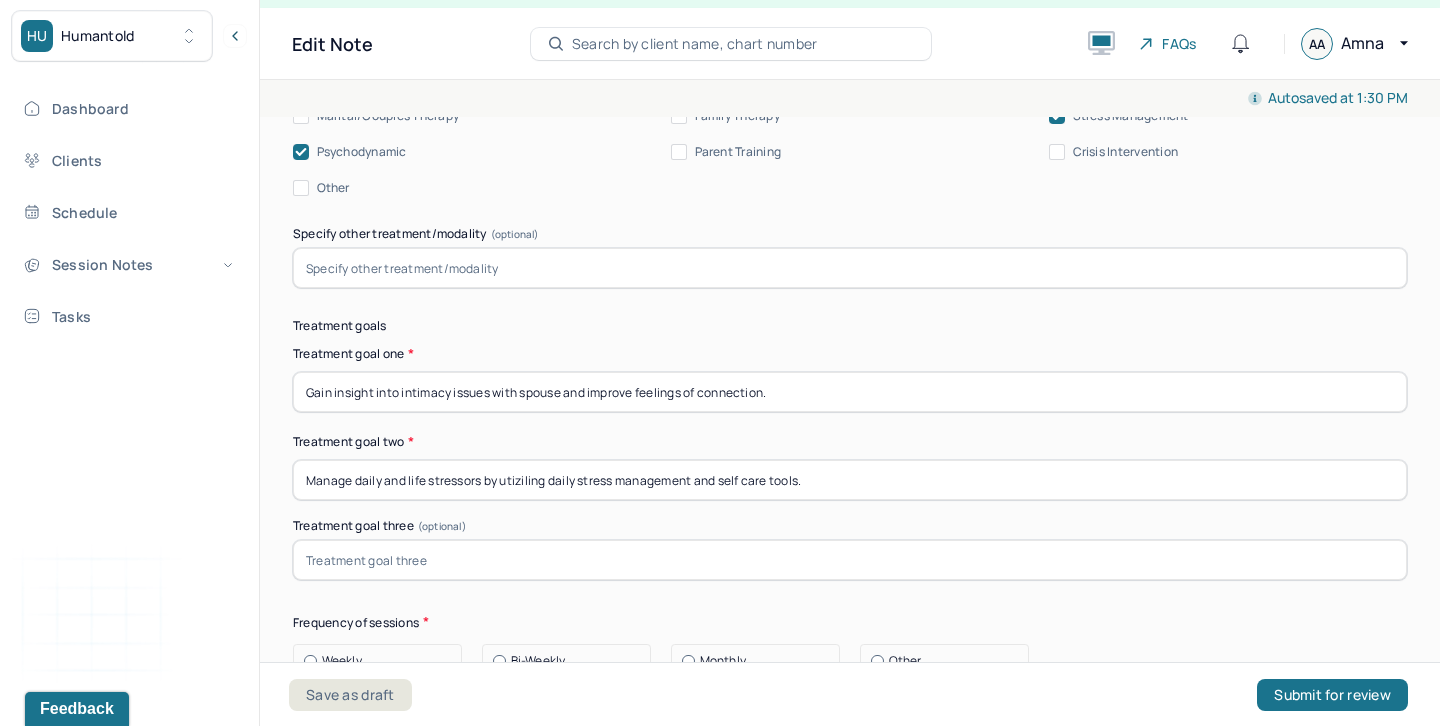 type on "Manage daily and life stressors by utiziling daily stress management and self care tools." 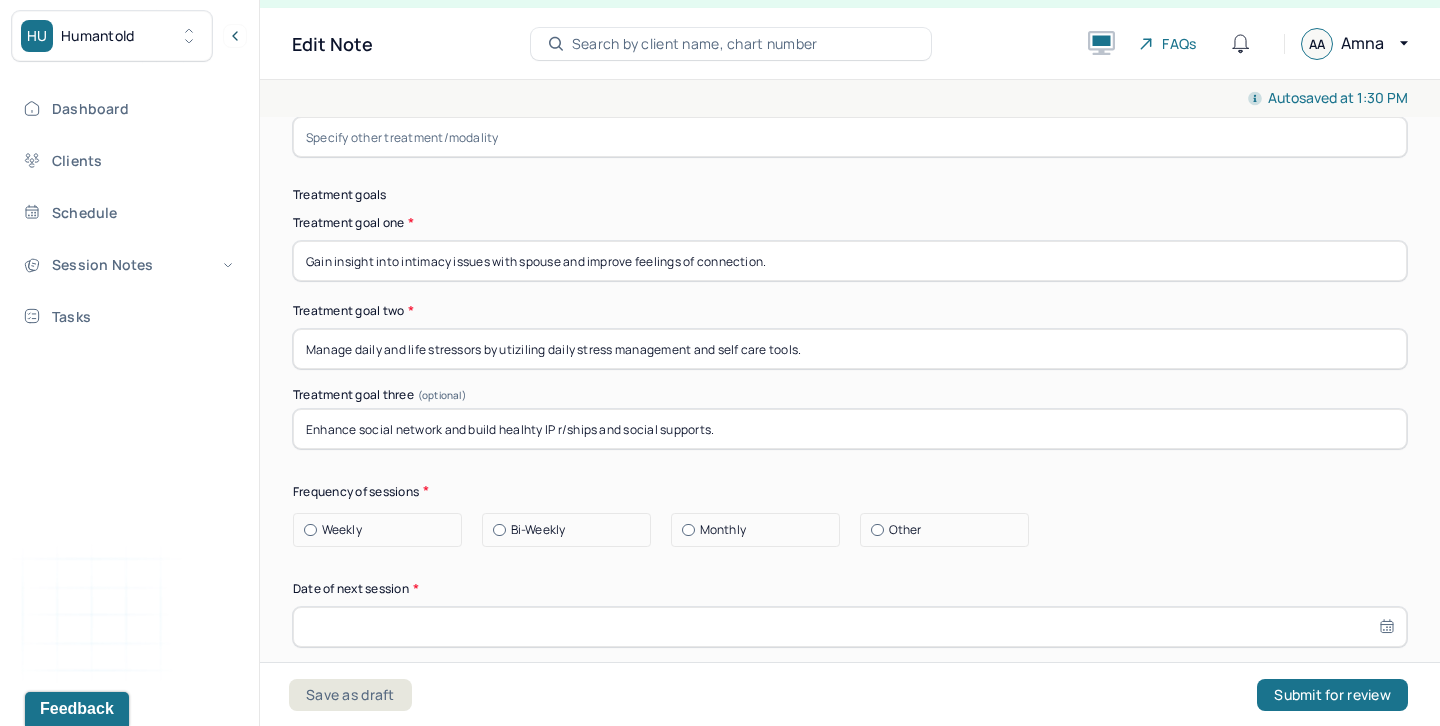 scroll, scrollTop: 11601, scrollLeft: 0, axis: vertical 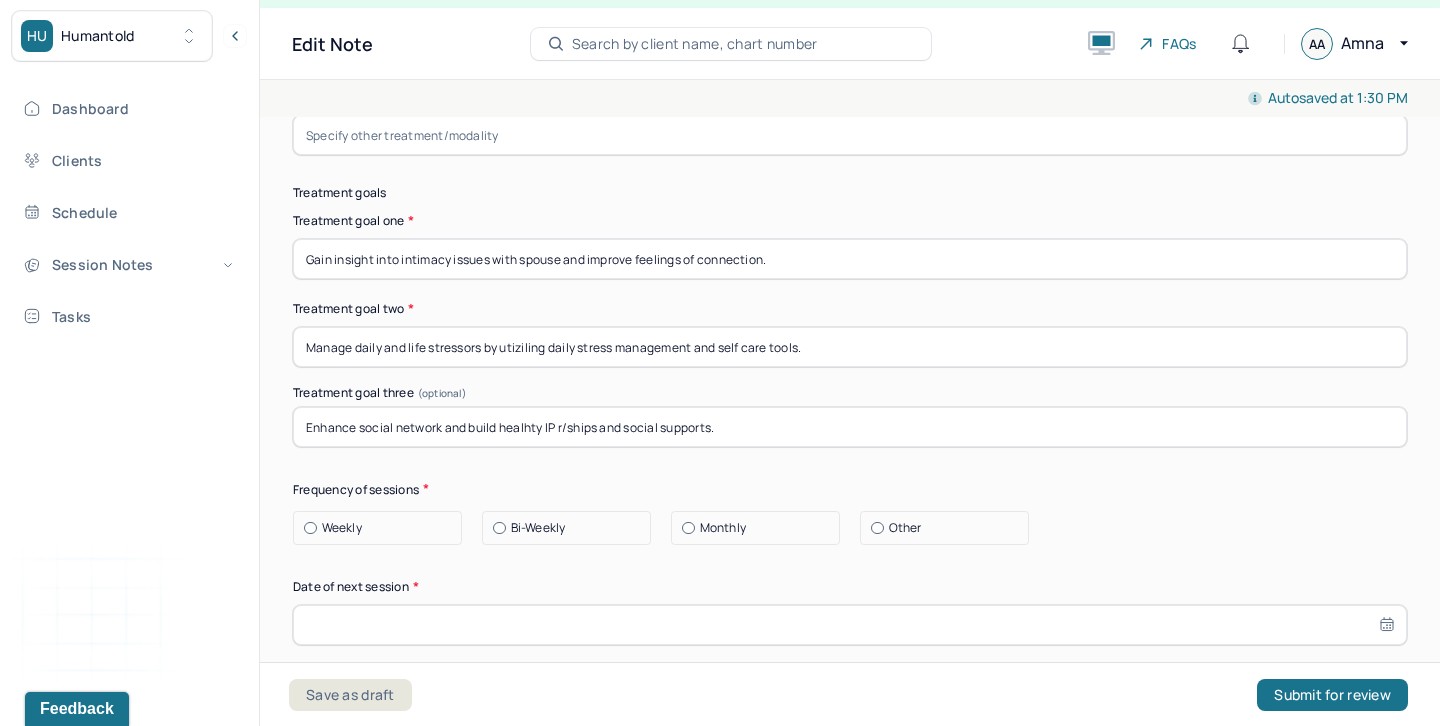 type on "Enhance social network and build healhty IP r/ships and social supports." 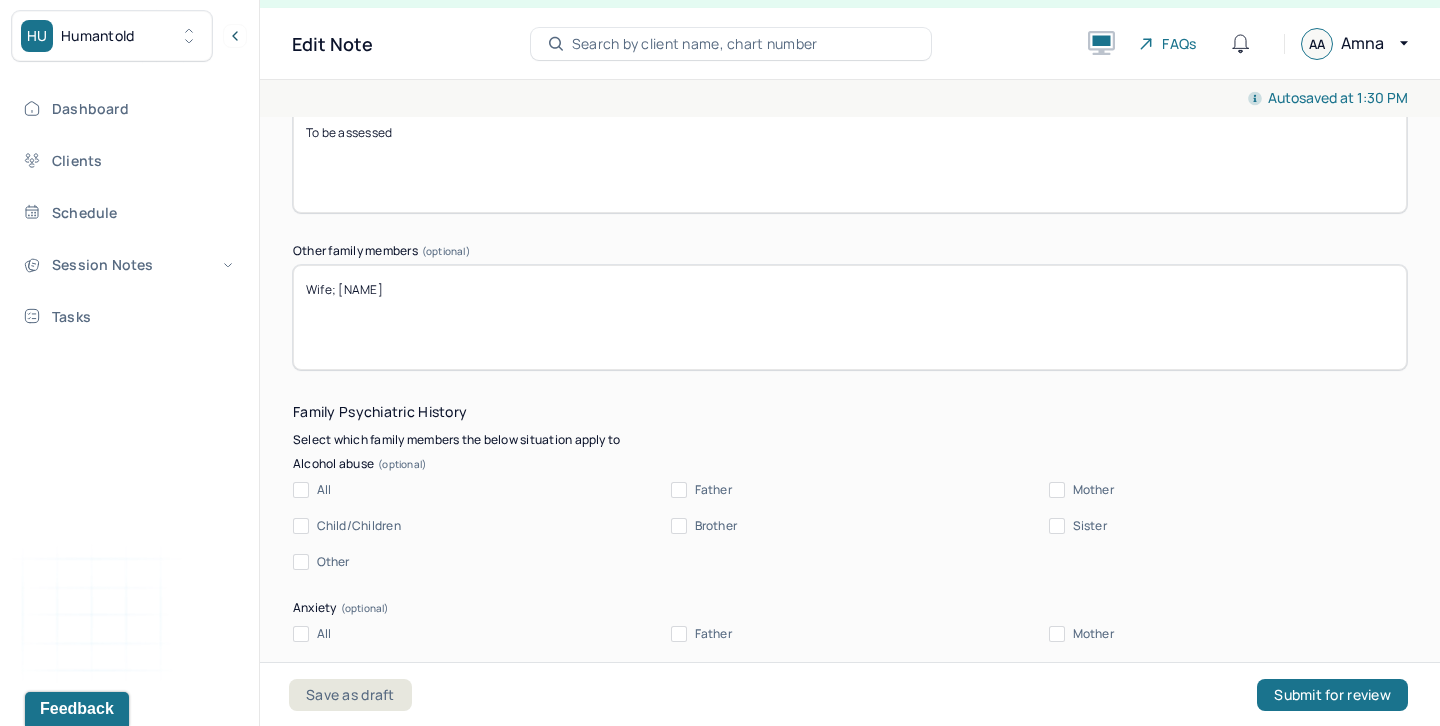 scroll, scrollTop: 4051, scrollLeft: 0, axis: vertical 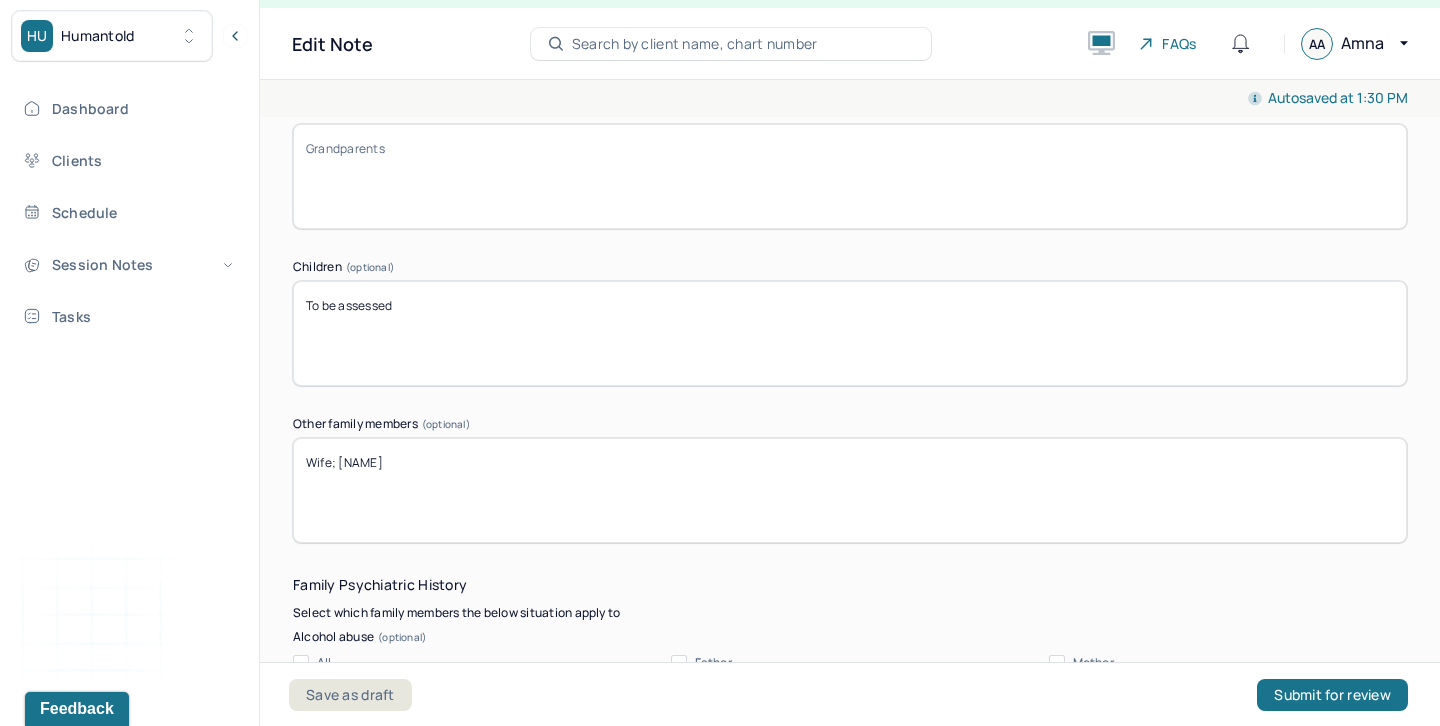 click on "Wife; [NAME]" at bounding box center (850, 490) 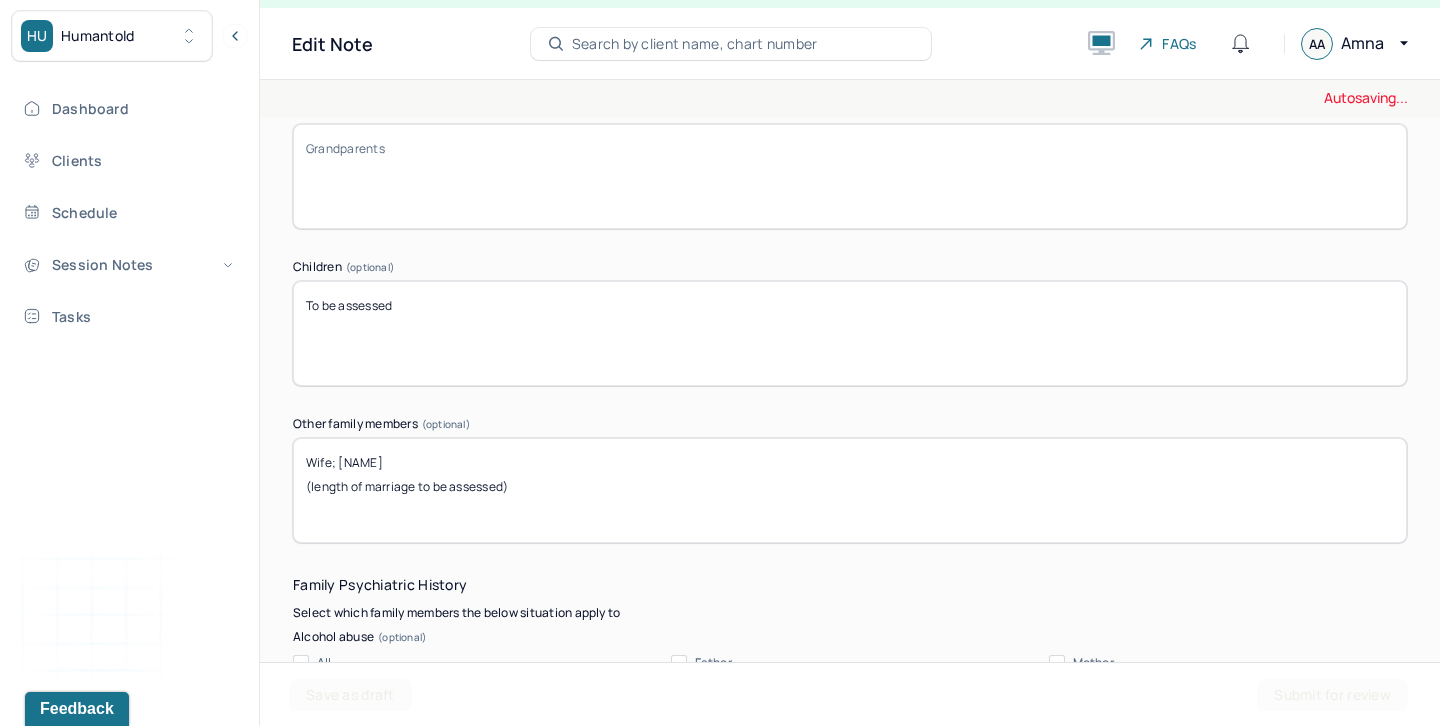 click on "Wife; [NAME]
(length of marriage to be assesed)" at bounding box center [850, 490] 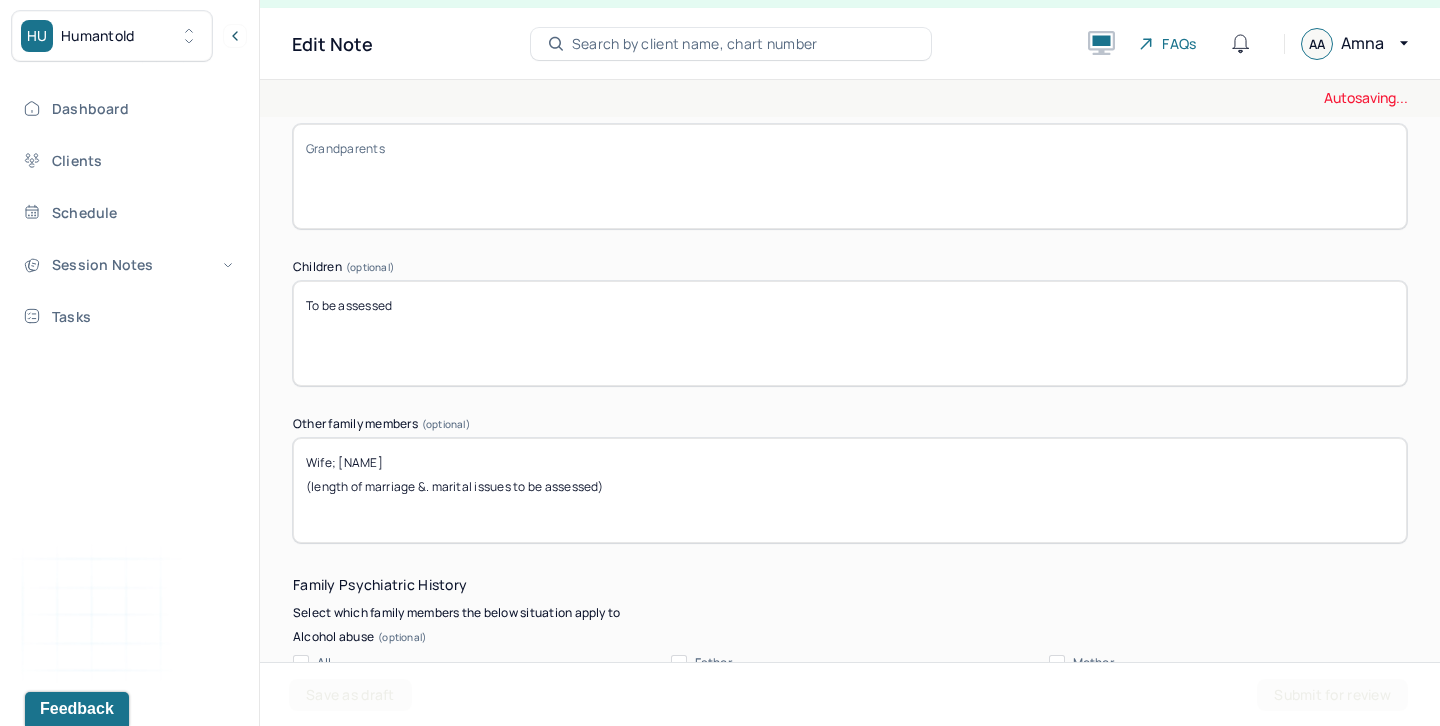 click on "Wife; [NAME]
(length of marriage to be assessed)" at bounding box center (850, 490) 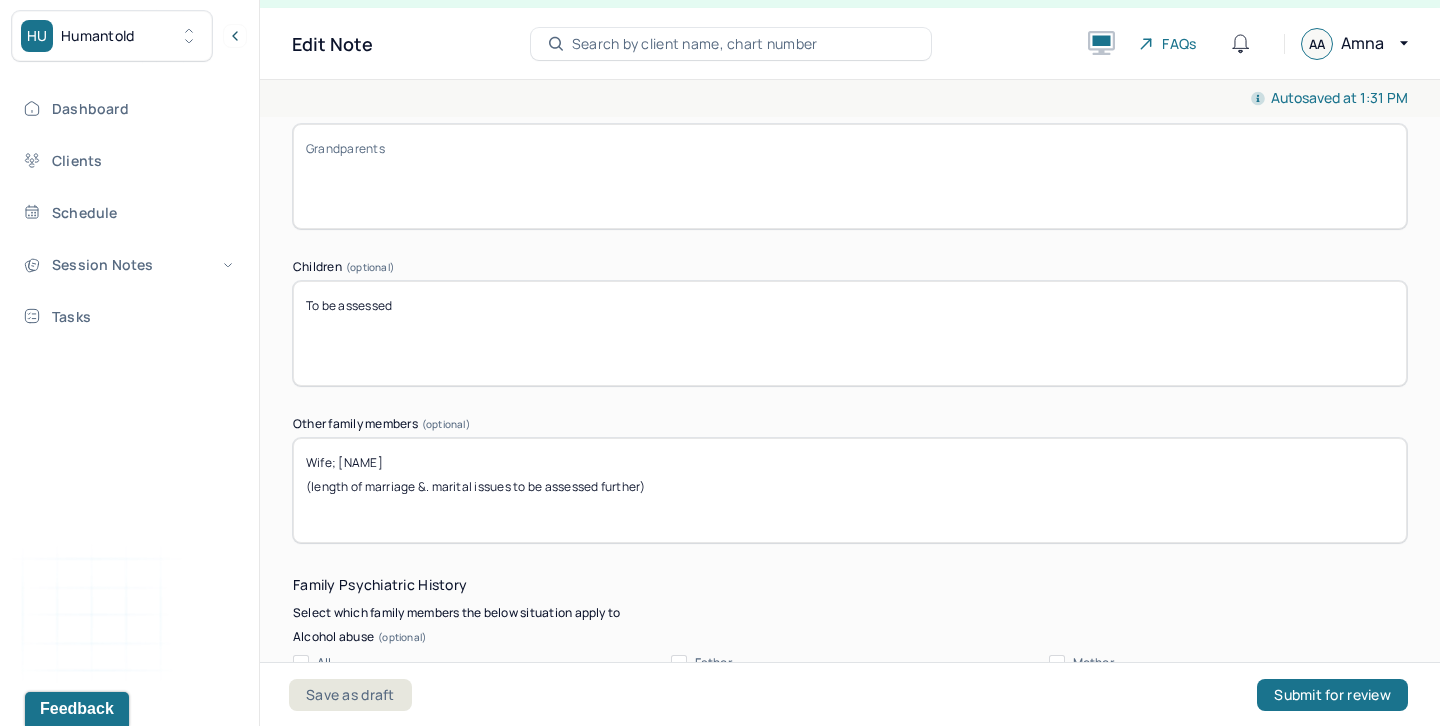 click on "Wife; [NAME]
(length of marriage &. marital issues to be assessed)" at bounding box center [850, 490] 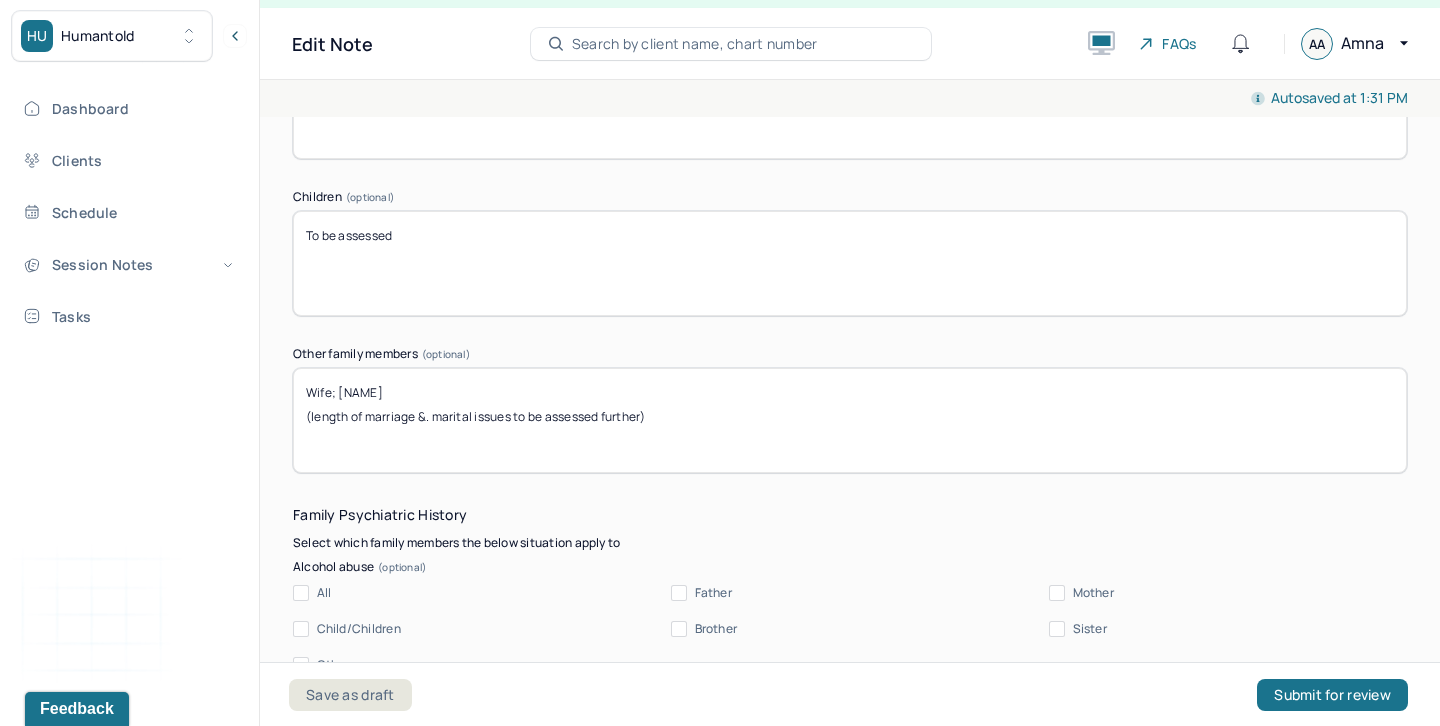 scroll, scrollTop: 4150, scrollLeft: 0, axis: vertical 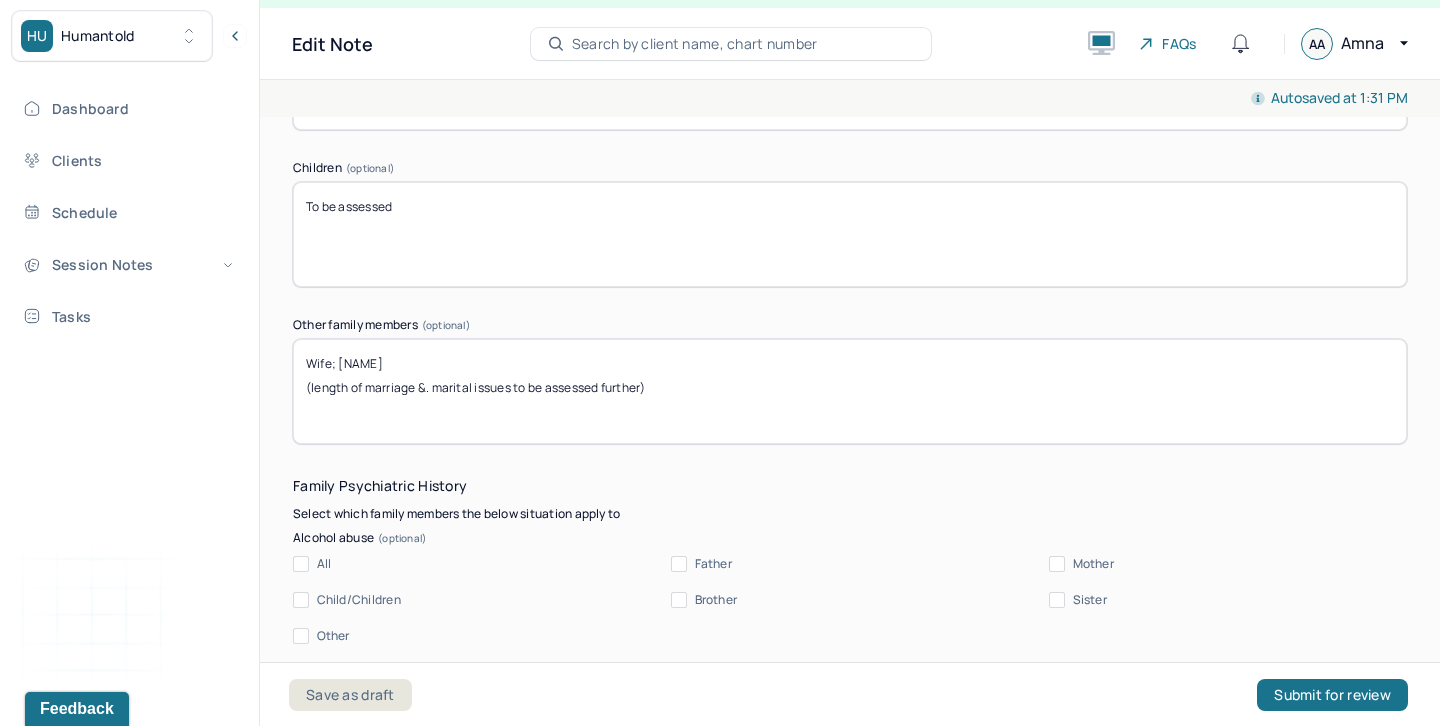 click on "Wife; [NAME]
(length of marriage &. marital issues to be assessed further)" at bounding box center [850, 391] 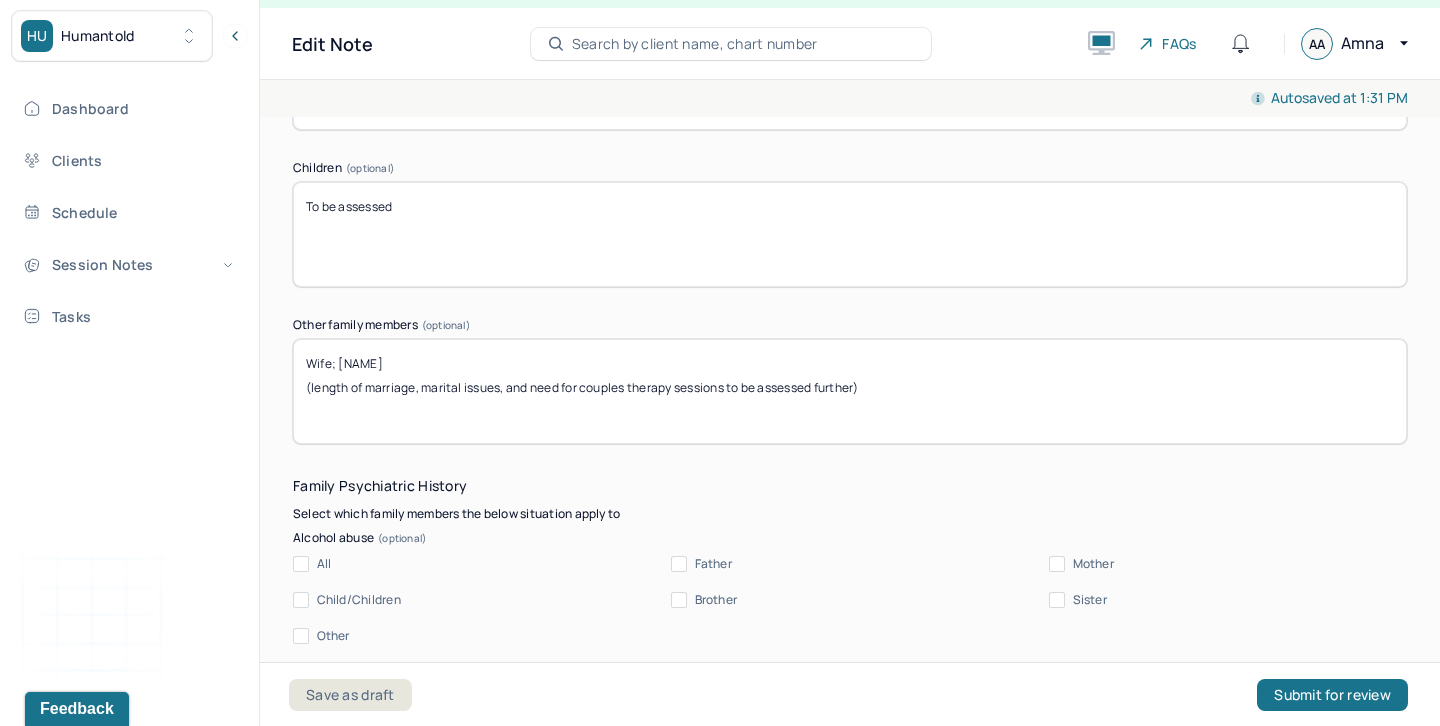 click on "Wife; [NAME]
(length of marriage, marital issues, and need for couples therapy sessions to be assessed further)" at bounding box center [850, 391] 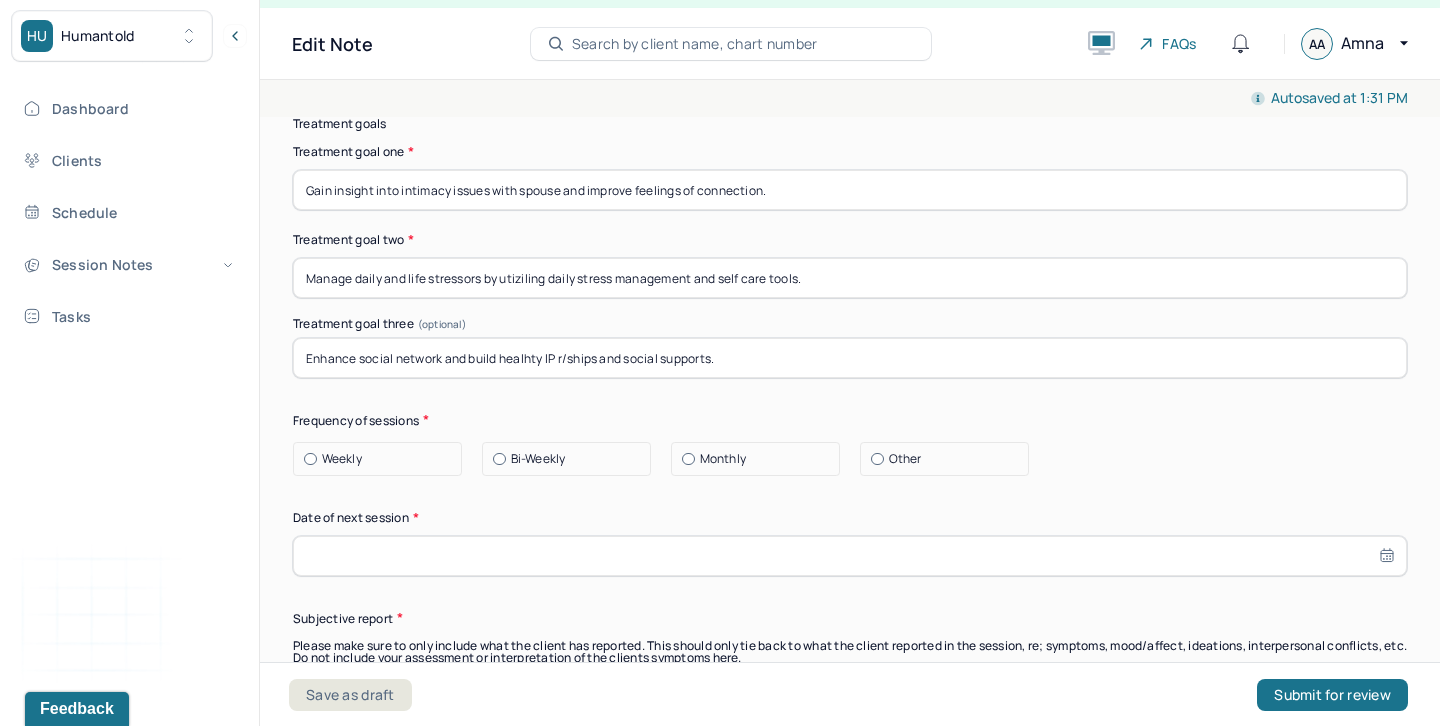 scroll, scrollTop: 11700, scrollLeft: 0, axis: vertical 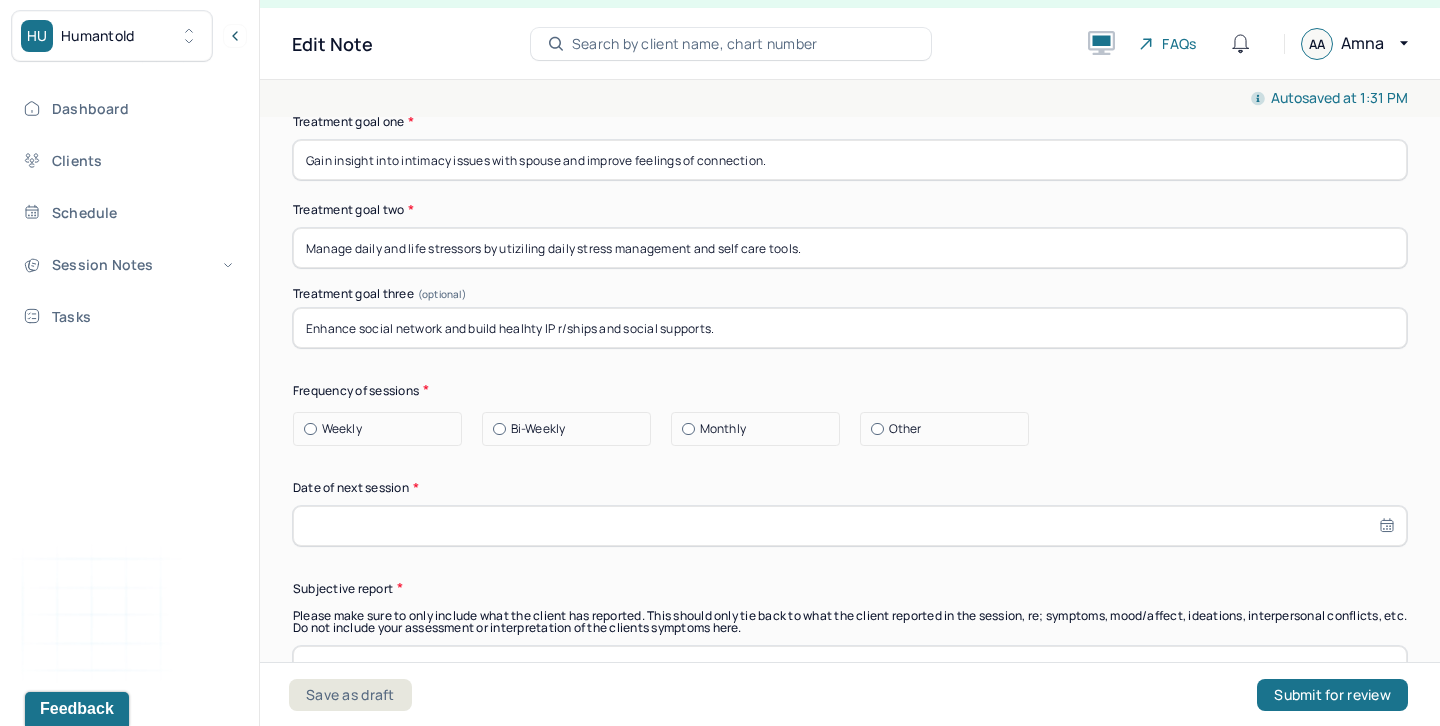 type on "Wife; [NAME]
(length of marriage, marital issues, and need for couples therapy sessions to be assessed further)" 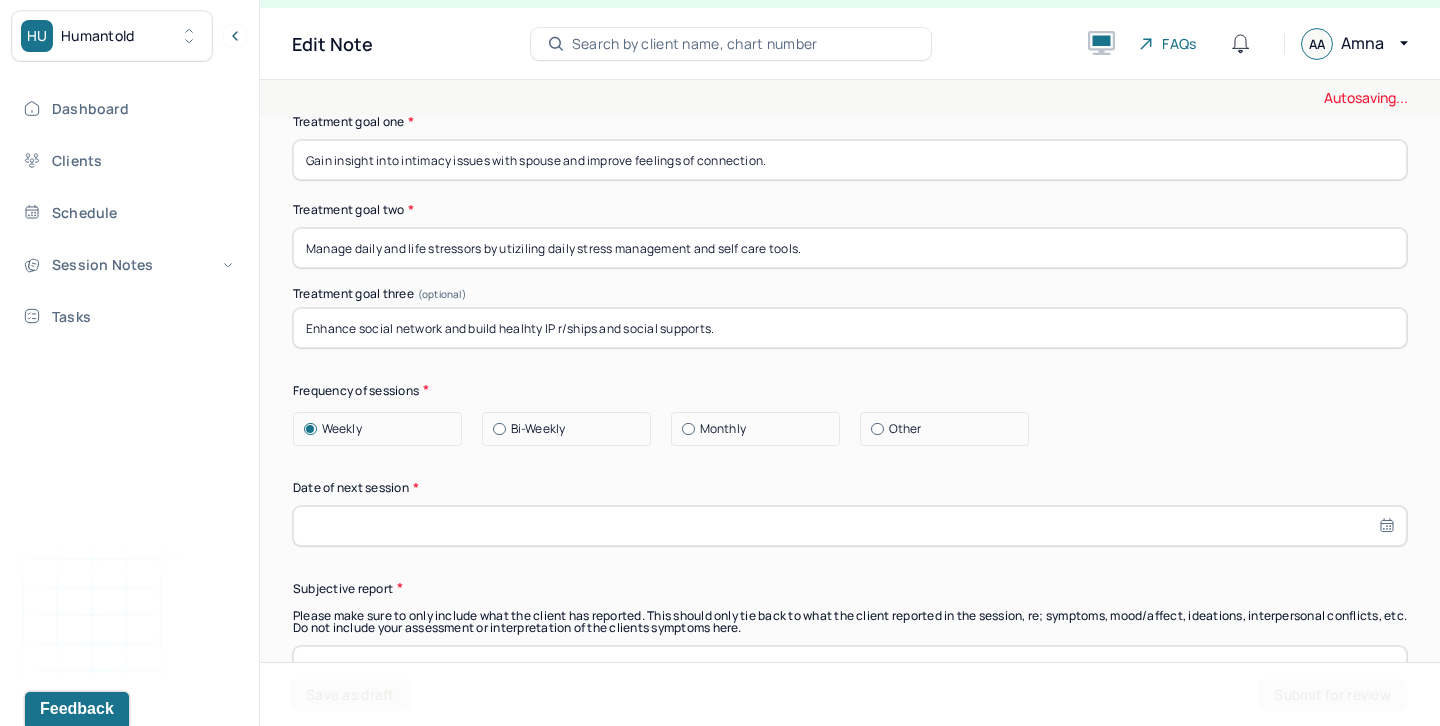 select on "6" 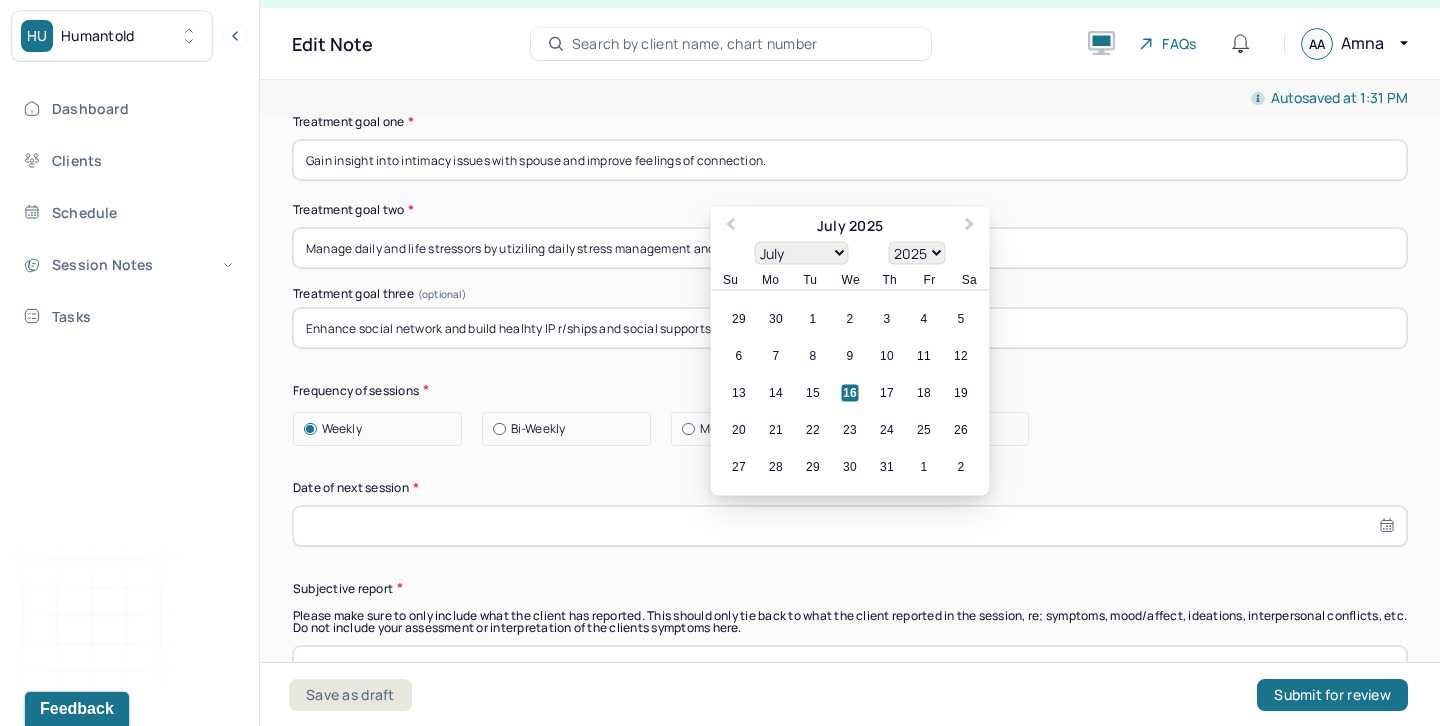 click at bounding box center [850, 526] 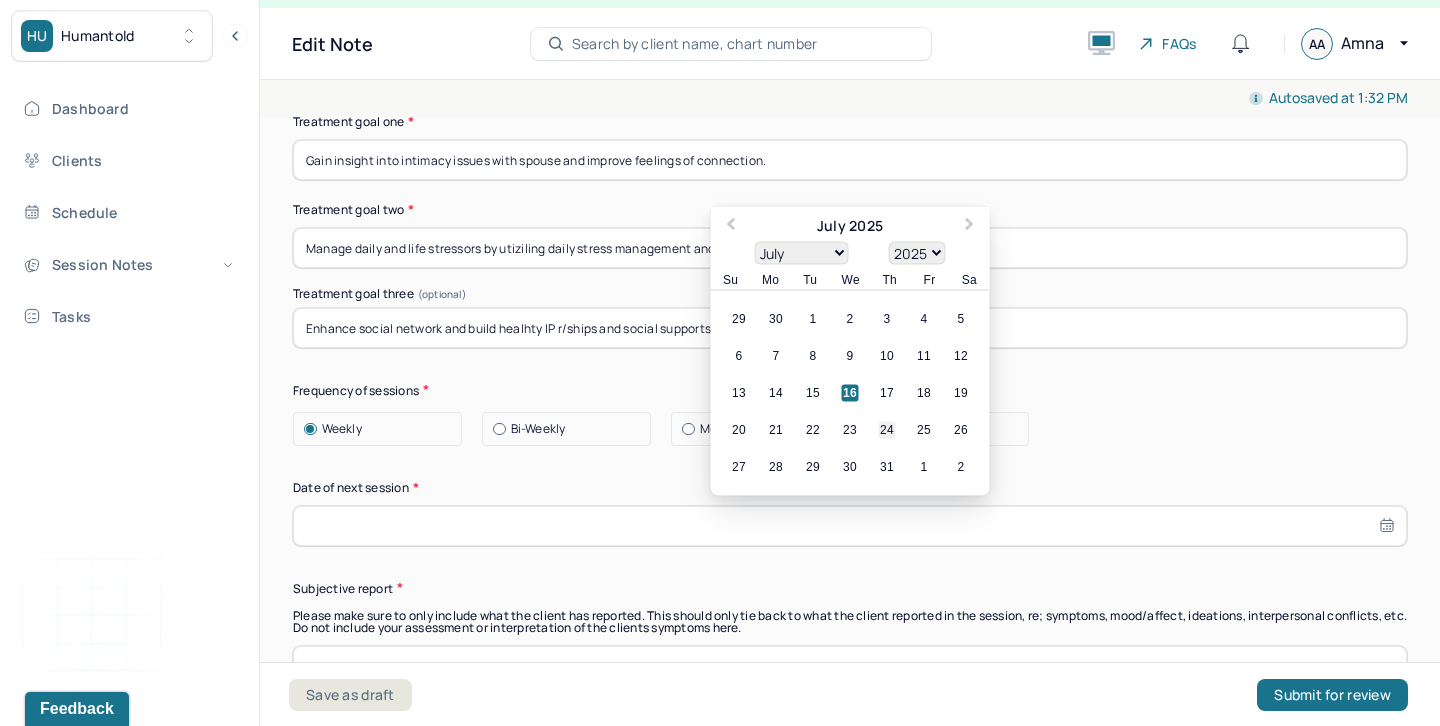 click on "24" at bounding box center [887, 429] 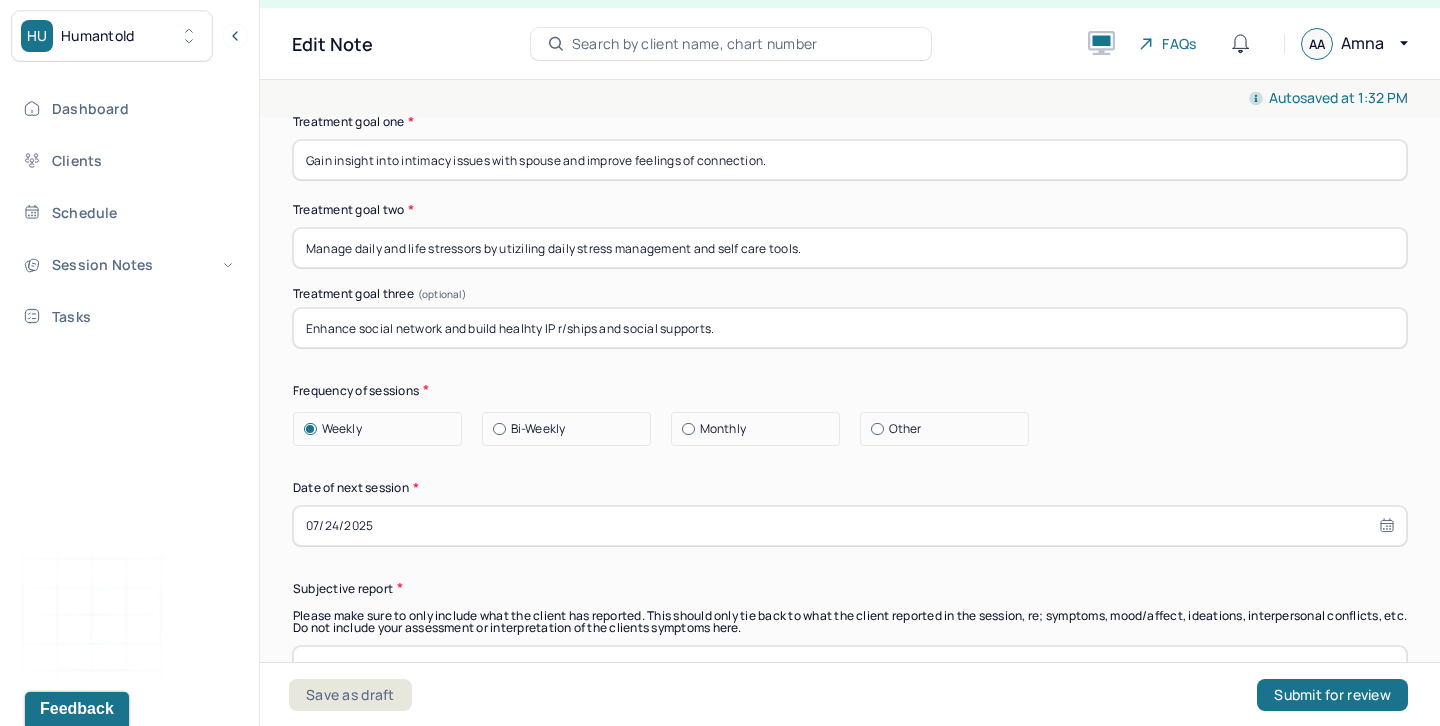select on "6" 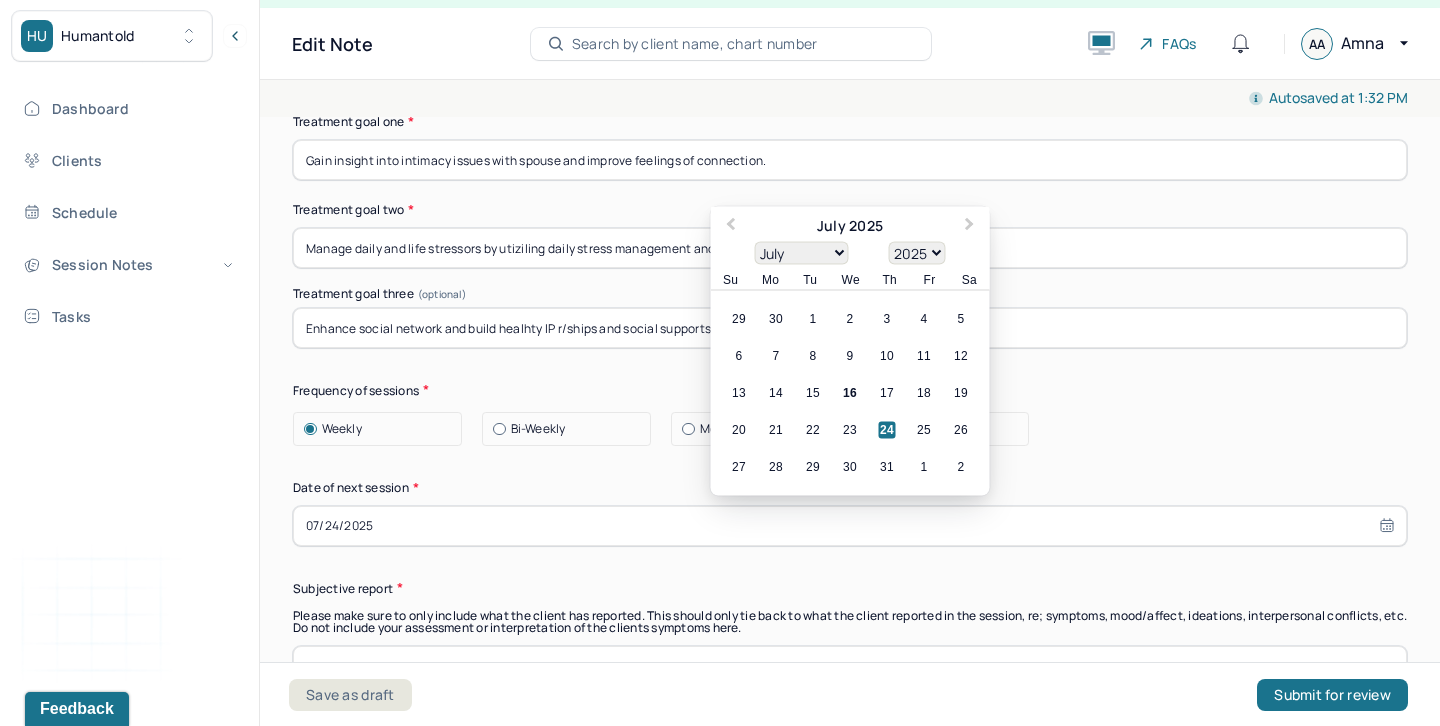 click on "Date of next session *" at bounding box center (850, 488) 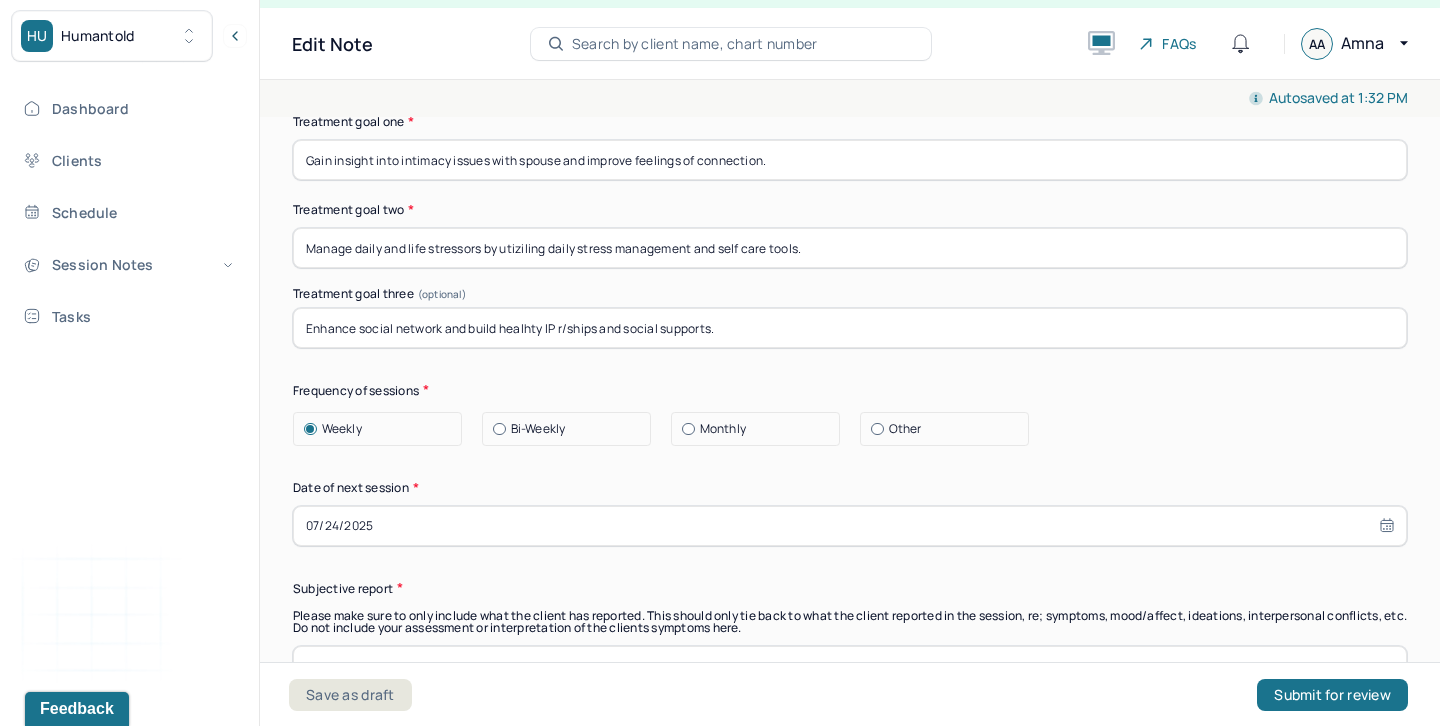 scroll, scrollTop: 11873, scrollLeft: 0, axis: vertical 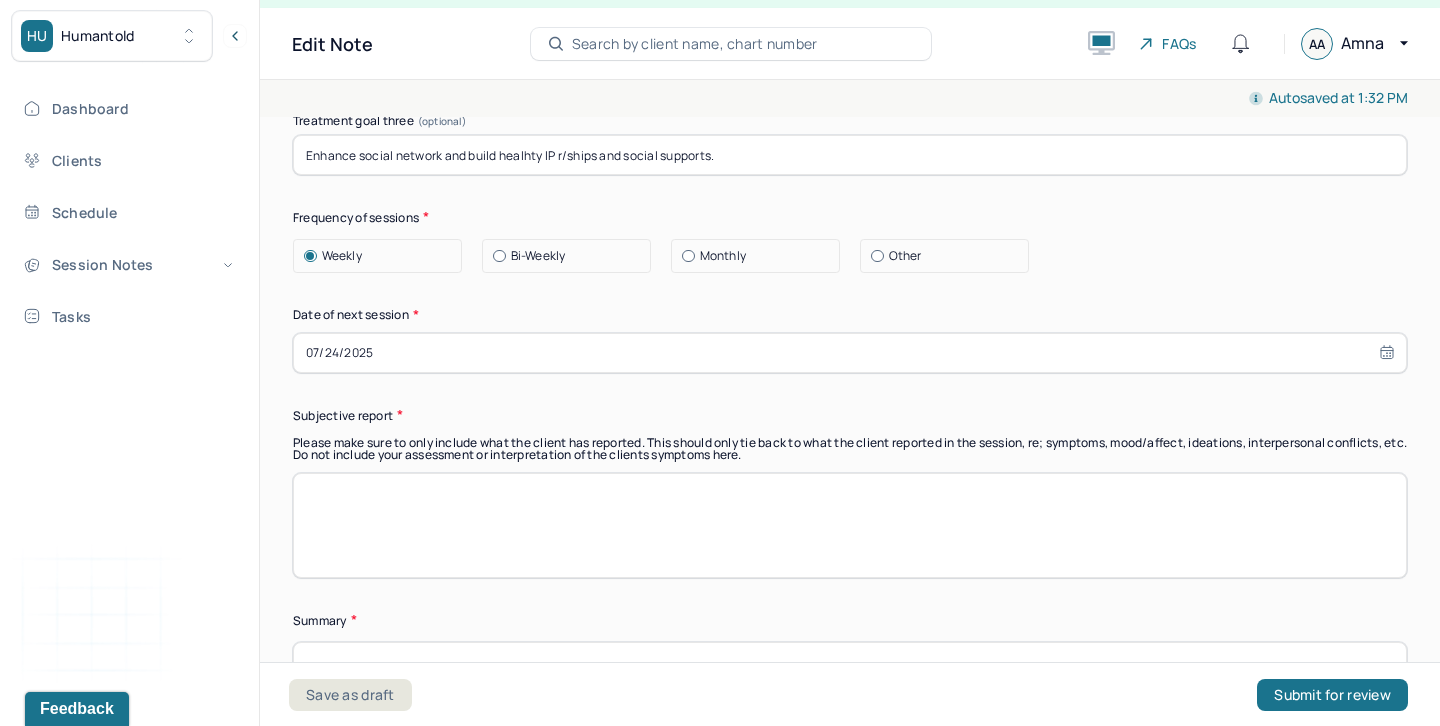 click at bounding box center [850, 525] 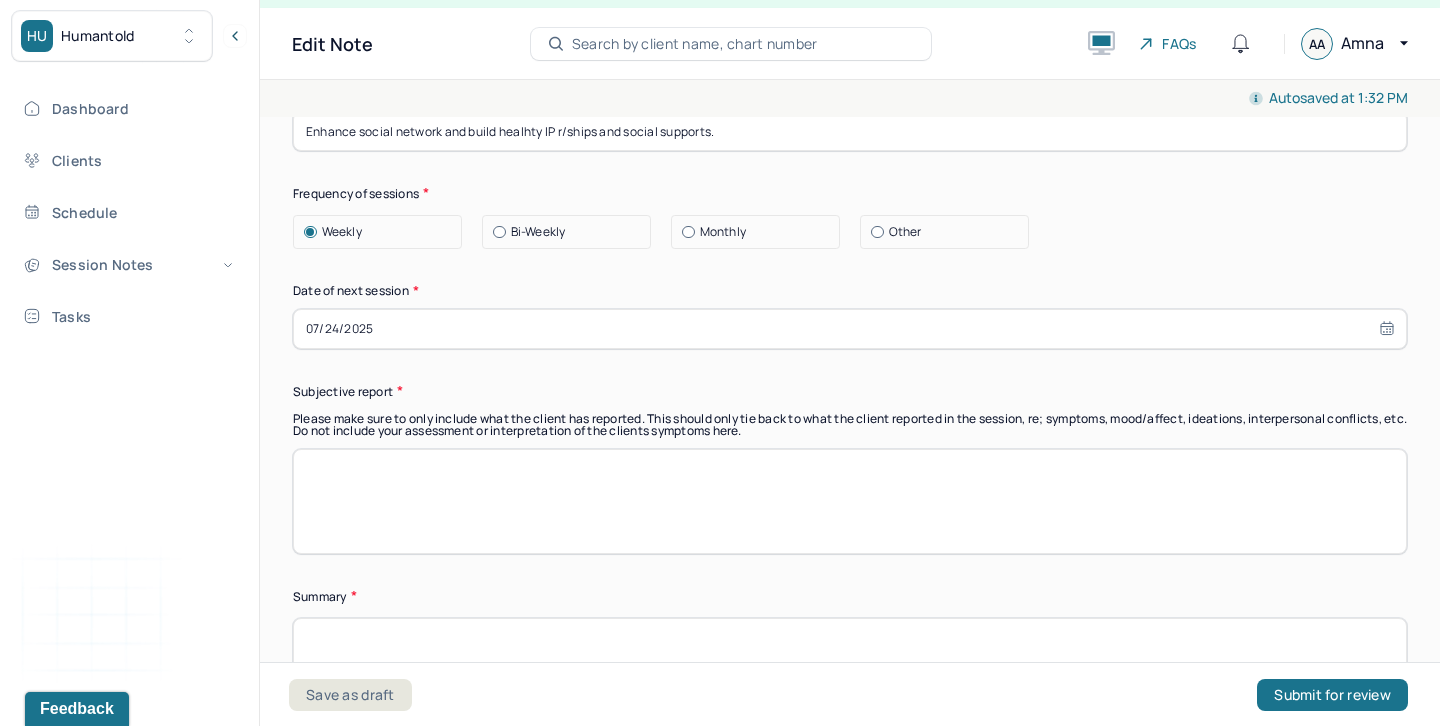 scroll, scrollTop: 12333, scrollLeft: 0, axis: vertical 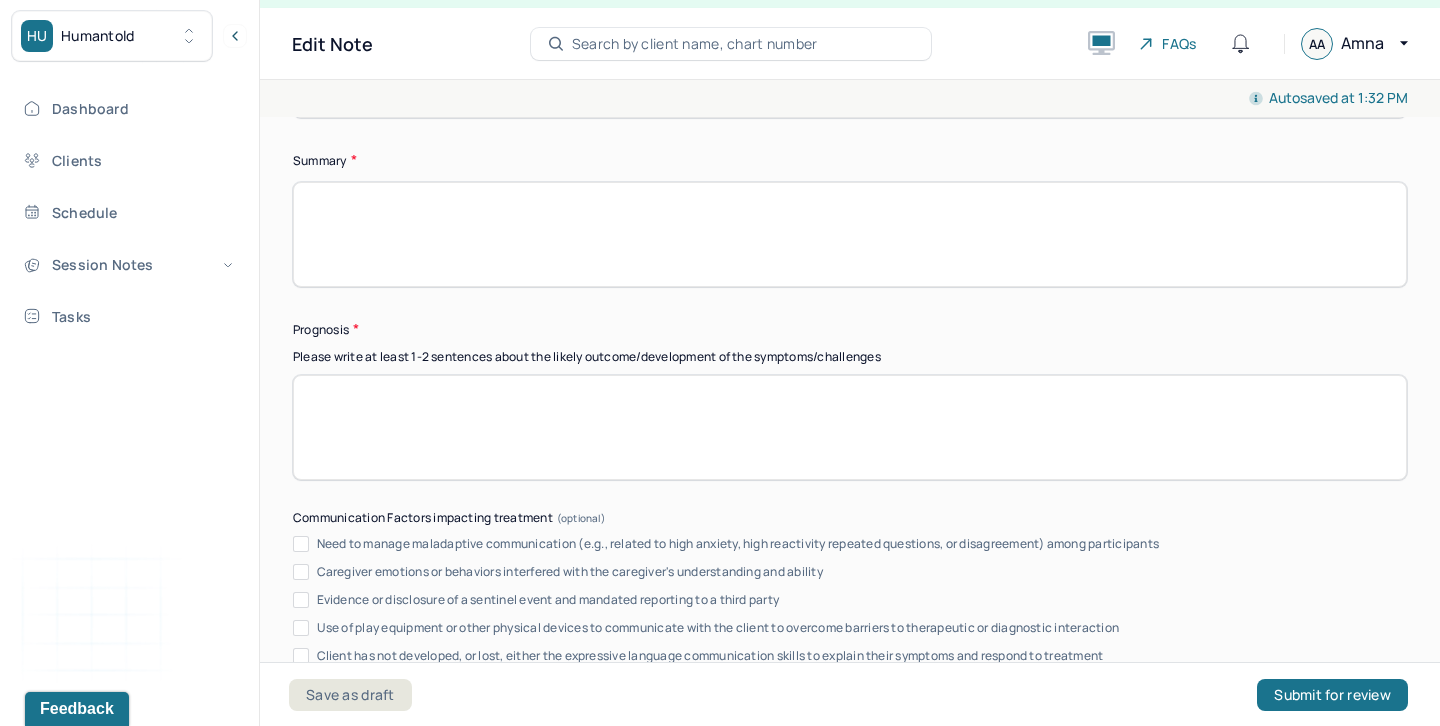 click at bounding box center (850, 234) 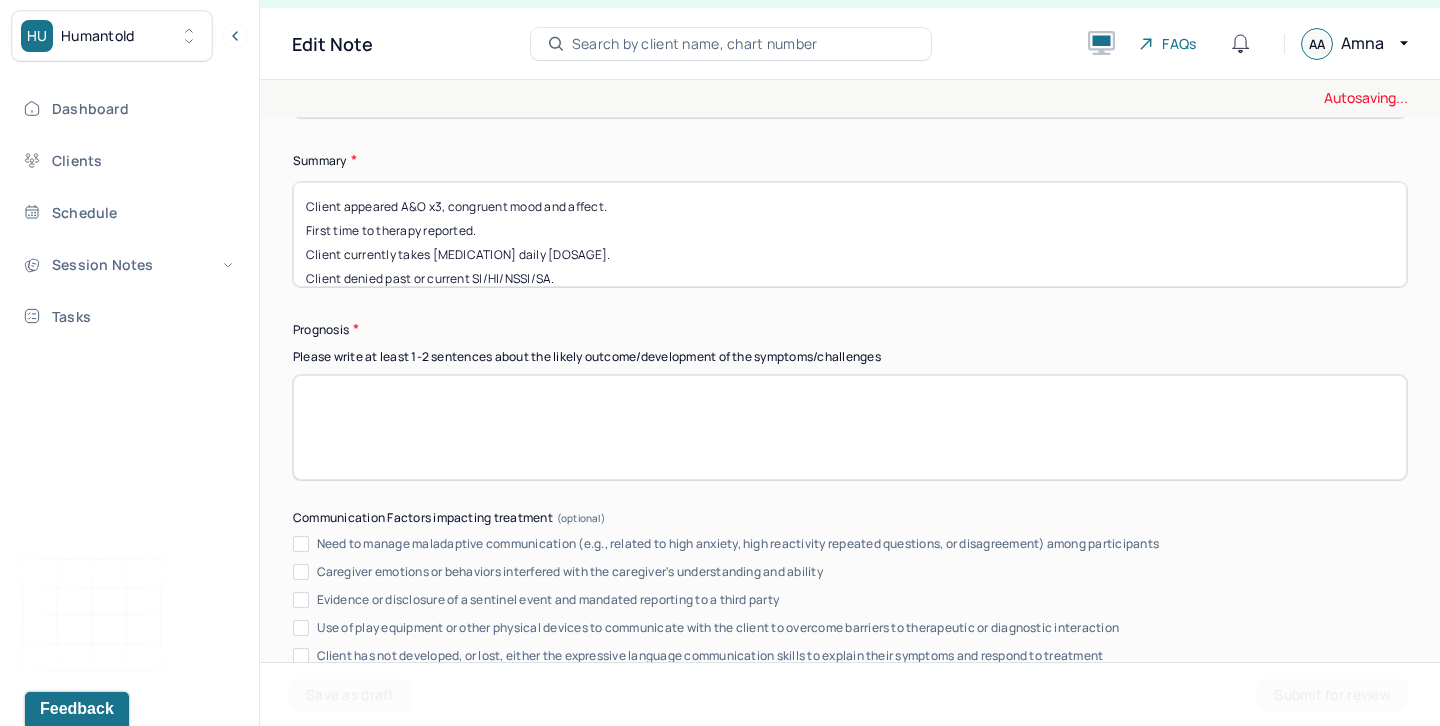 click on "Client appeared A&O x3, congruent mood and affect.
First time to therapy reported.
Client currently takes Lexapro daily 20mg" at bounding box center (850, 234) 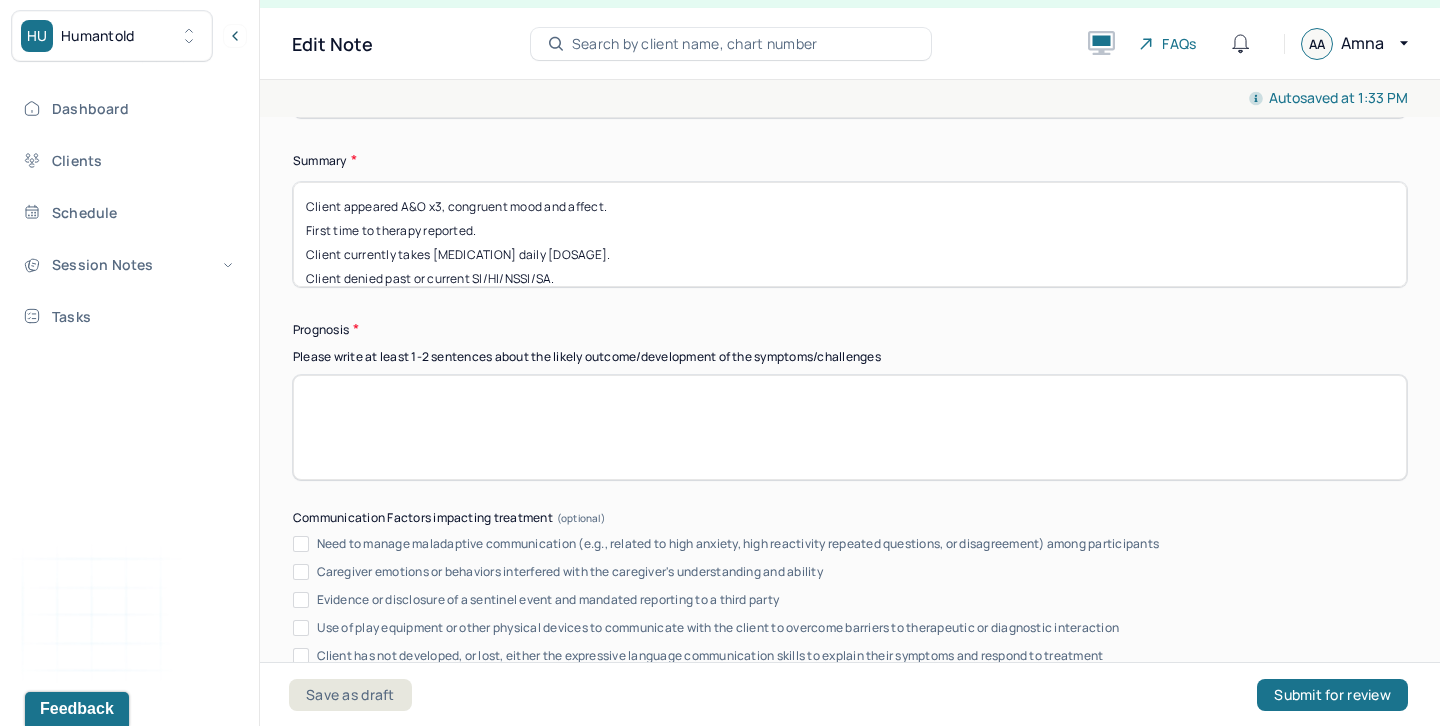 click on "Client appeared A&O x3, congruent mood and affect.
First time to therapy reported.
Client currently takes [MEDICATION] daily [DOSAGE].
Client denied past or current SI/HI/NSSI/SA." at bounding box center [850, 234] 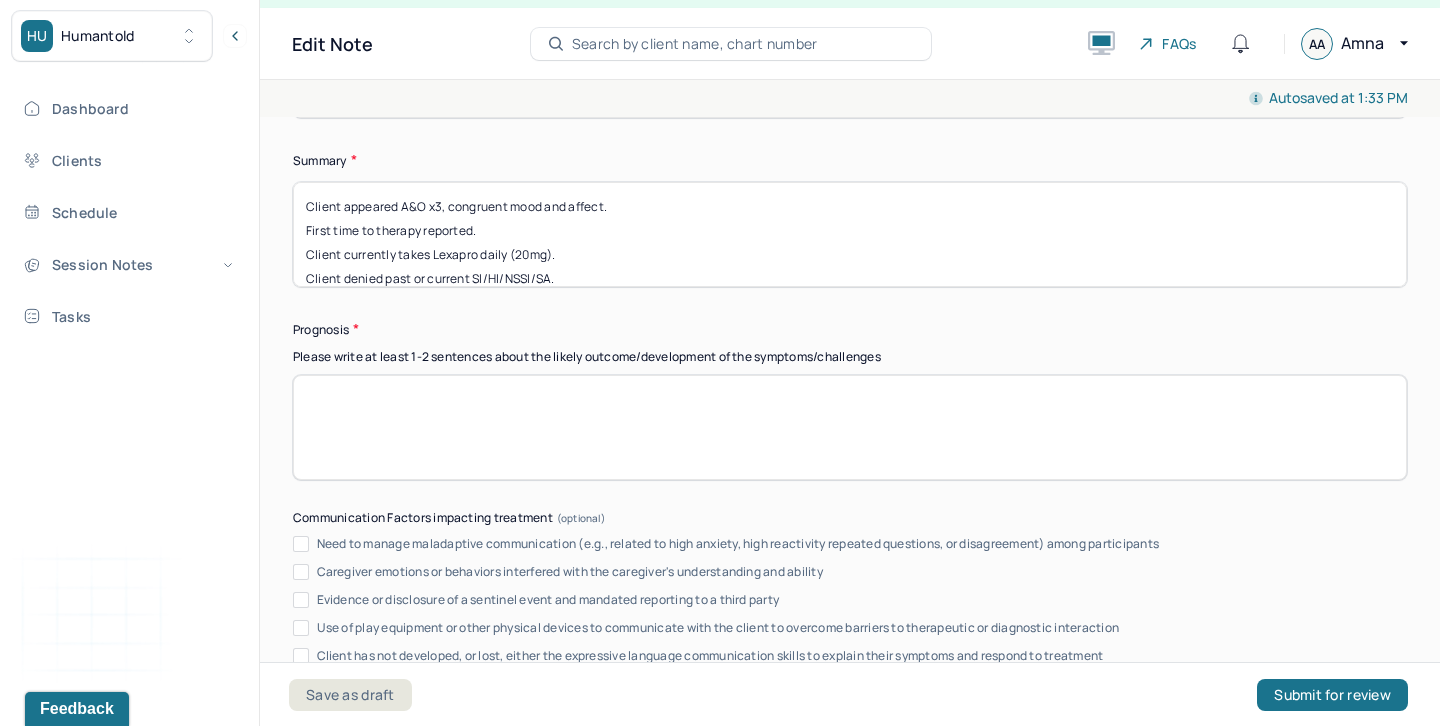 click on "Client appeared A&O x3, congruent mood and affect.
First time to therapy reported.
Client currently takes Lexapro daily (20mg.
Client denied past or current SI/HI/NSSI/SA." at bounding box center (850, 234) 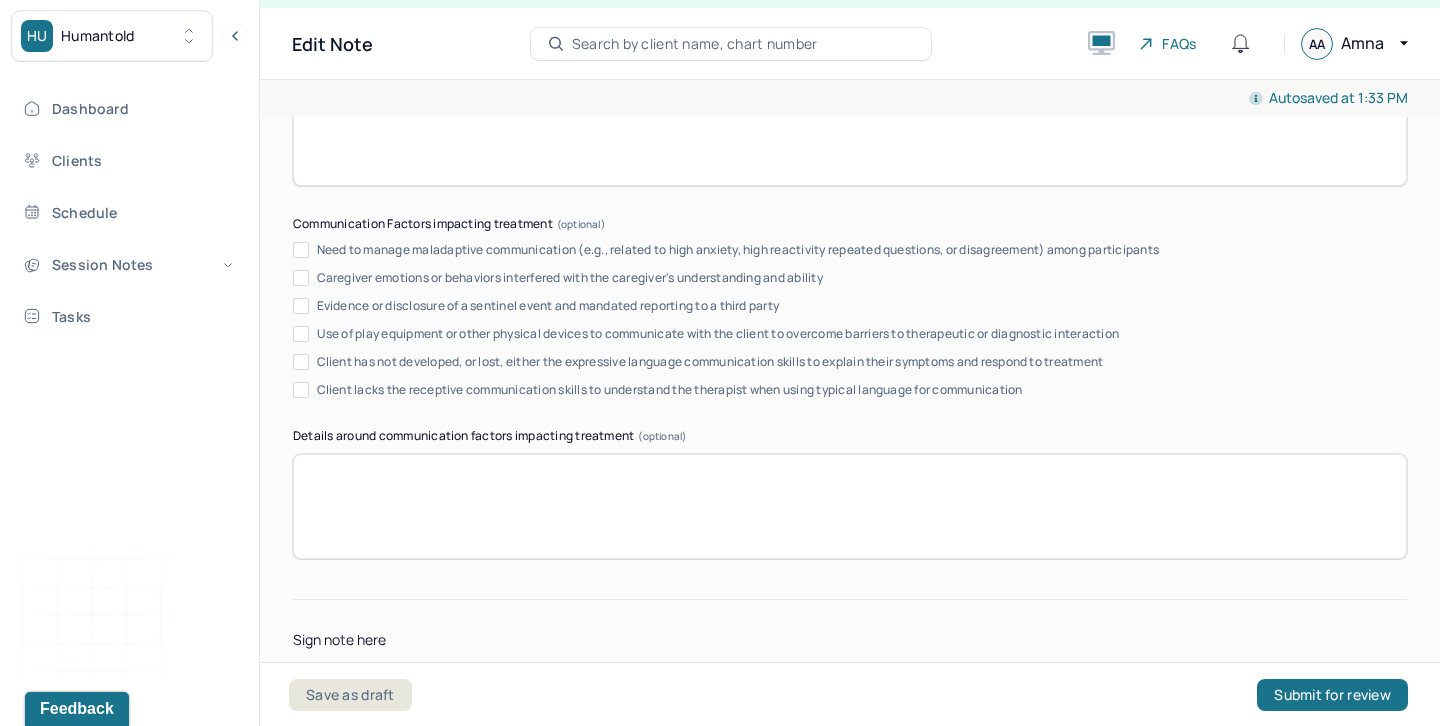 scroll, scrollTop: 12780, scrollLeft: 0, axis: vertical 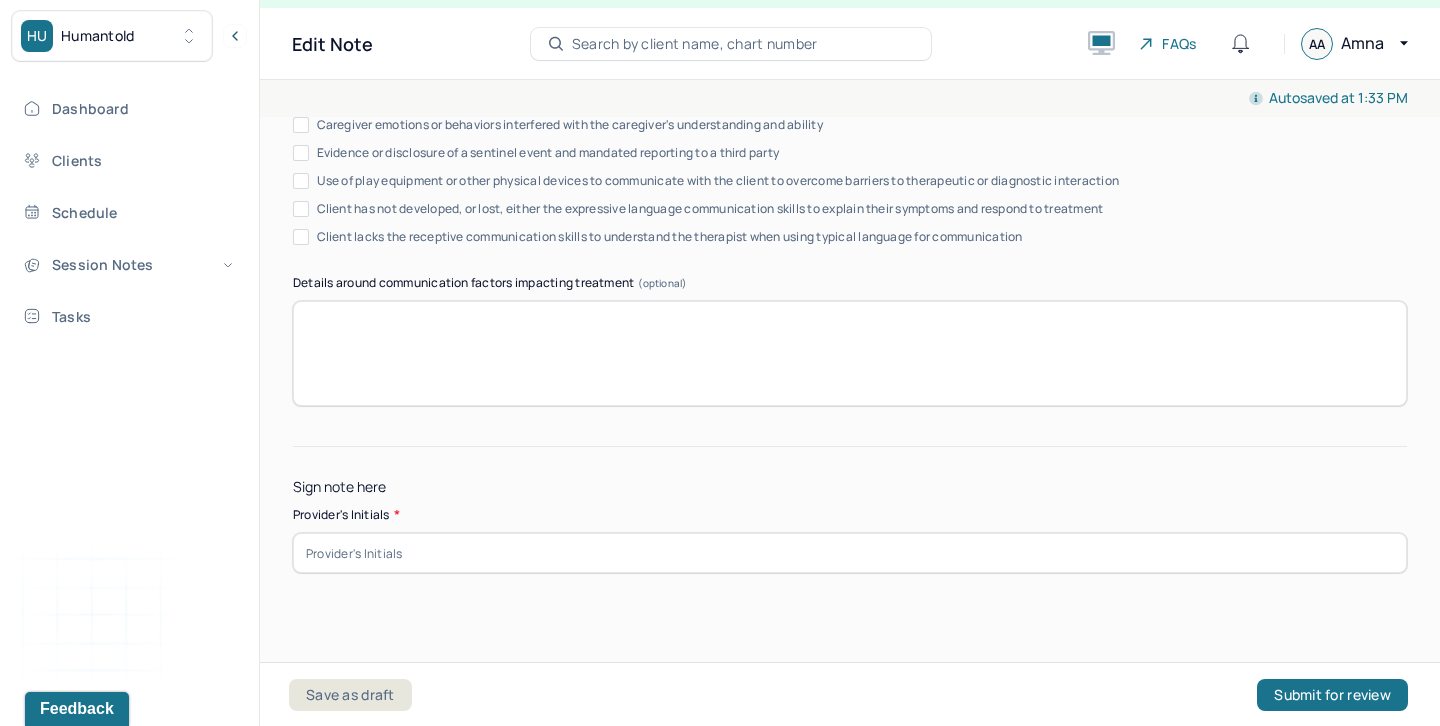 type on "Client appeared A&O x3, congruent mood and affect.
First time to therapy reported.
Client currently takes Lexapro daily (20mg).
Client denied past or current SI/HI/NSSI/SA." 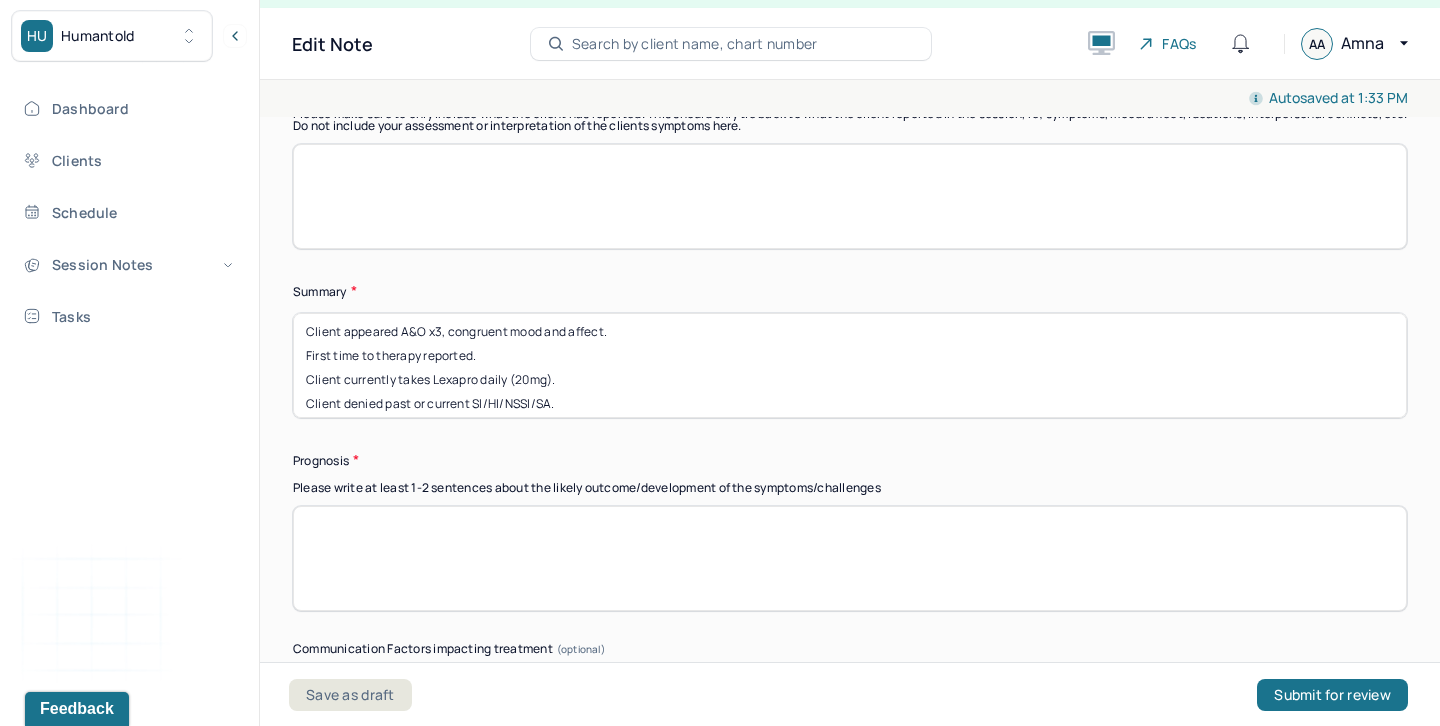 scroll, scrollTop: 12198, scrollLeft: 0, axis: vertical 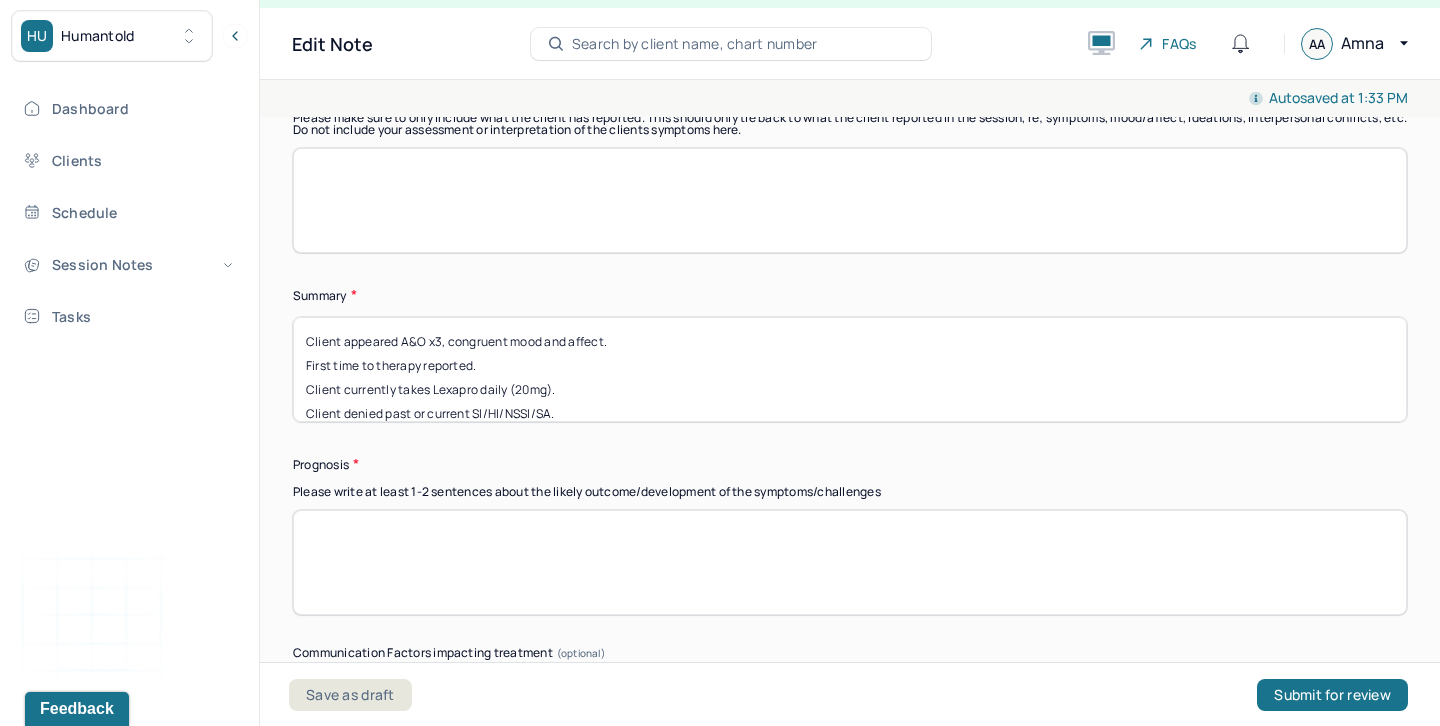 type on "aa" 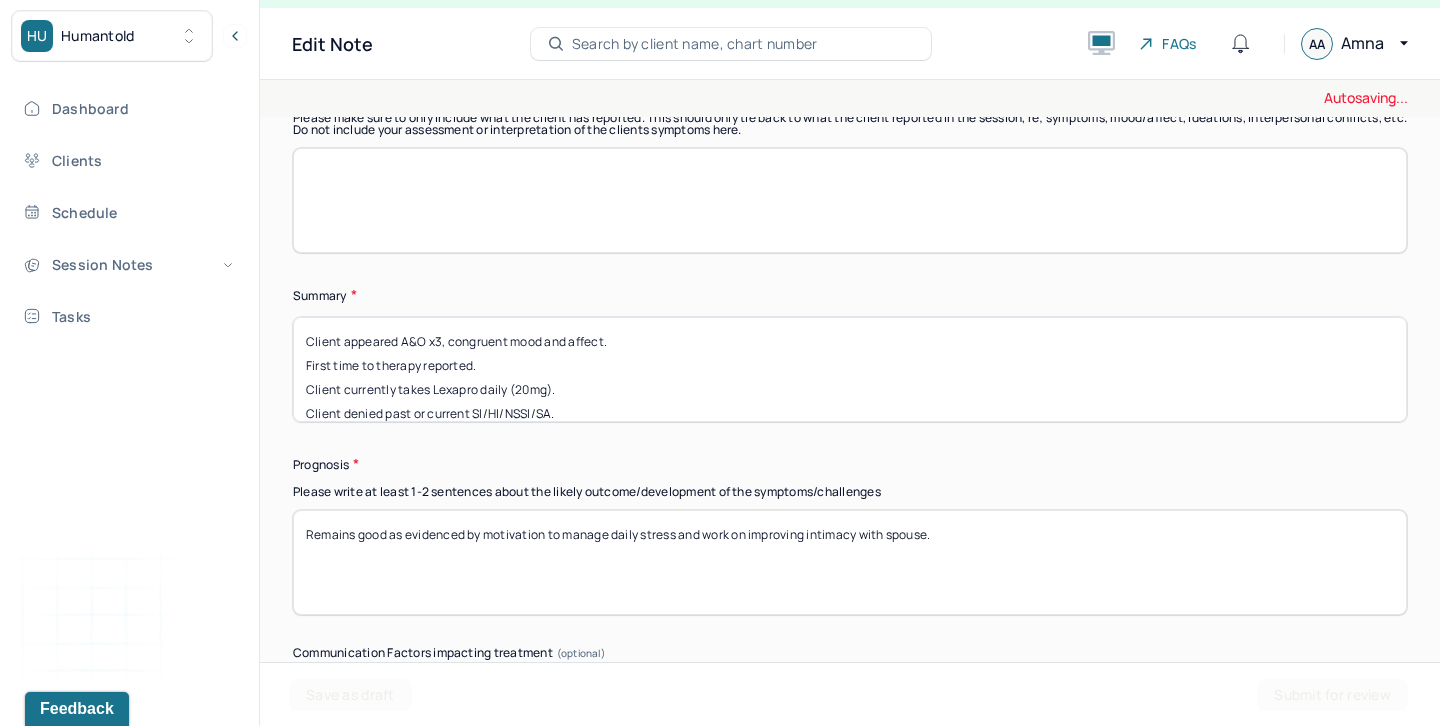 type on "Remains good as evidenced by motivation to manage daily stress and work on improving intimacy with spouse." 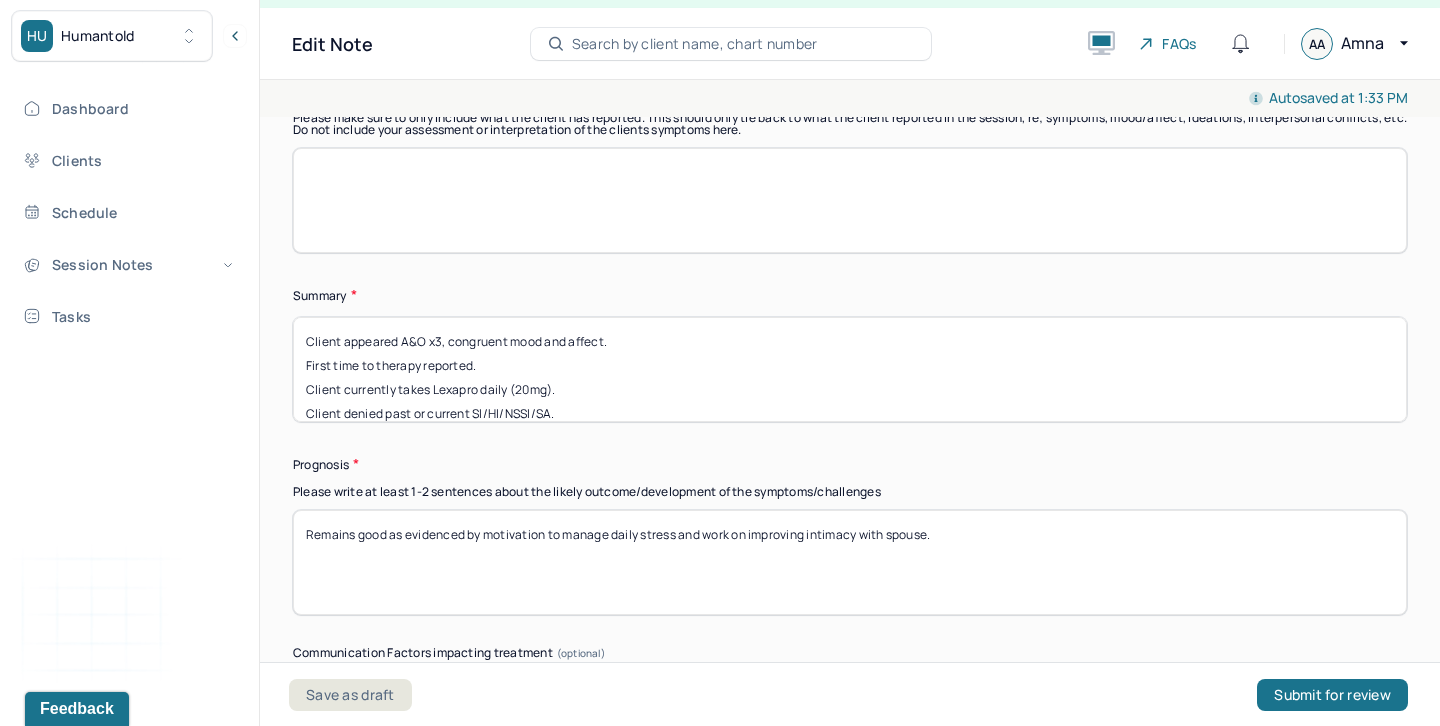 click on "Remains good as evidenced by motivation to manage daily stress and work on improving intimacy with spouse." at bounding box center [850, 562] 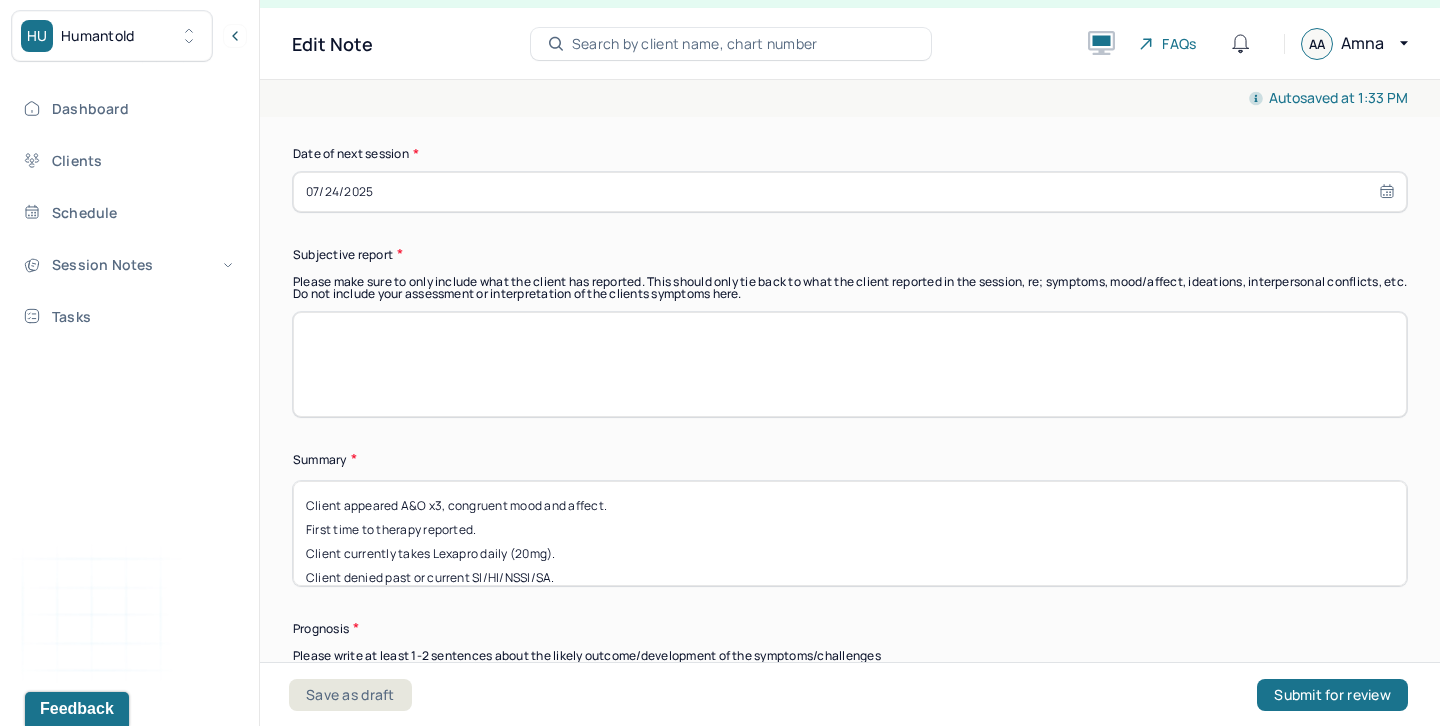 scroll, scrollTop: 11874, scrollLeft: 0, axis: vertical 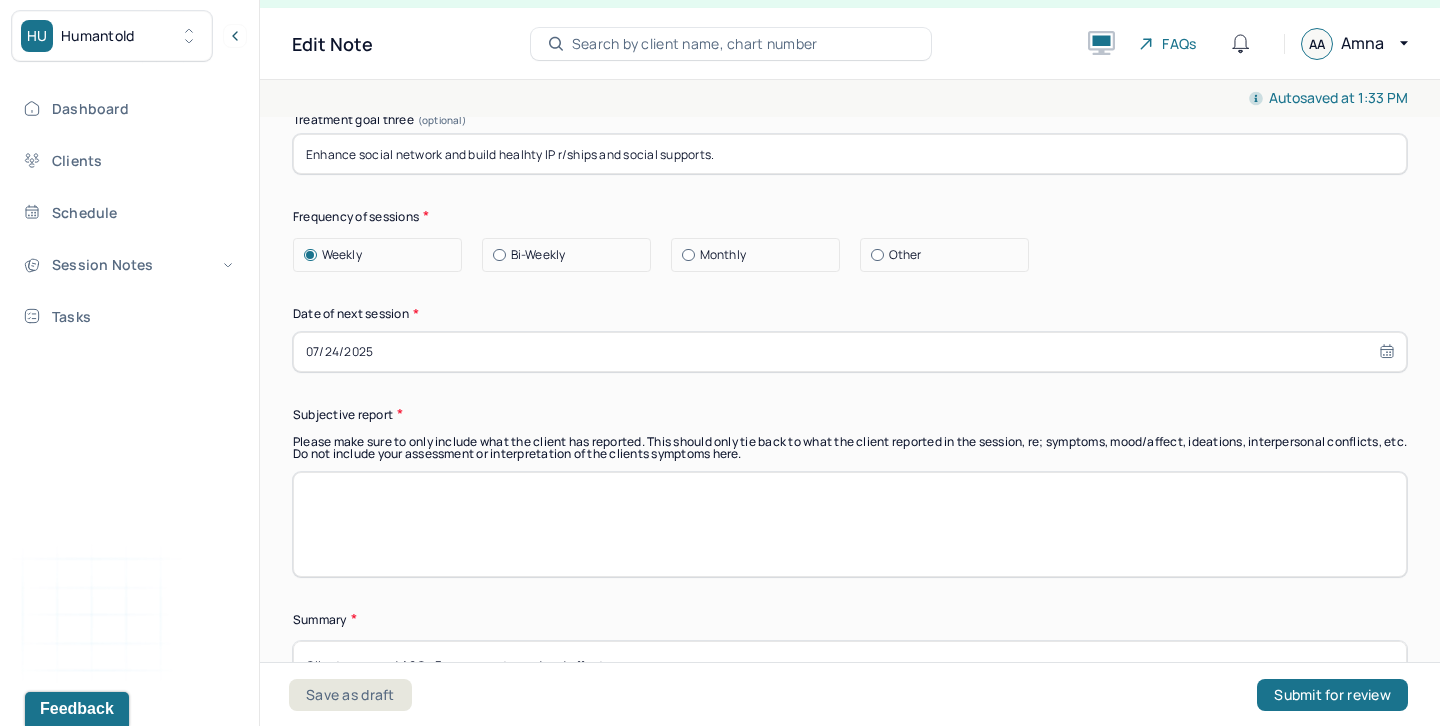 click at bounding box center (850, 524) 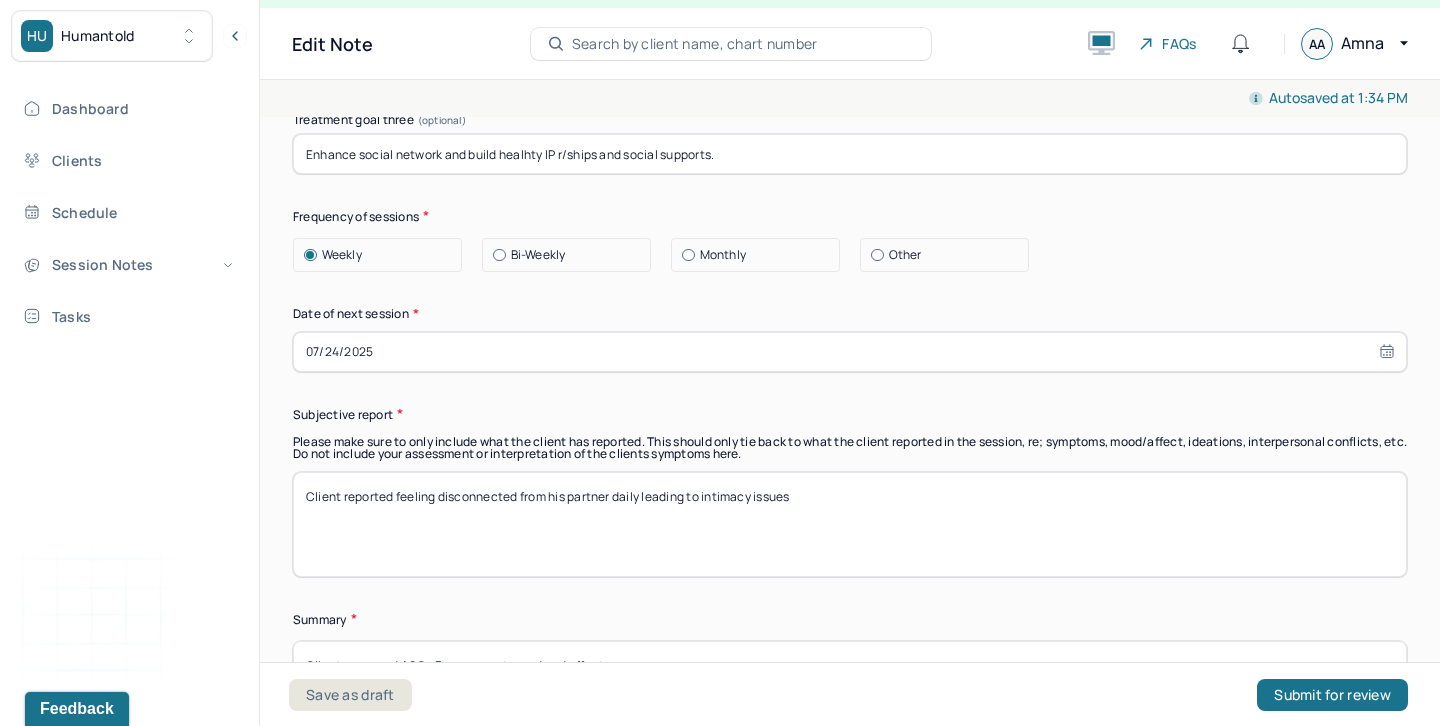 click on "Client reported feeling disconnected from his partner leading to intimacy issues" at bounding box center [850, 524] 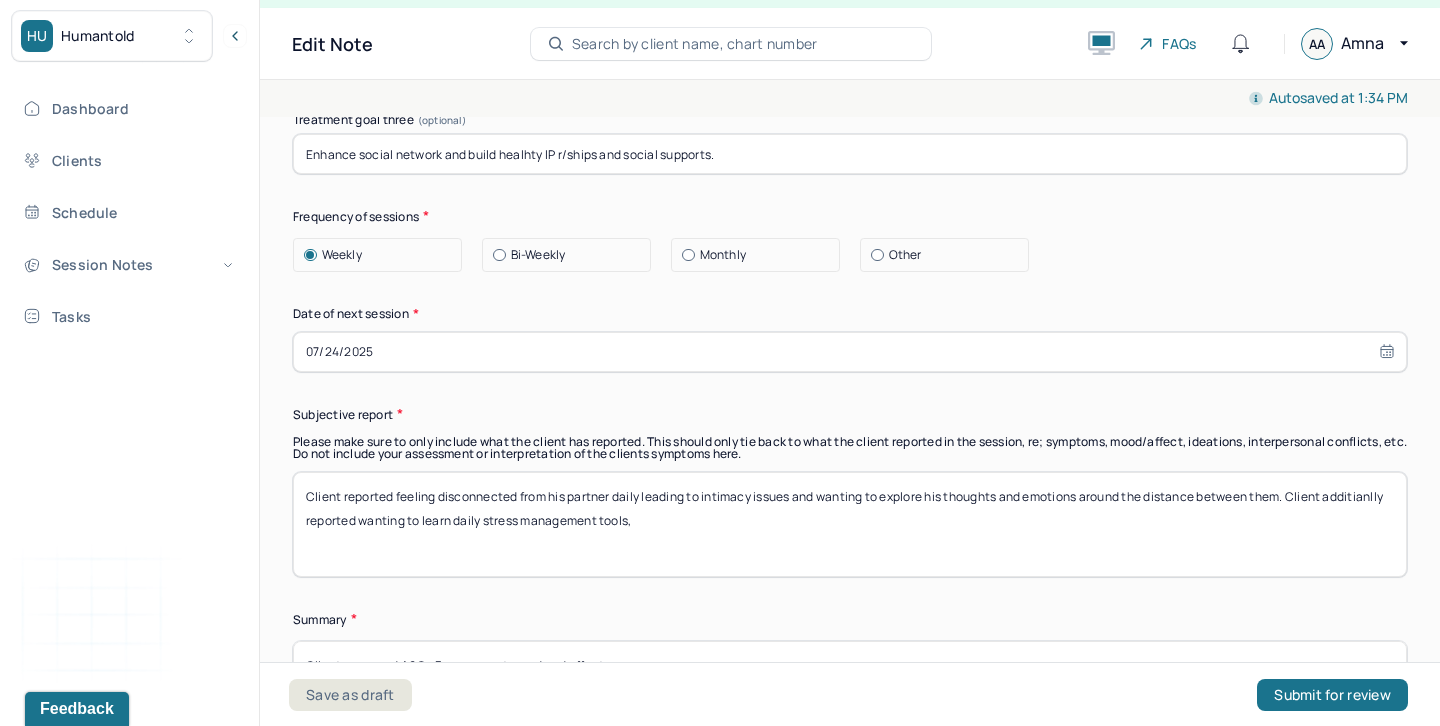 click on "Client reported feeling disconnected from his partner daily leading to intimacy issues and wanting to explore his thoughts and emotions around the distance between them. Client additianlly reported wanting to learn daily stress managemenbt tools," at bounding box center (850, 524) 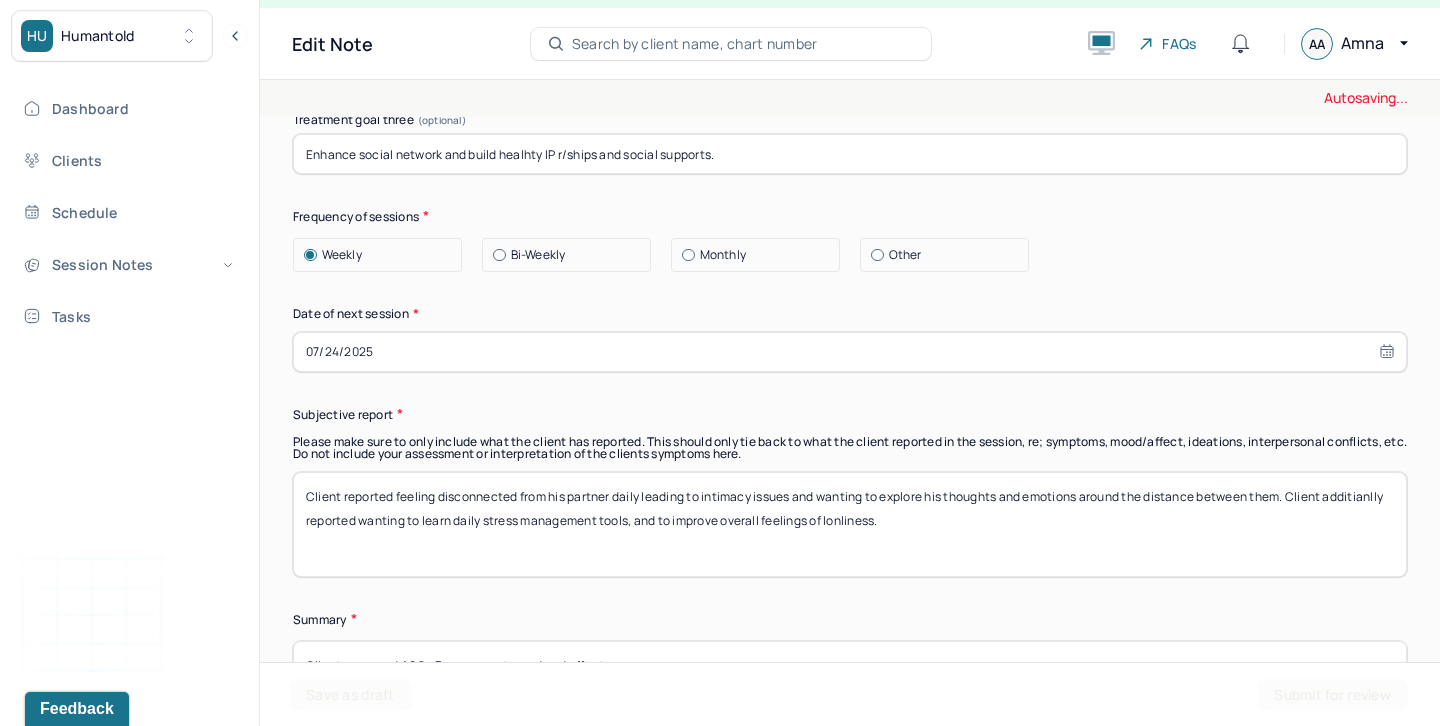 click on "Client reported feeling disconnected from his partner daily leading to intimacy issues and wanting to explore his thoughts and emotions around the distance between them. Client additianlly reported wanting to learn daily stress managemenbt tools," at bounding box center [850, 524] 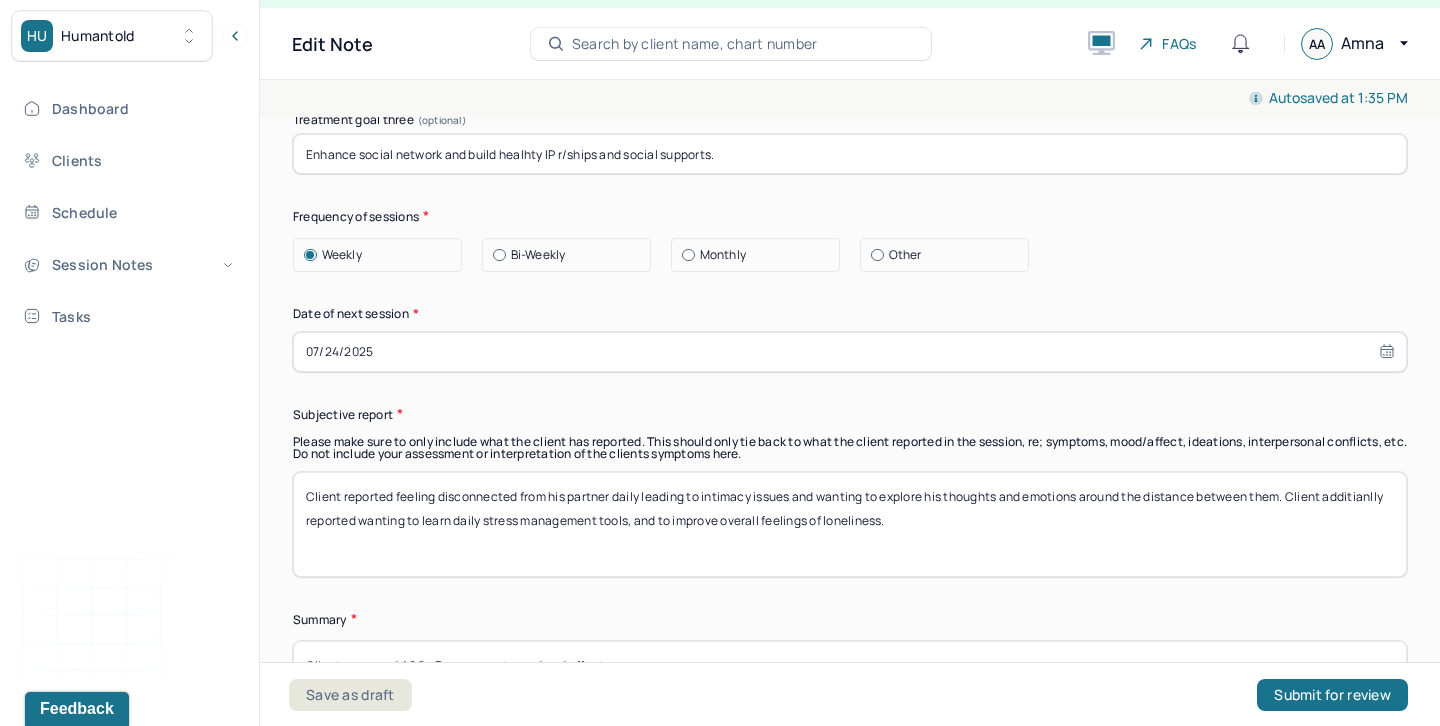 click on "Client reported feeling disconnected from his partner daily leading to intimacy issues and wanting to explore his thoughts and emotions around the distance between them. Client additianlly reported wanting to learn daily stress management tools, and to improve overall feelings of lonliness." at bounding box center [850, 524] 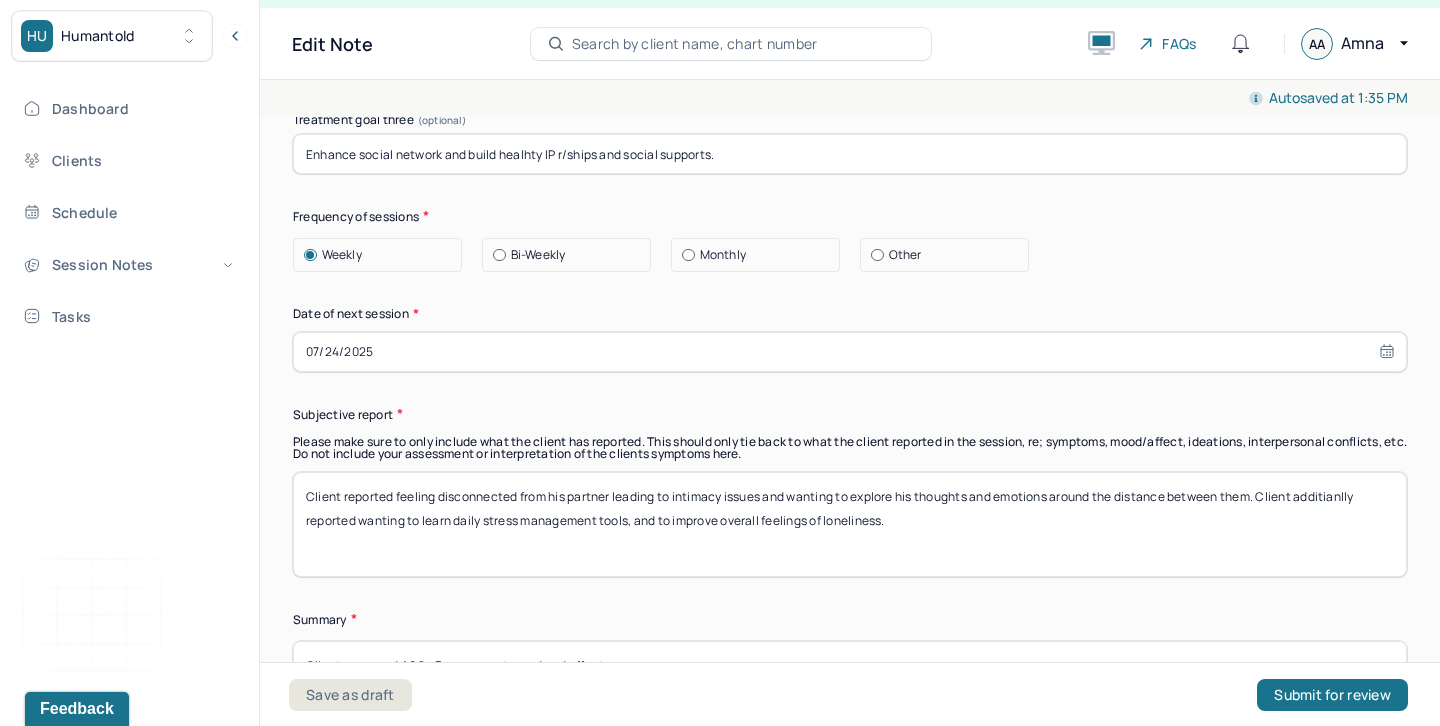 click on "Client reported feeling disconnected from his partner leading to intimacy issues and wanting to explore his thoughts and emotions around the distance between them. Client additianlly reported wanting to learn daily stress management tools, and to improve overall feelings of loneliness." at bounding box center (850, 524) 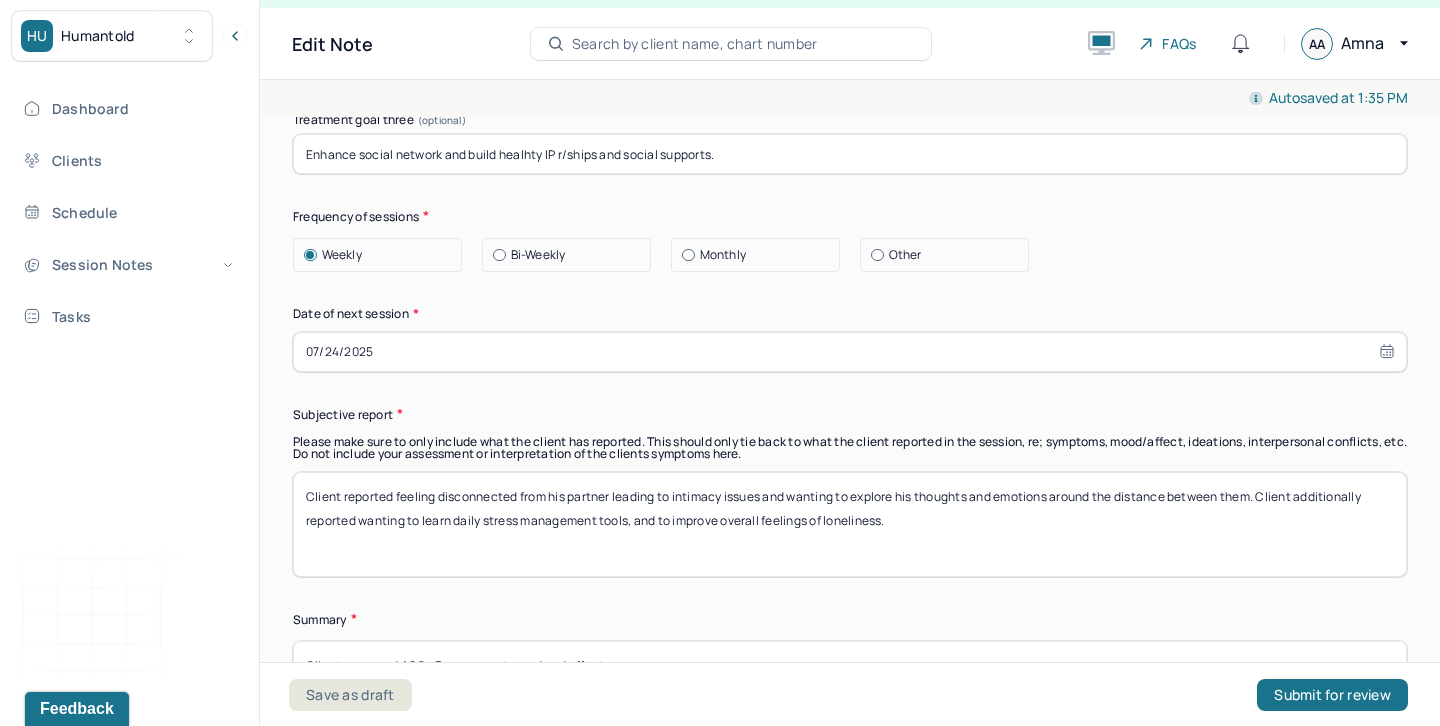 click on "Client reported feeling disconnected from his partner leading to intimacy issues and wanting to explore his thoughts and emotions around the distance between them. Client additionally reported wanting to learn daily stress management tools, and to improve overall feelings of loneliness." at bounding box center (850, 524) 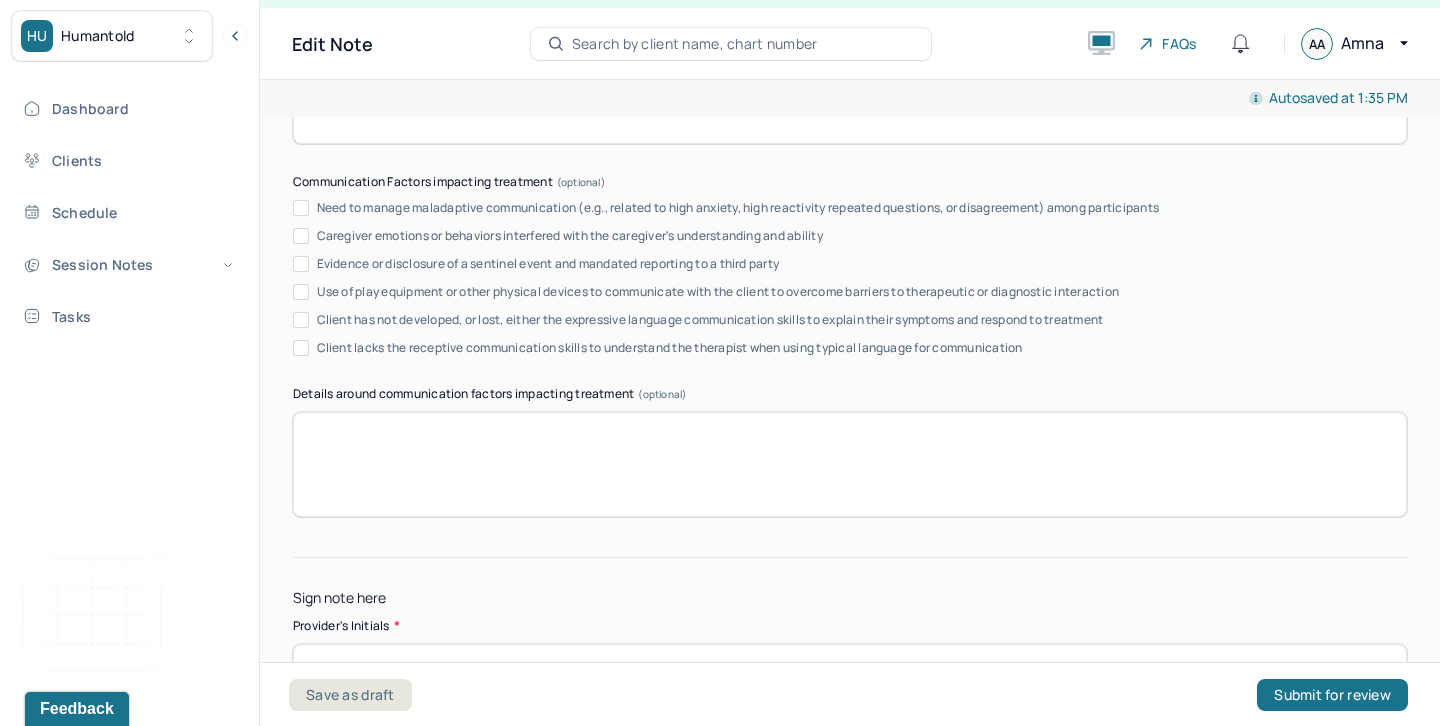 scroll, scrollTop: 12765, scrollLeft: 0, axis: vertical 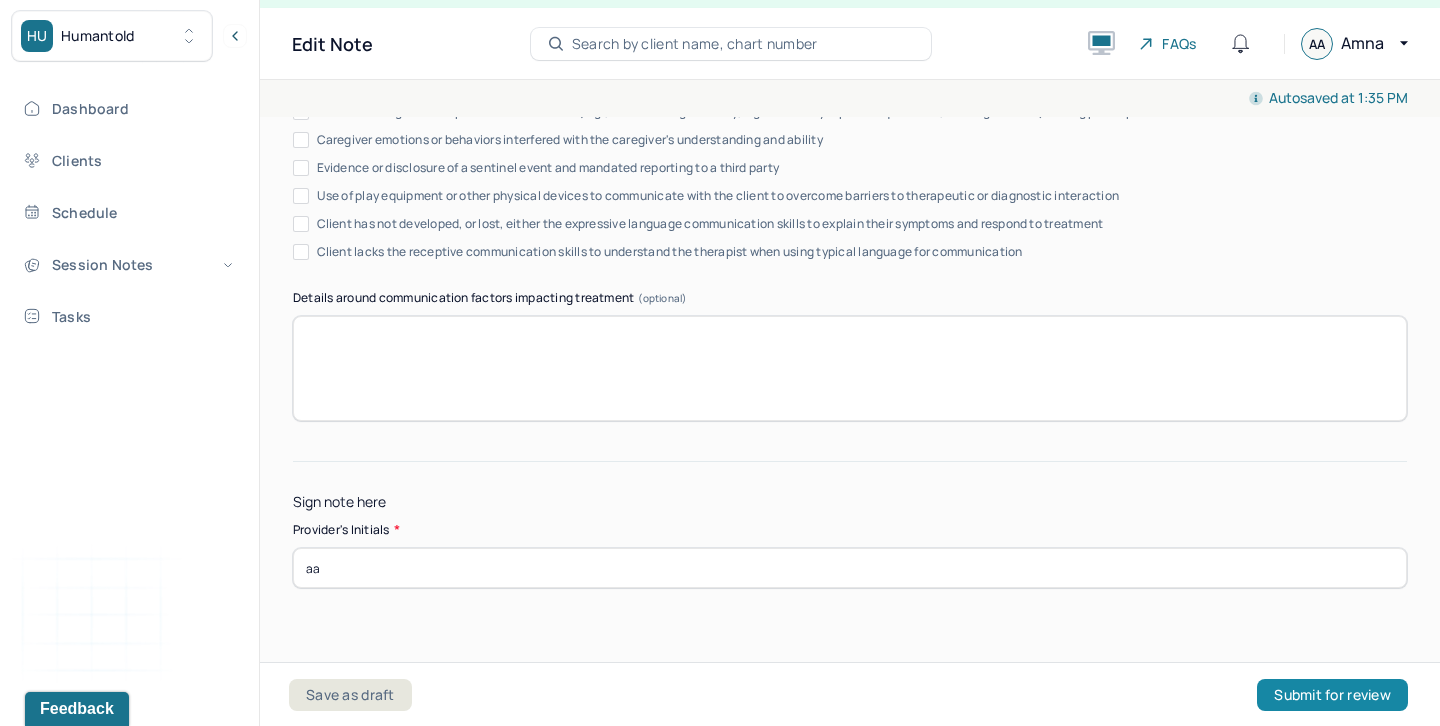 type on "Client reported feeling disconnected from his partner leading to intimacy issues and wanting to explore his thoughts and emotions around the distance between them. Client additionally reported wanting to learn daily stress management tools, and to improve overall feelings of loneliness." 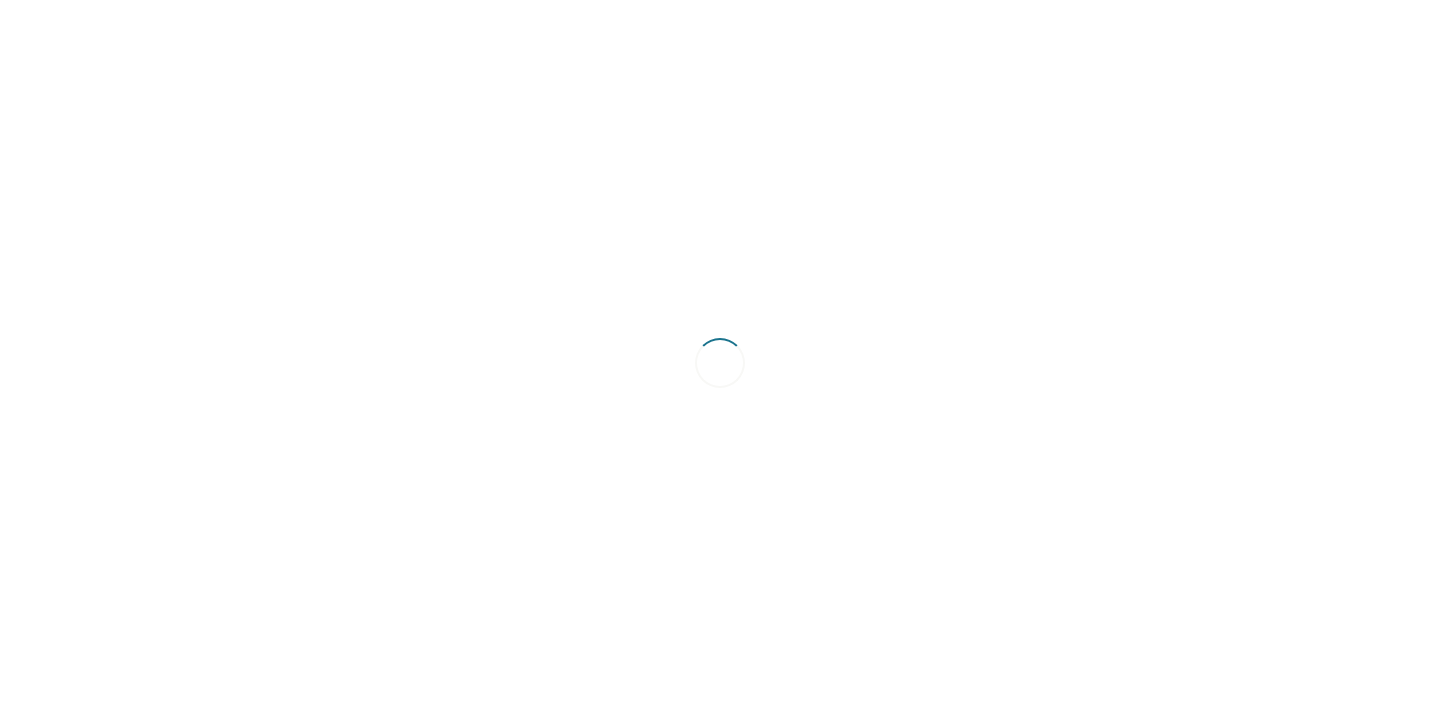 scroll, scrollTop: 0, scrollLeft: 0, axis: both 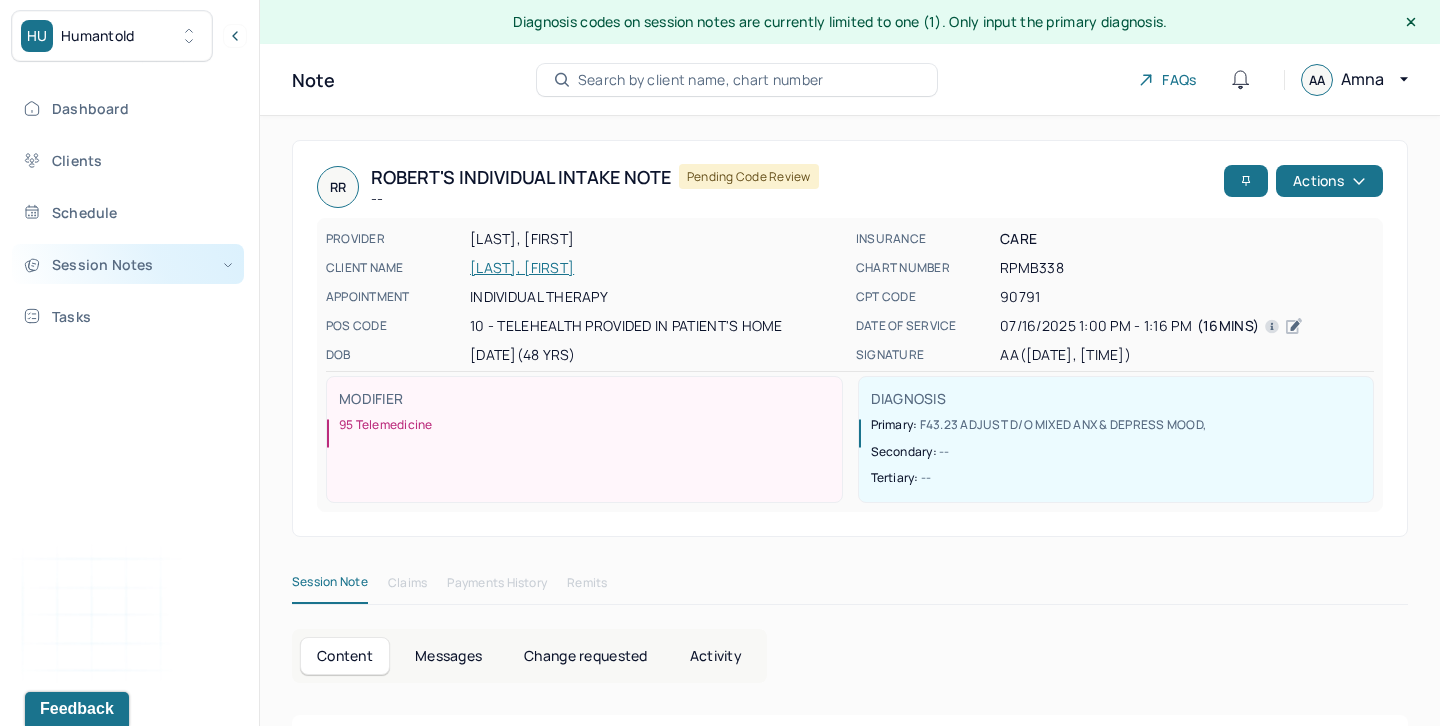 click on "Session Notes" at bounding box center [128, 264] 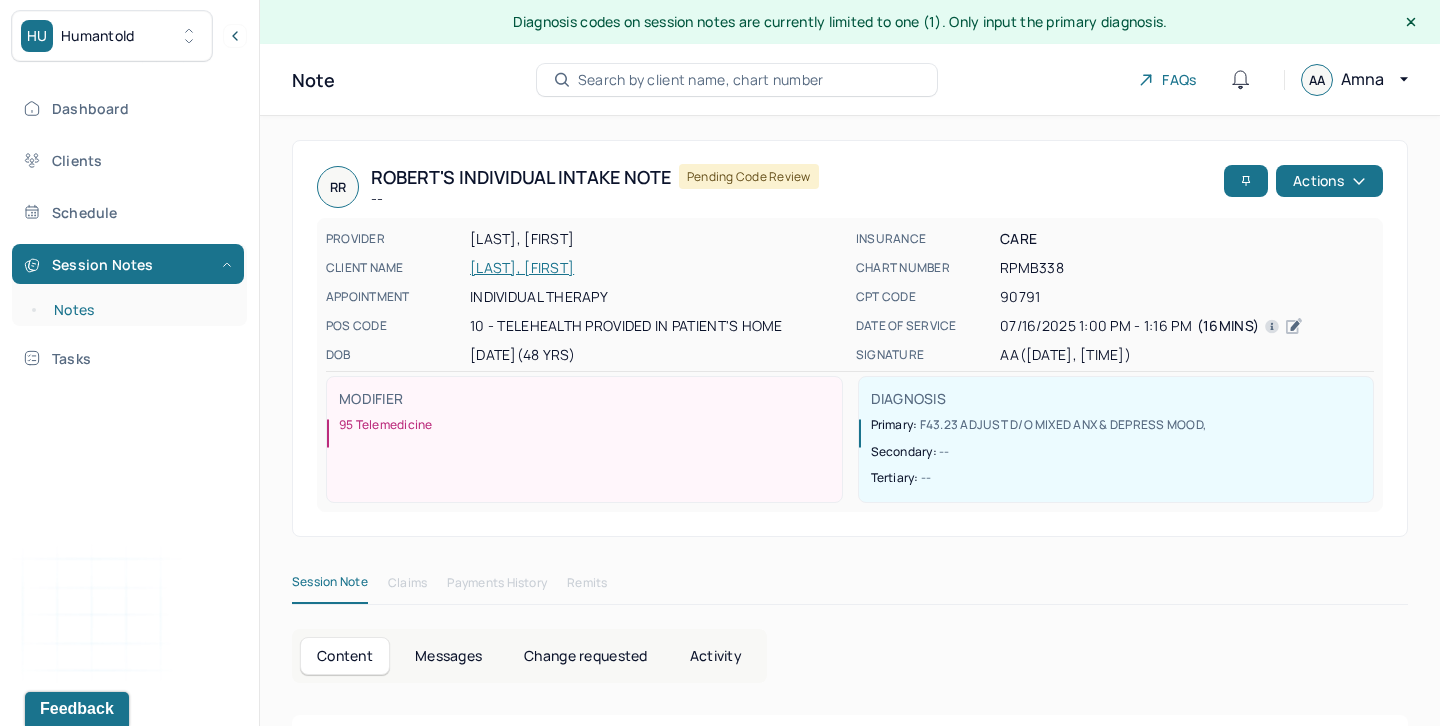 click on "Notes" at bounding box center (139, 310) 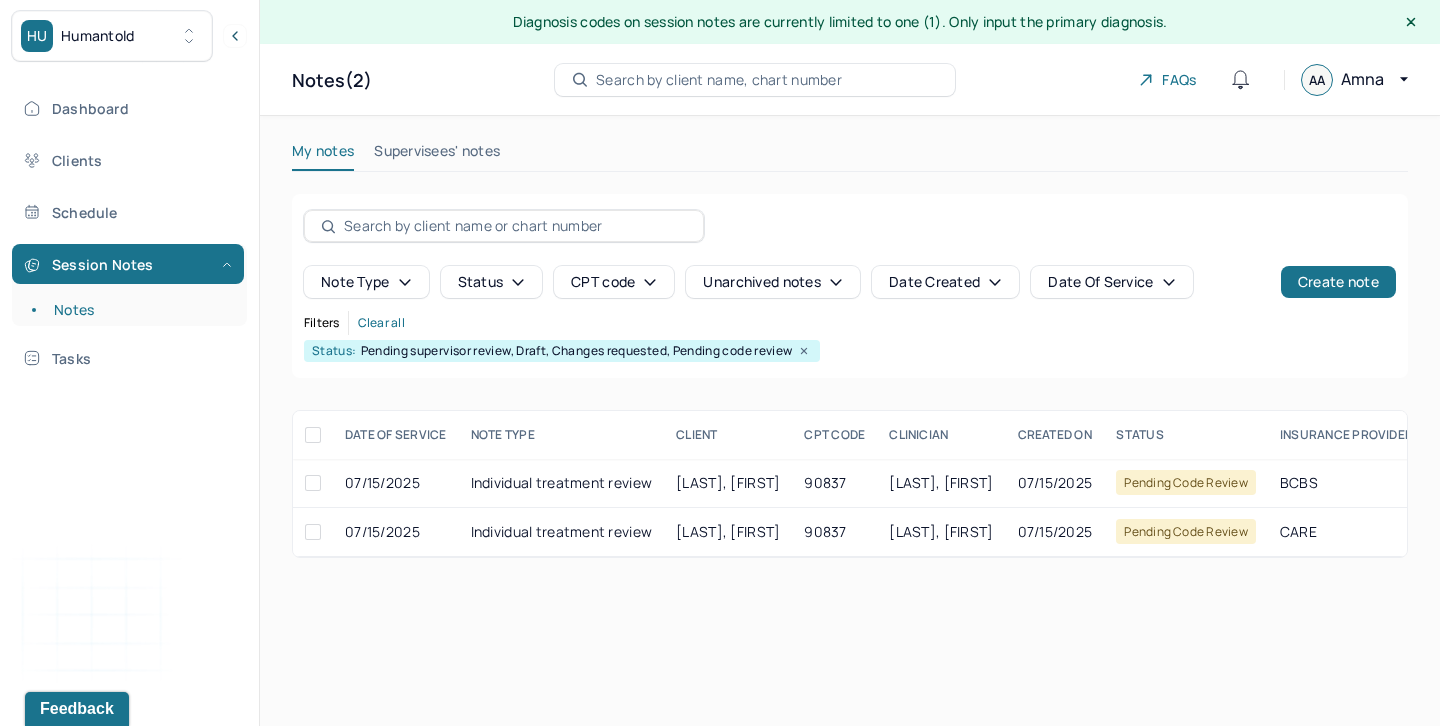 click on "Supervisees' notes" at bounding box center [437, 155] 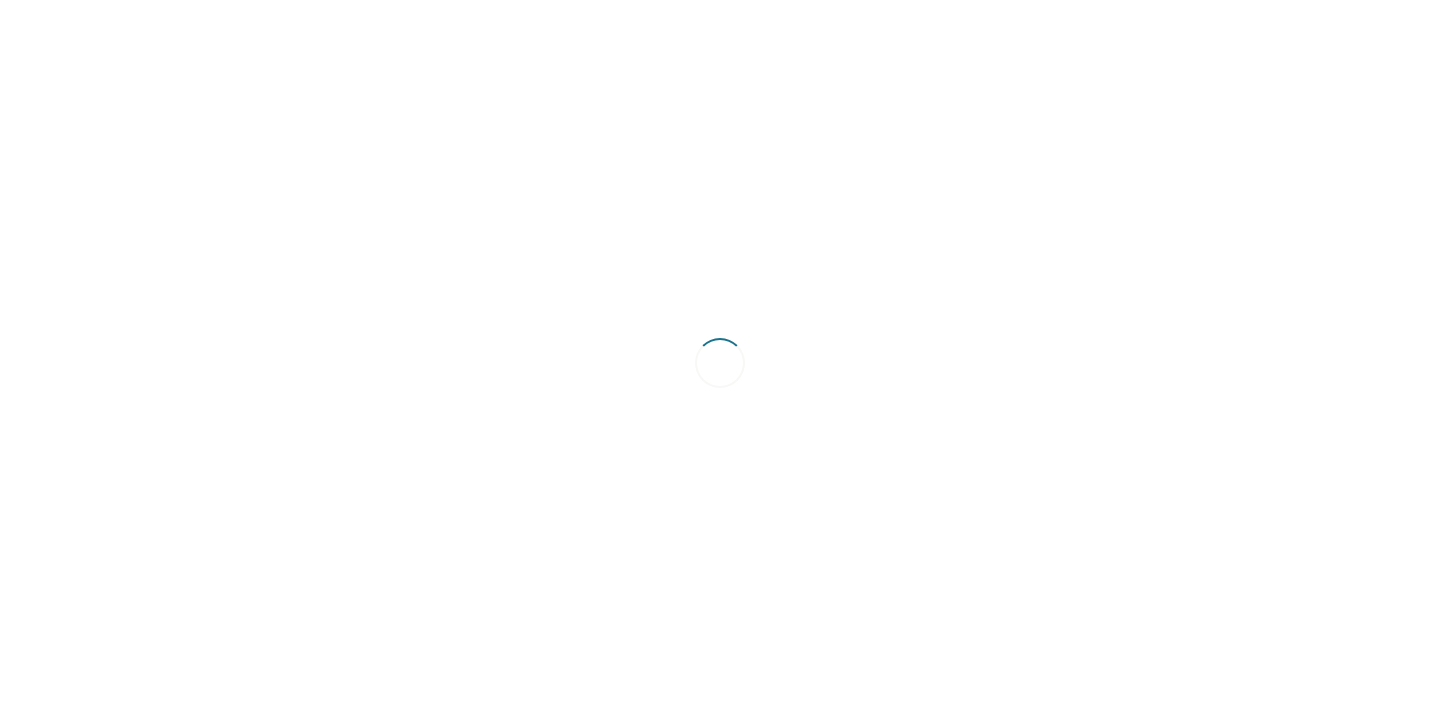 scroll, scrollTop: 0, scrollLeft: 0, axis: both 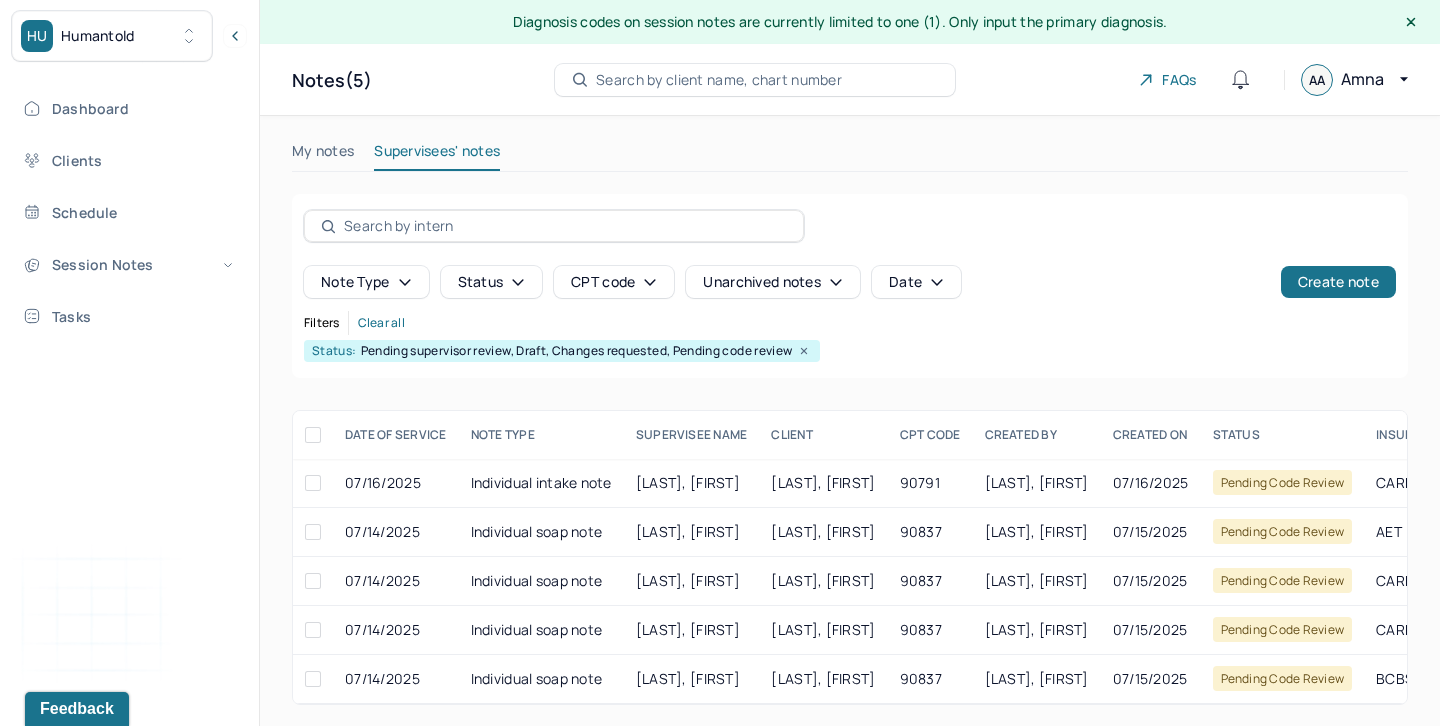 click on "My notes" at bounding box center [323, 155] 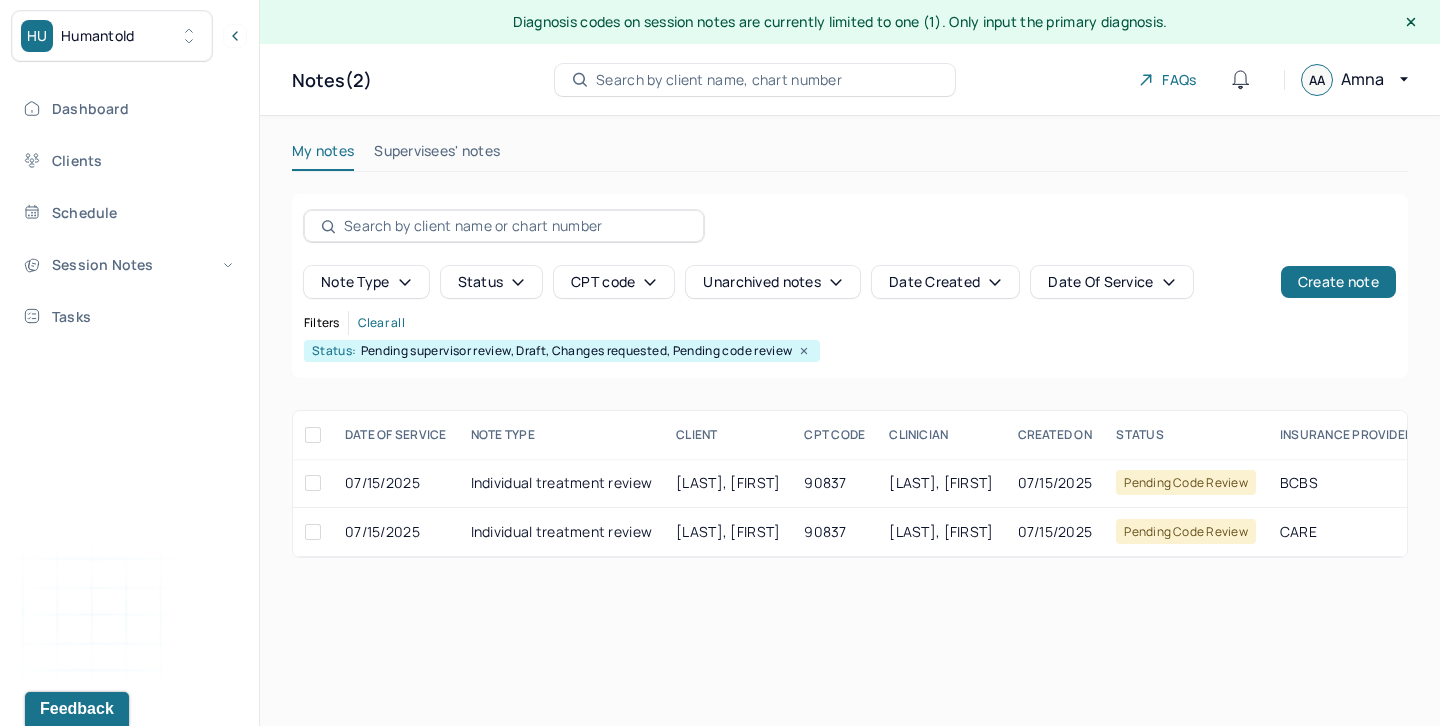 click on "Supervisees' notes" at bounding box center [437, 155] 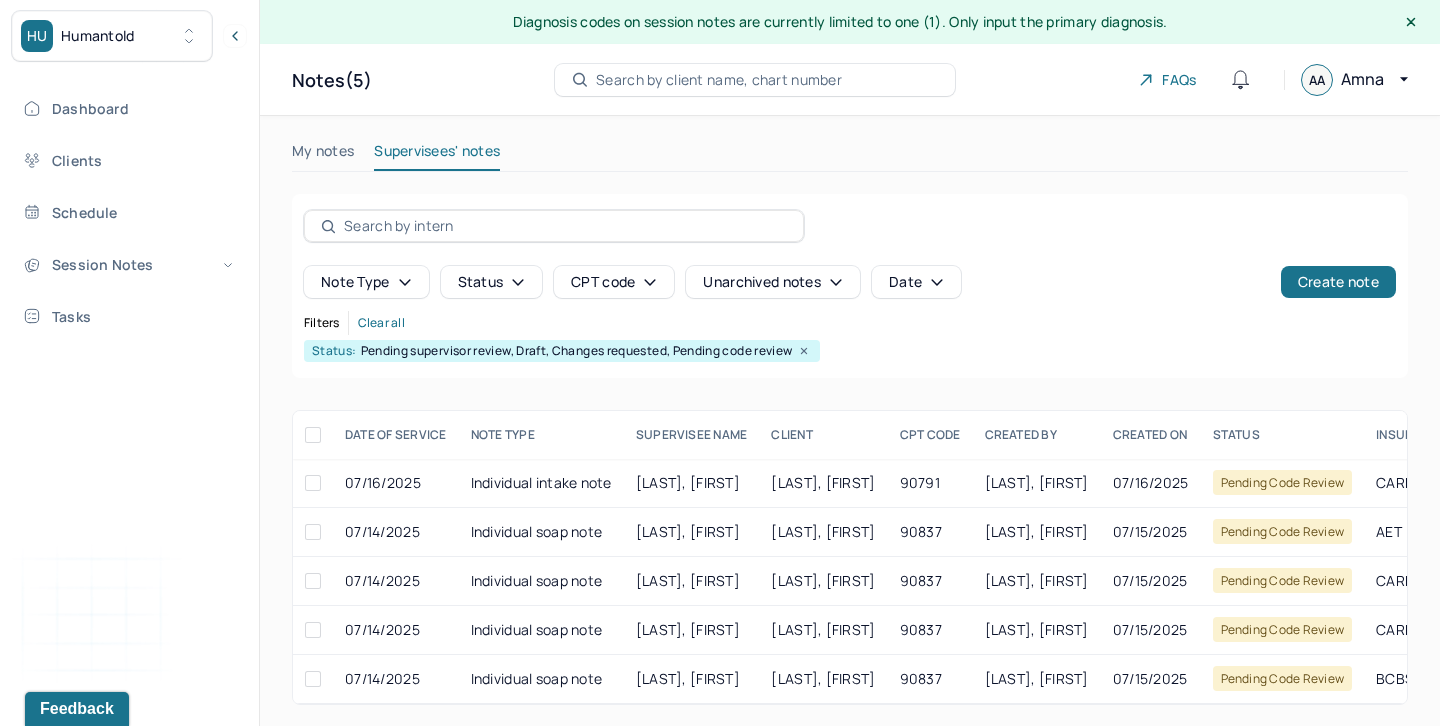 click on "My notes     Supervisees' notes" at bounding box center [850, 167] 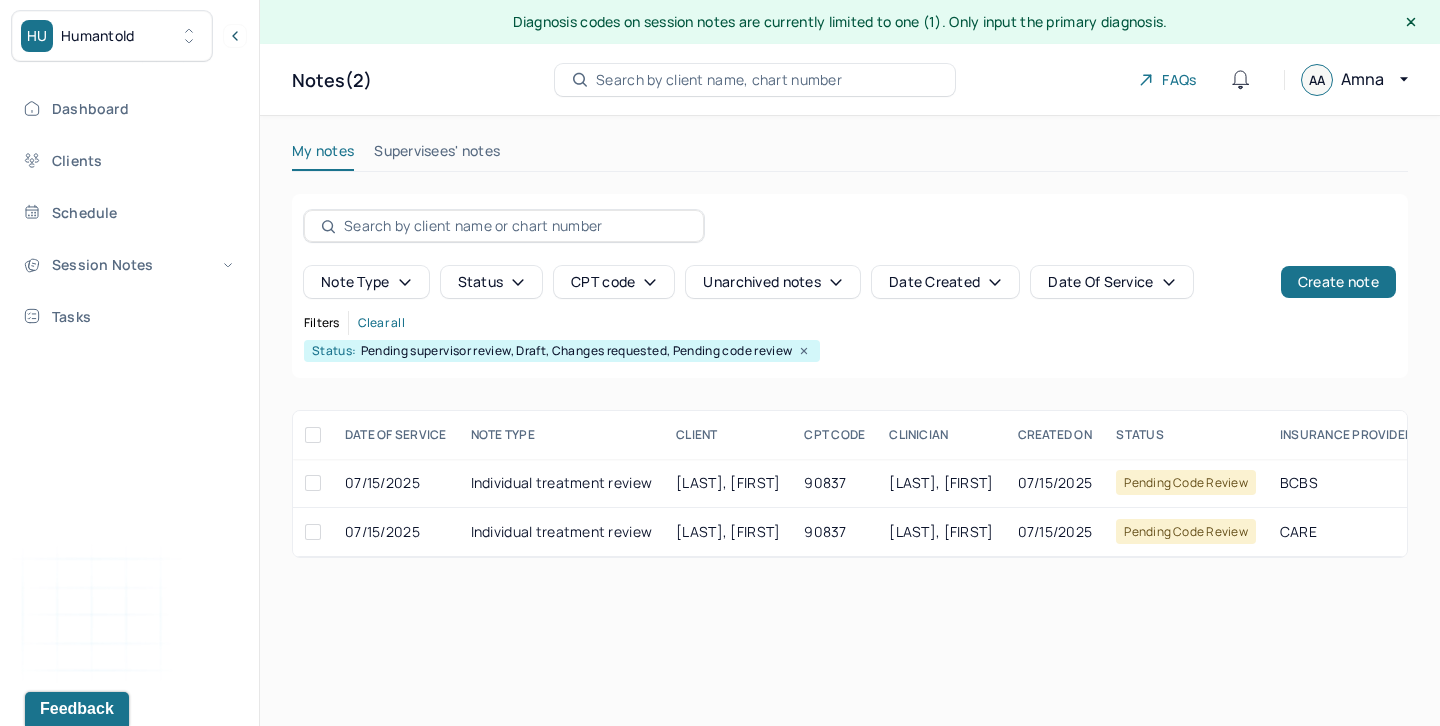 click on "Supervisees' notes" at bounding box center (437, 155) 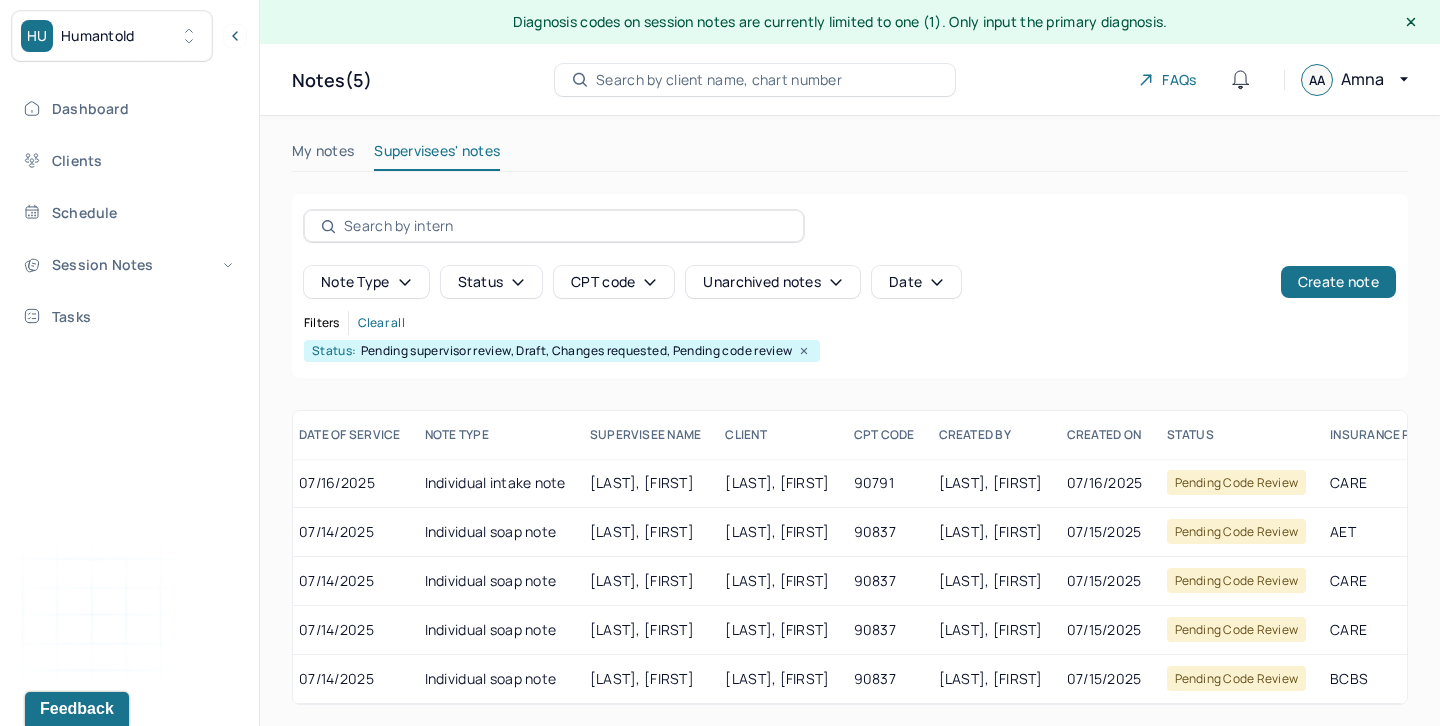 scroll, scrollTop: 0, scrollLeft: 60, axis: horizontal 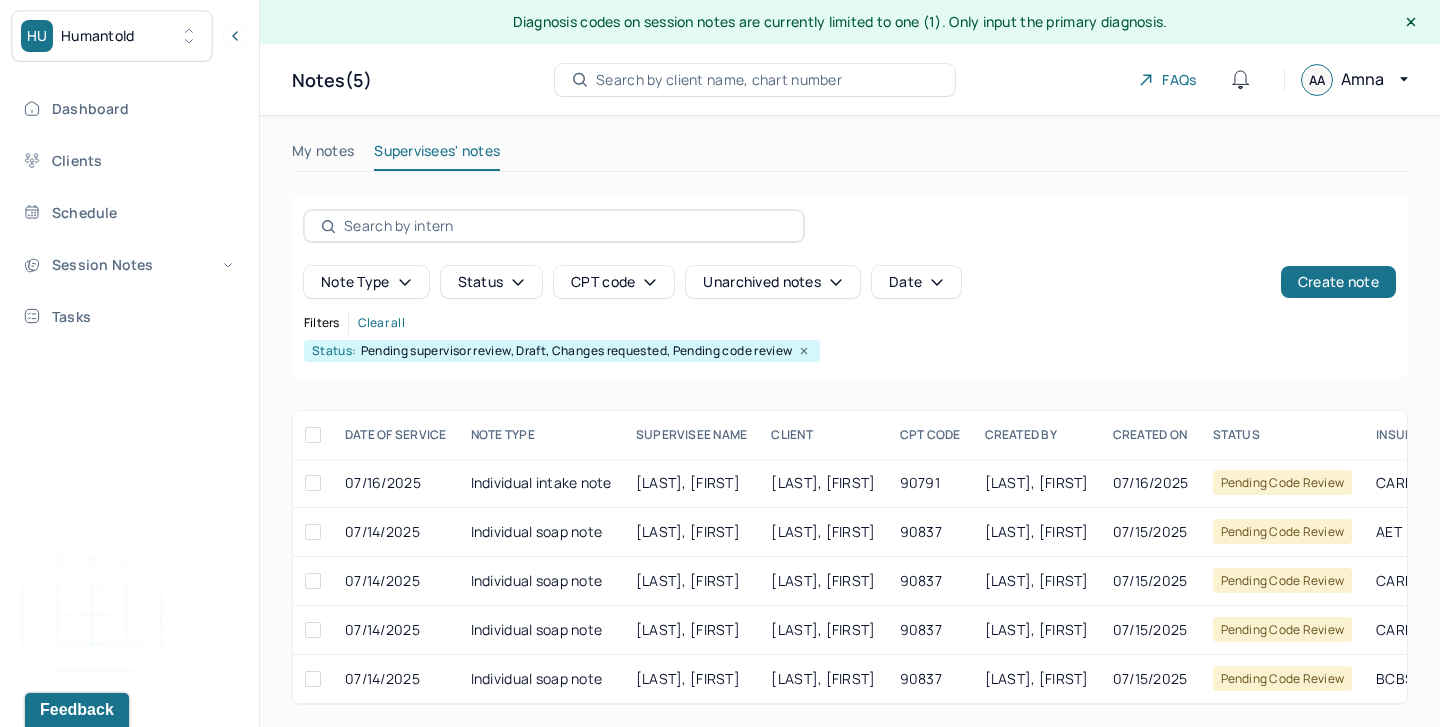click on "My notes" at bounding box center [323, 155] 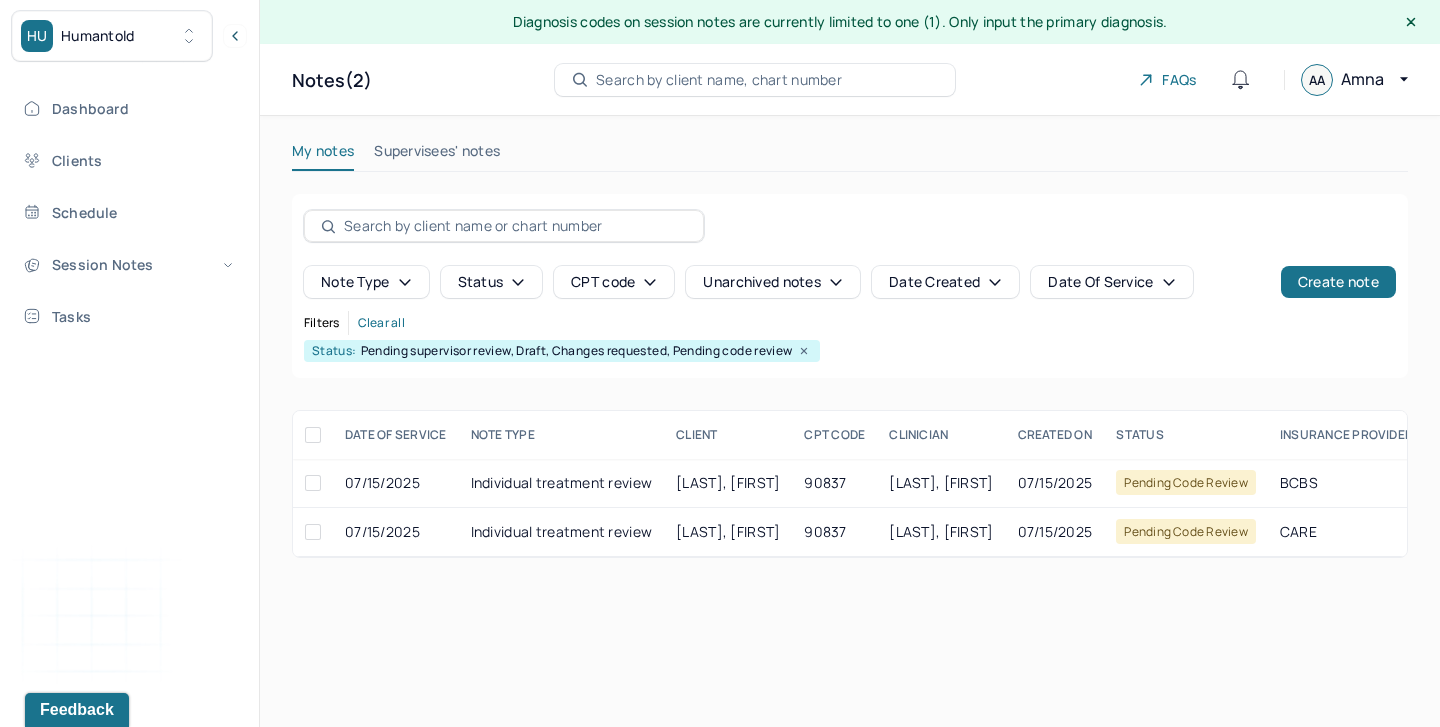 click on "Supervisees' notes" at bounding box center [437, 155] 